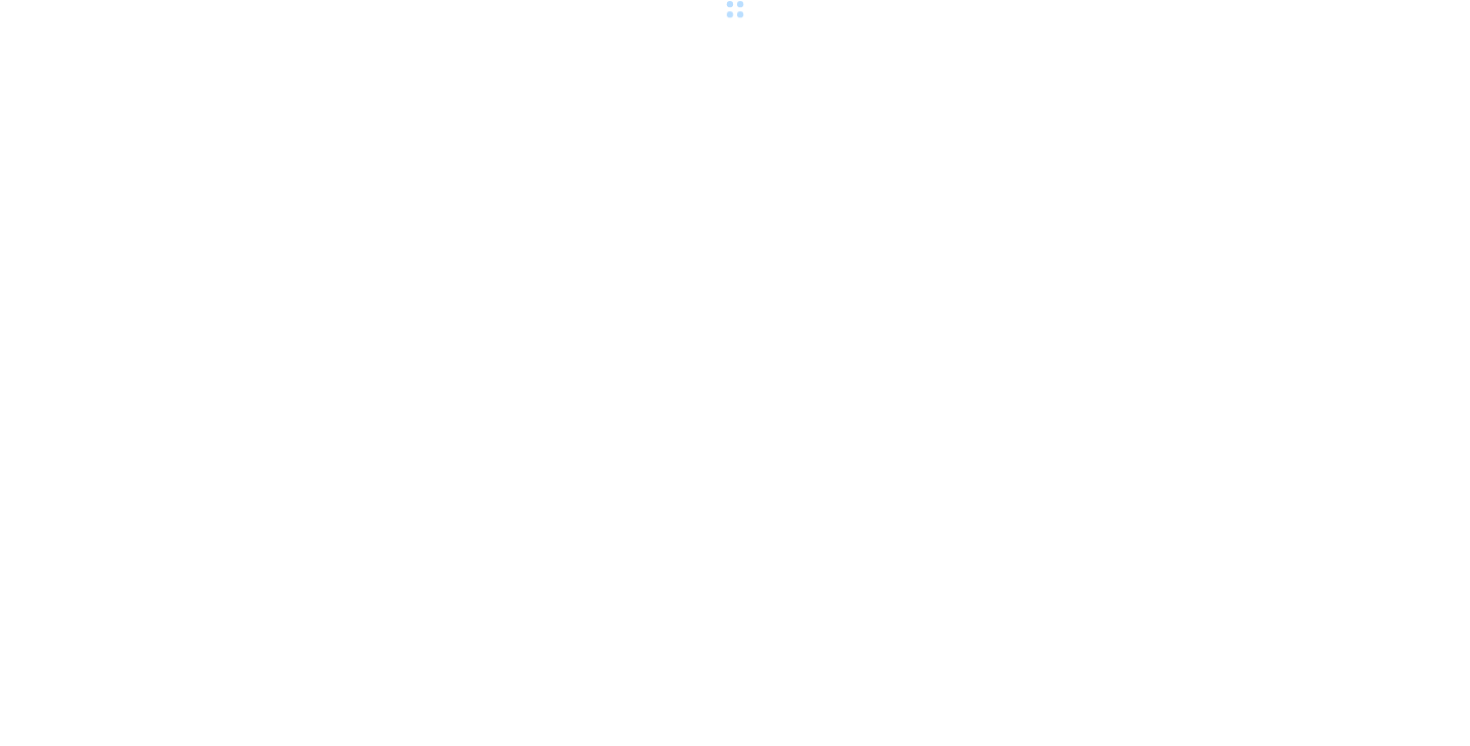 scroll, scrollTop: 0, scrollLeft: 0, axis: both 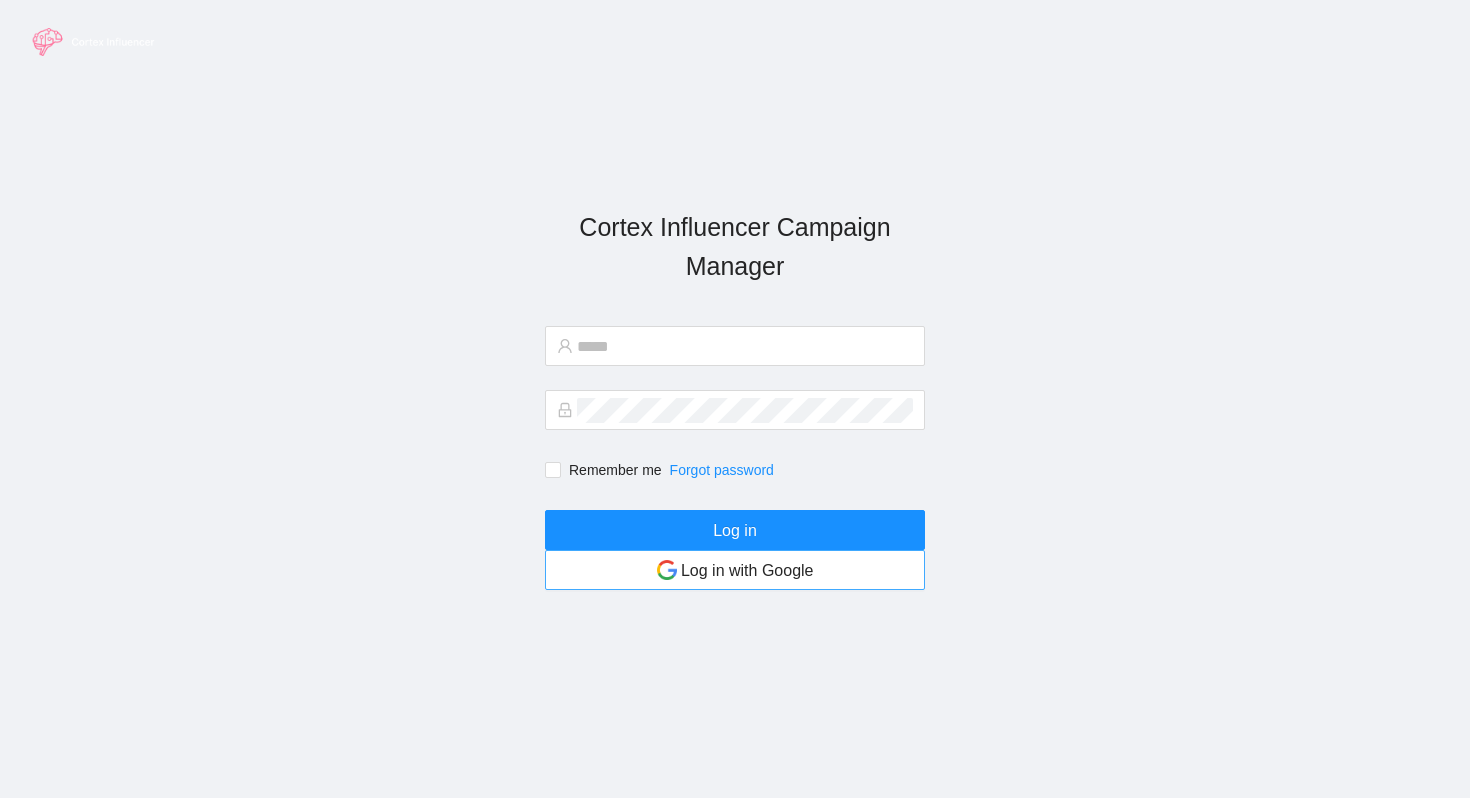 click on "Log in with Google" at bounding box center [747, 570] 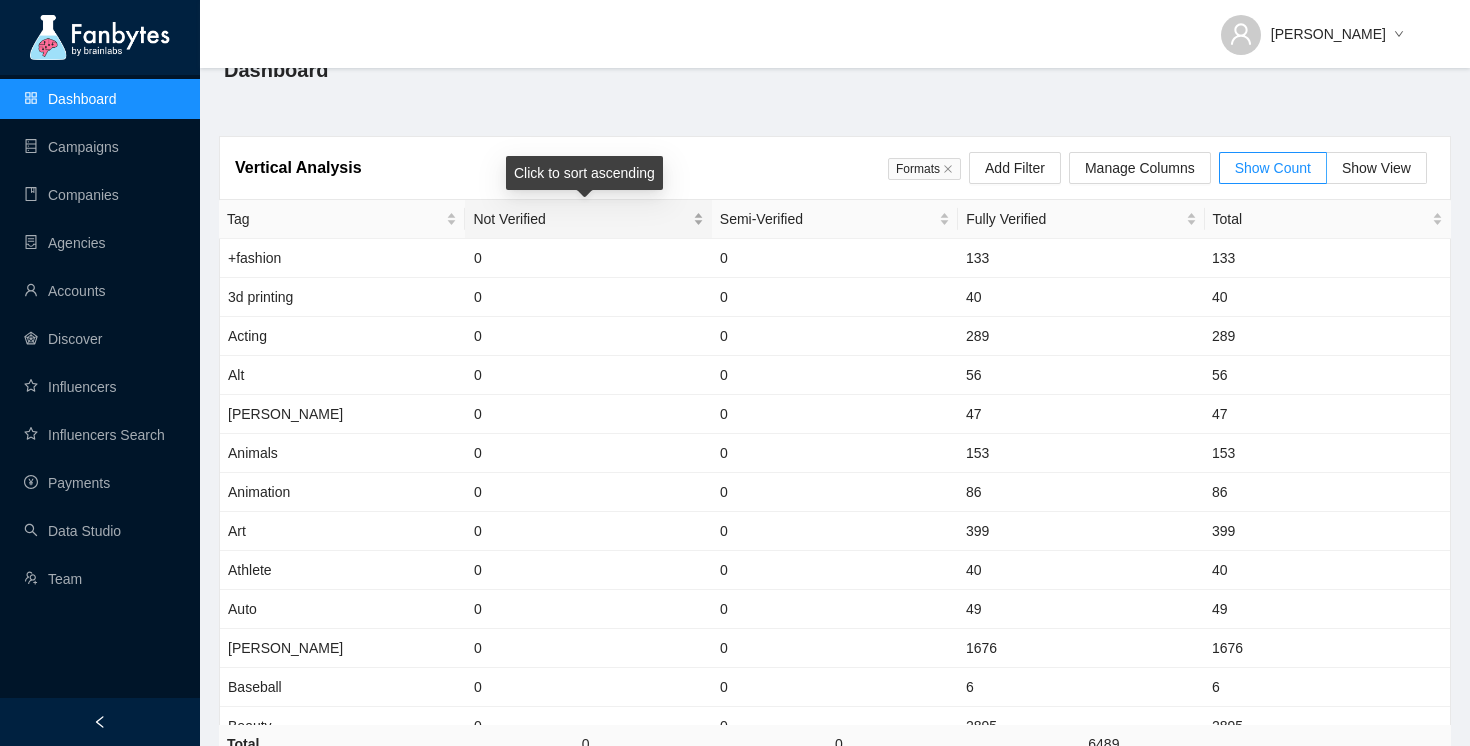 scroll, scrollTop: 0, scrollLeft: 0, axis: both 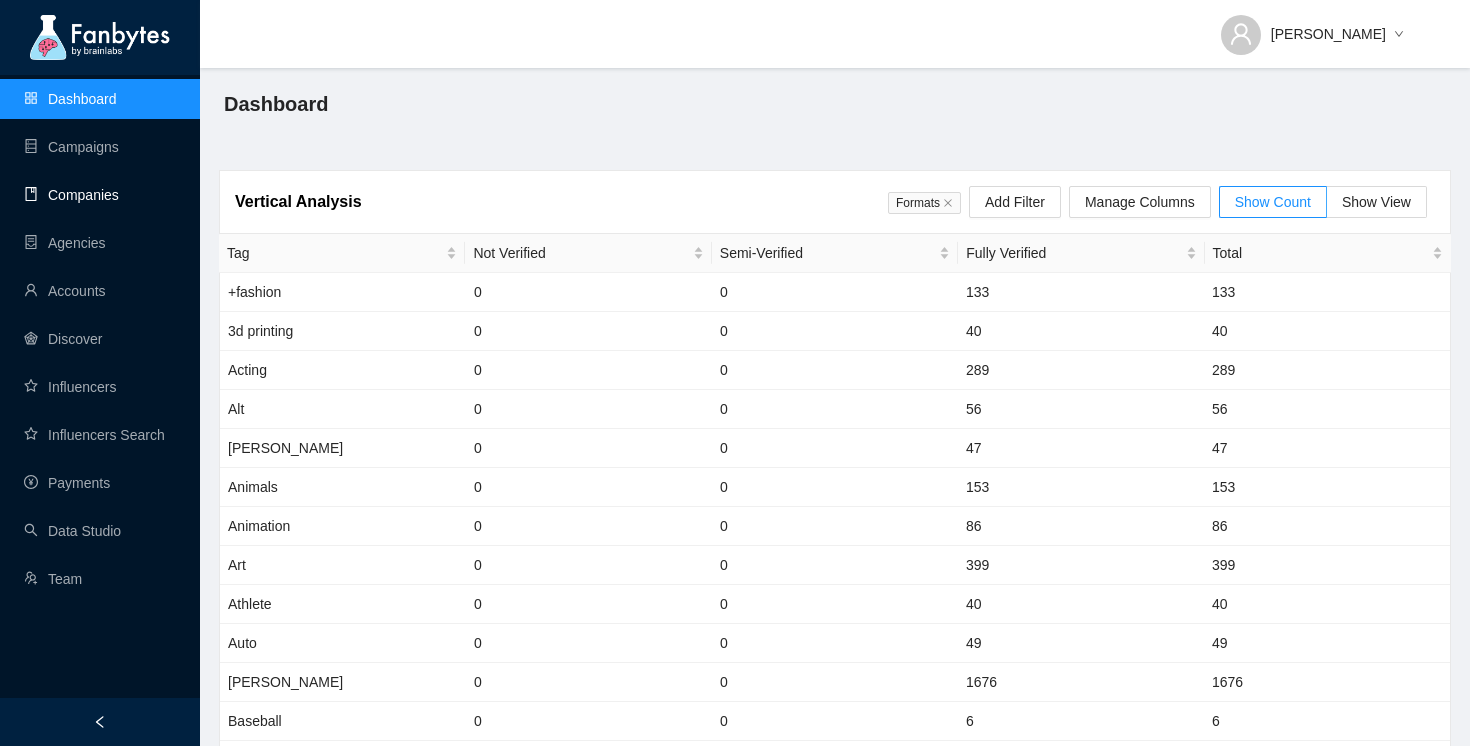 click on "Companies" at bounding box center (71, 195) 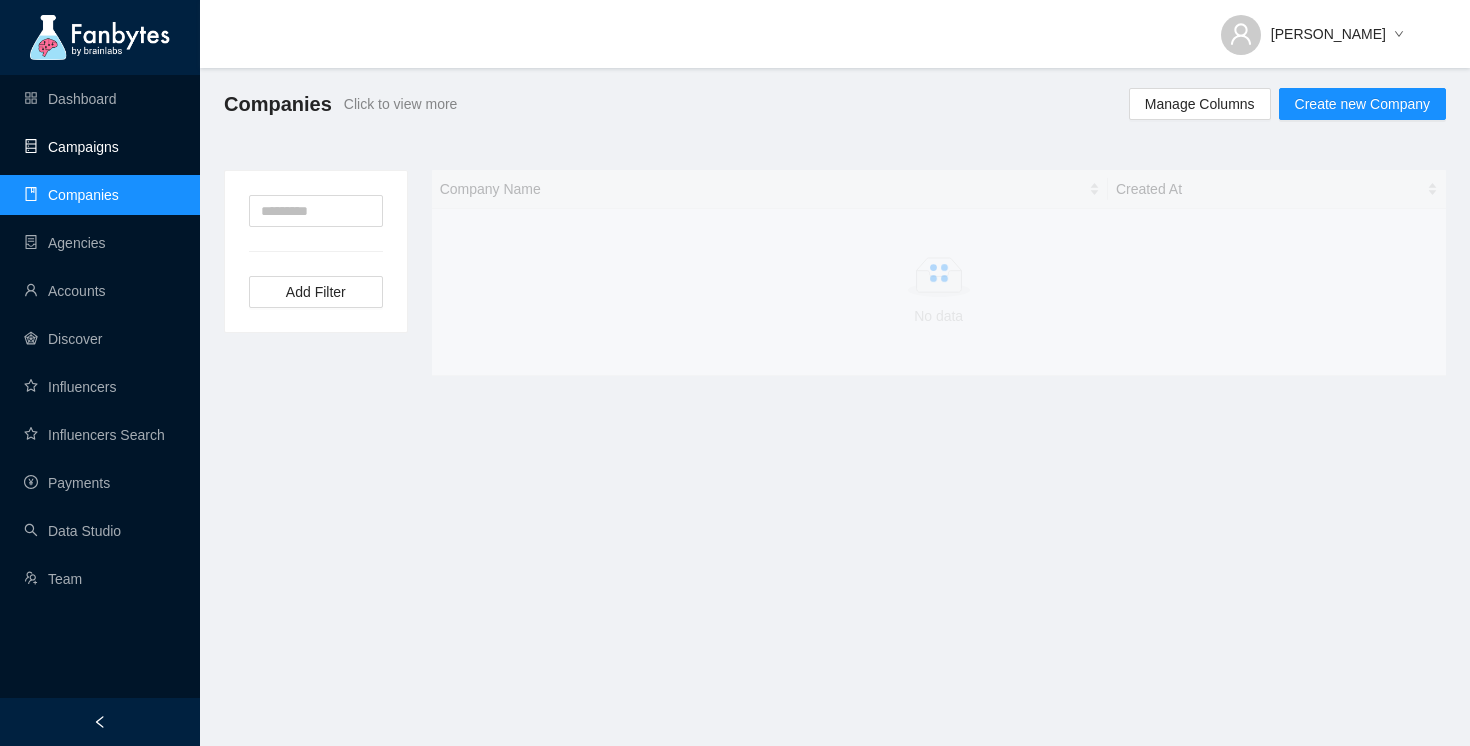 click on "Campaigns" at bounding box center [71, 147] 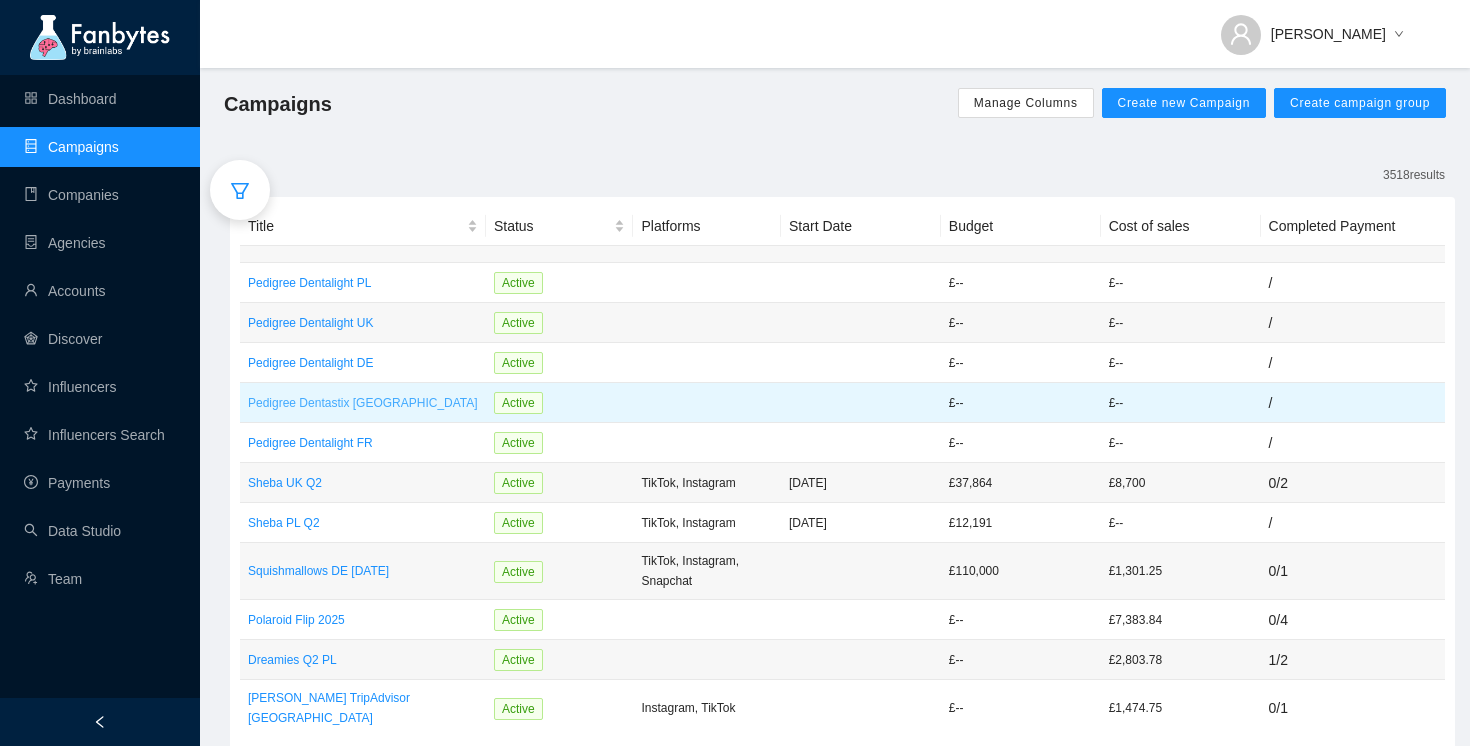 click on "Pedigree Dentastix [GEOGRAPHIC_DATA]" at bounding box center (363, 403) 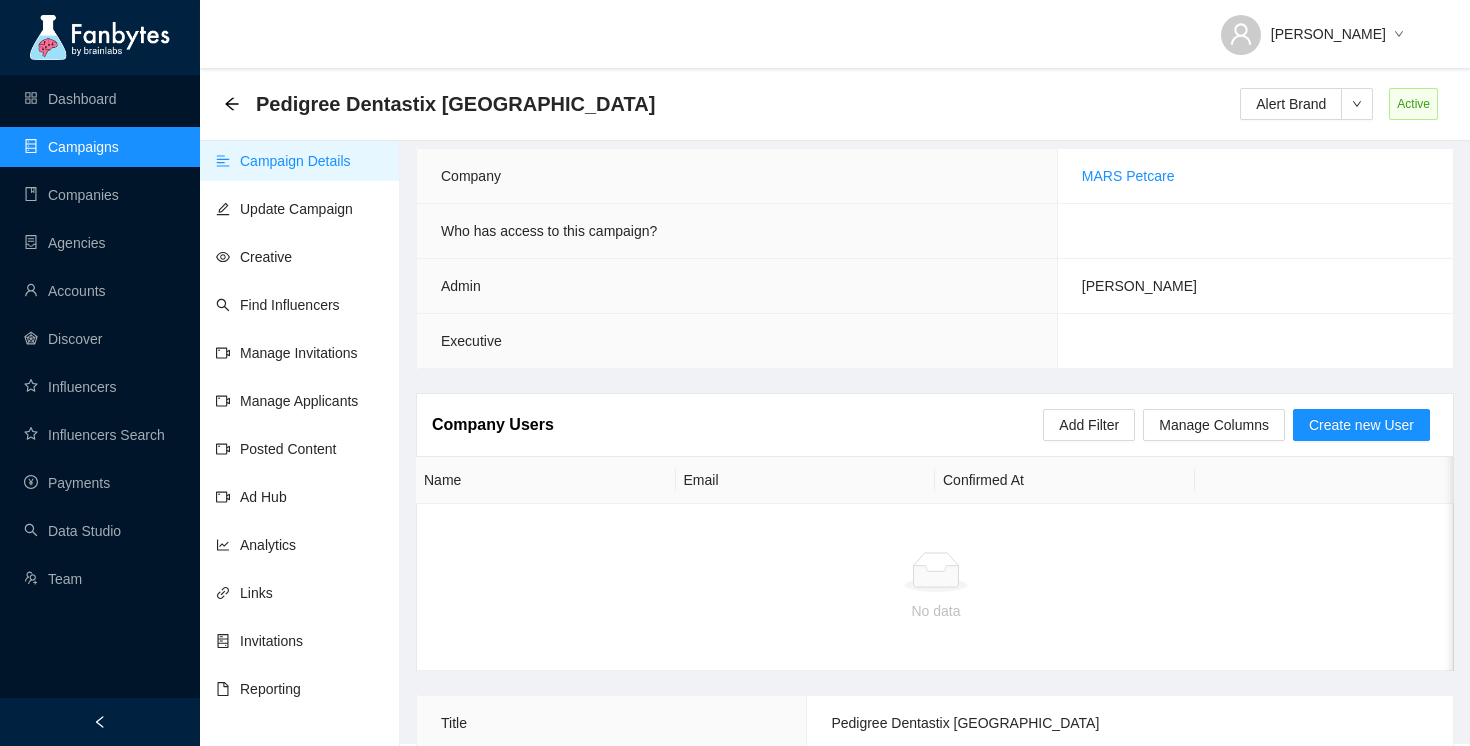scroll, scrollTop: 21, scrollLeft: 0, axis: vertical 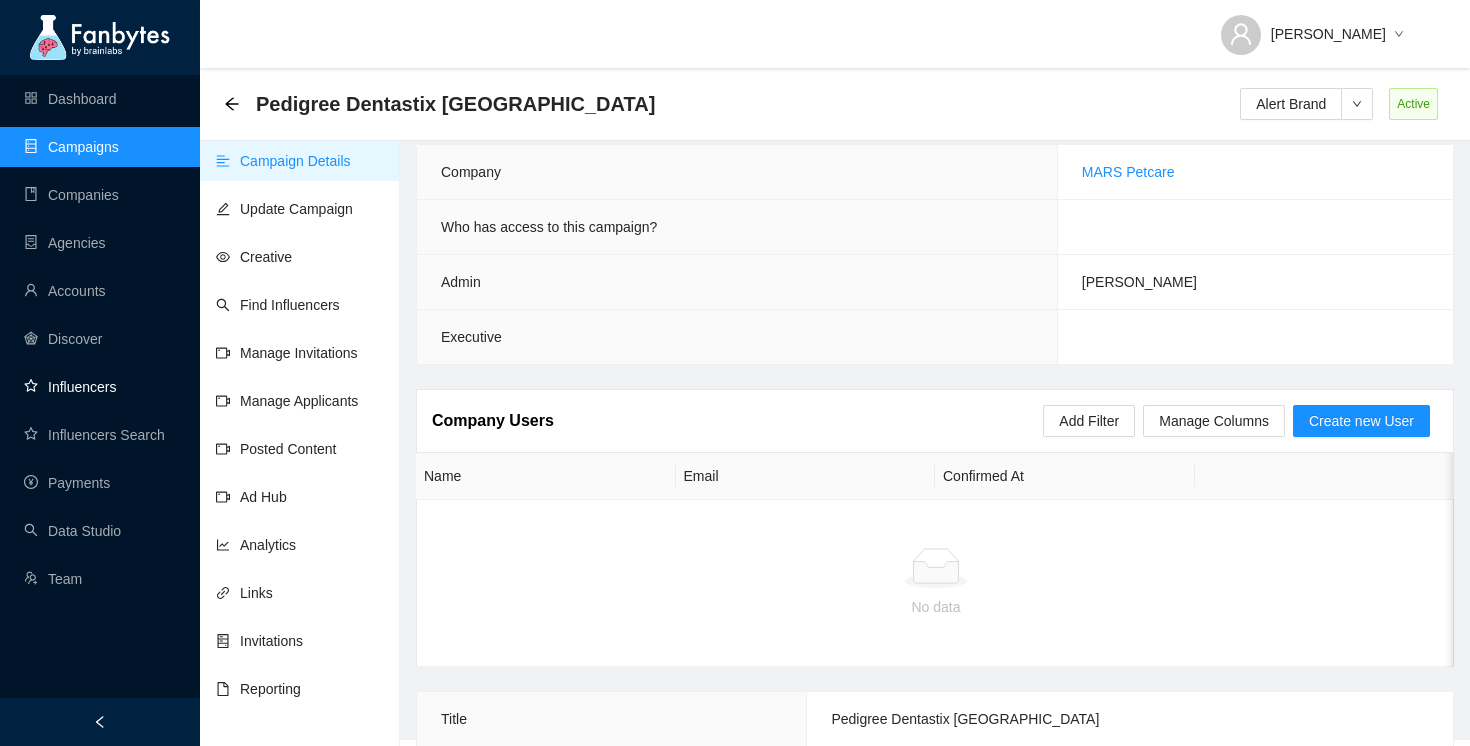 click on "Influencers" at bounding box center [70, 387] 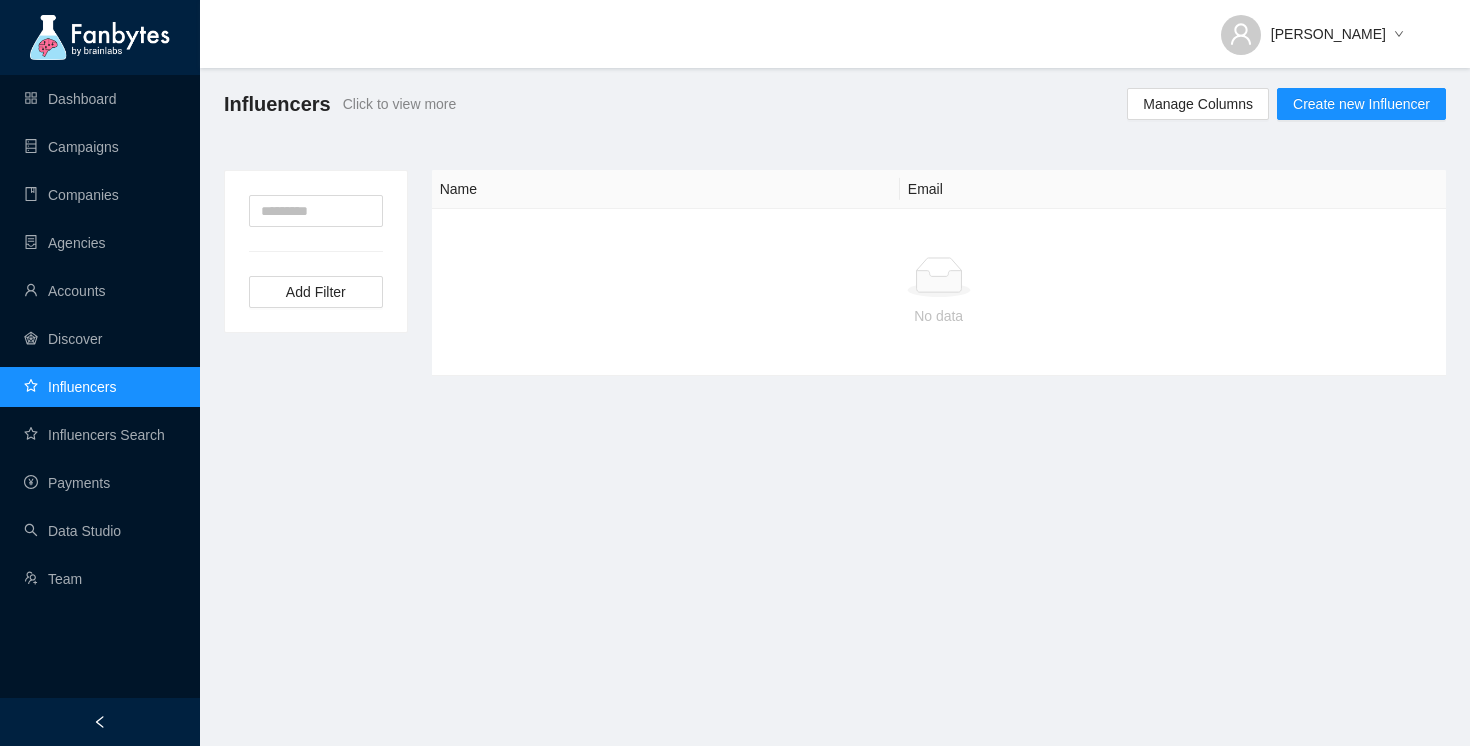 scroll, scrollTop: 0, scrollLeft: 0, axis: both 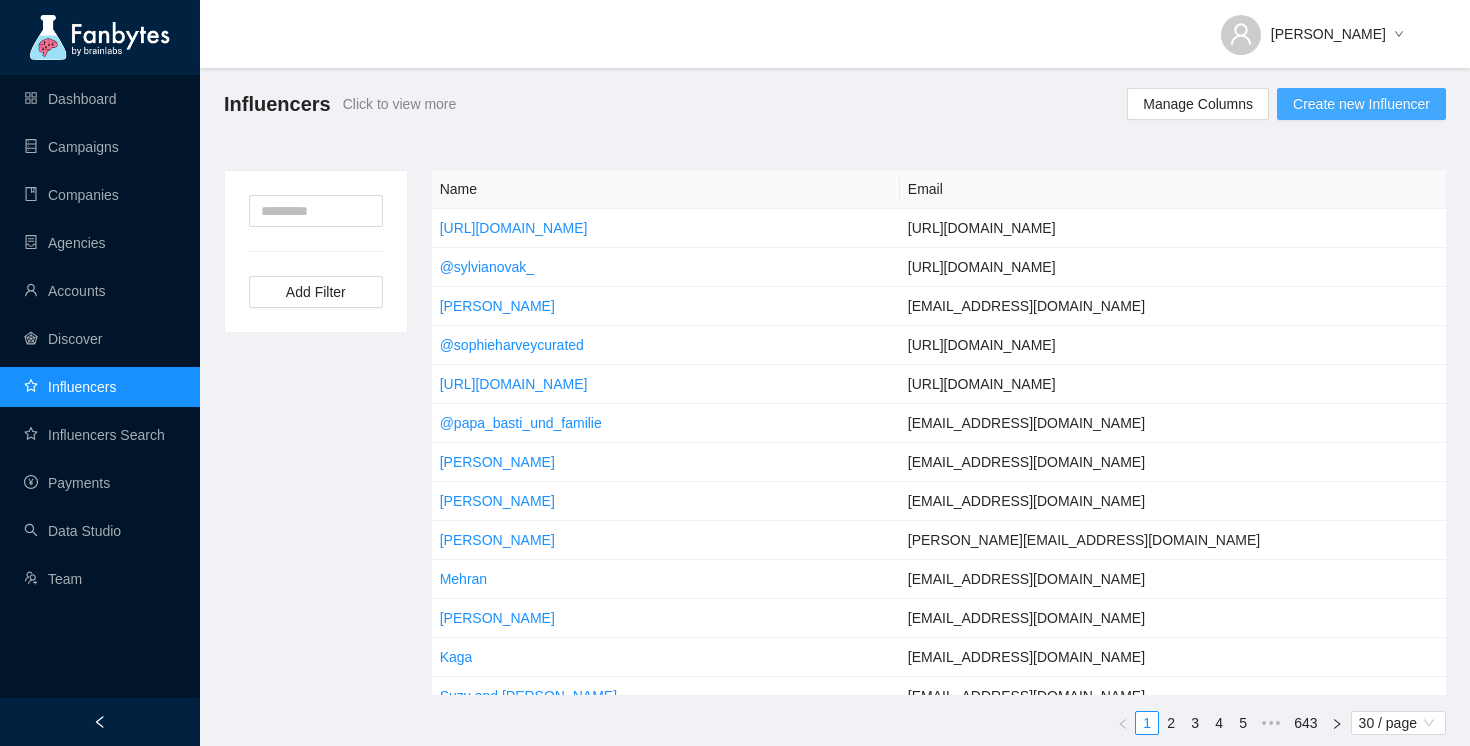 click on "Create new Influencer" at bounding box center [1361, 104] 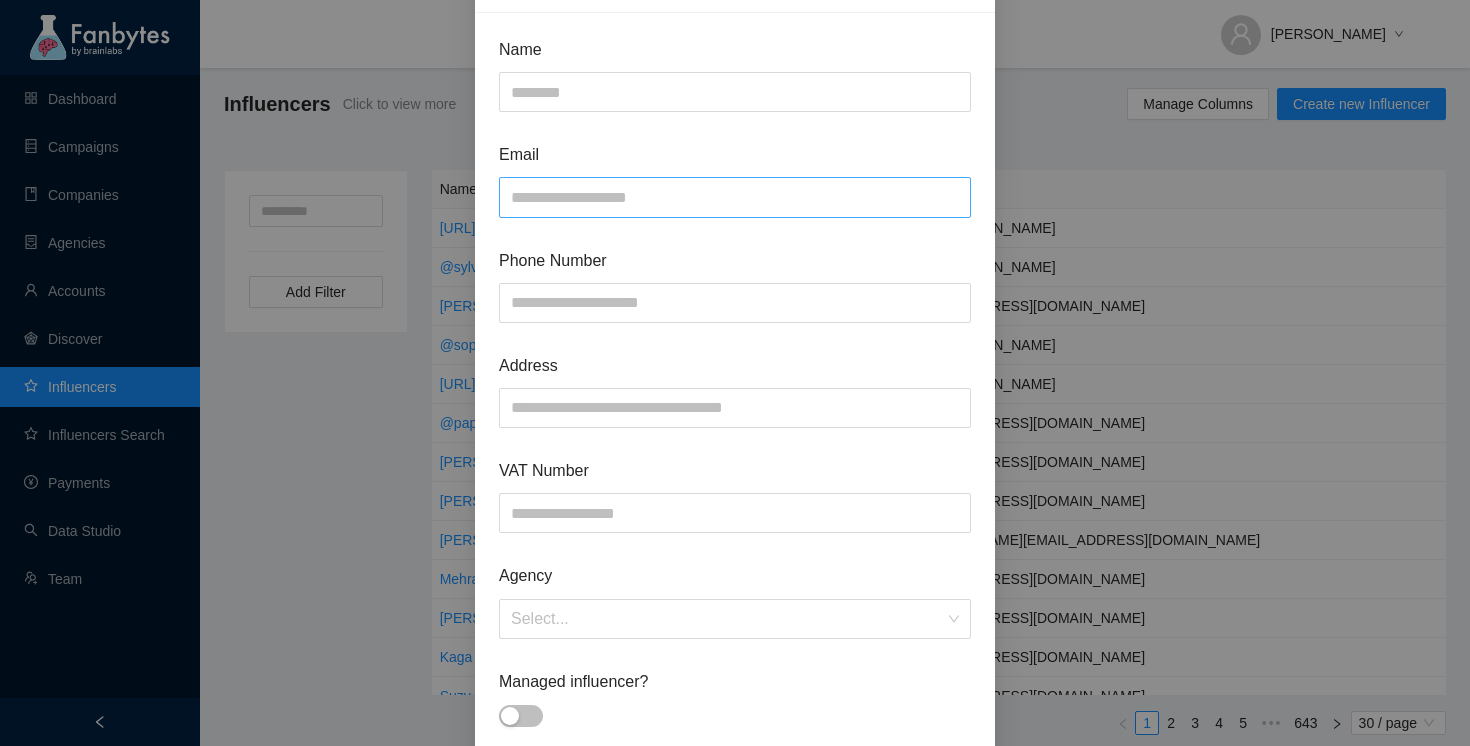scroll, scrollTop: 80, scrollLeft: 0, axis: vertical 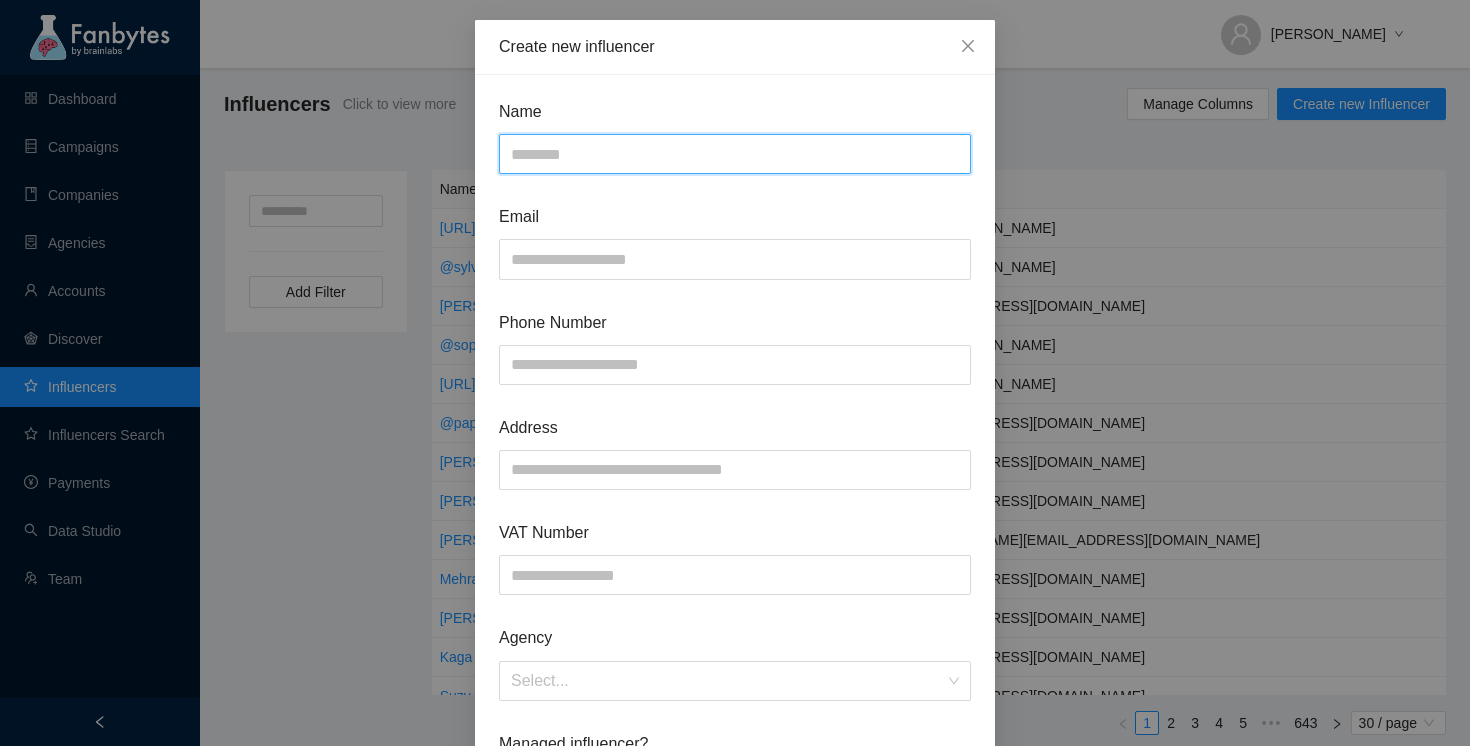 click at bounding box center (735, 154) 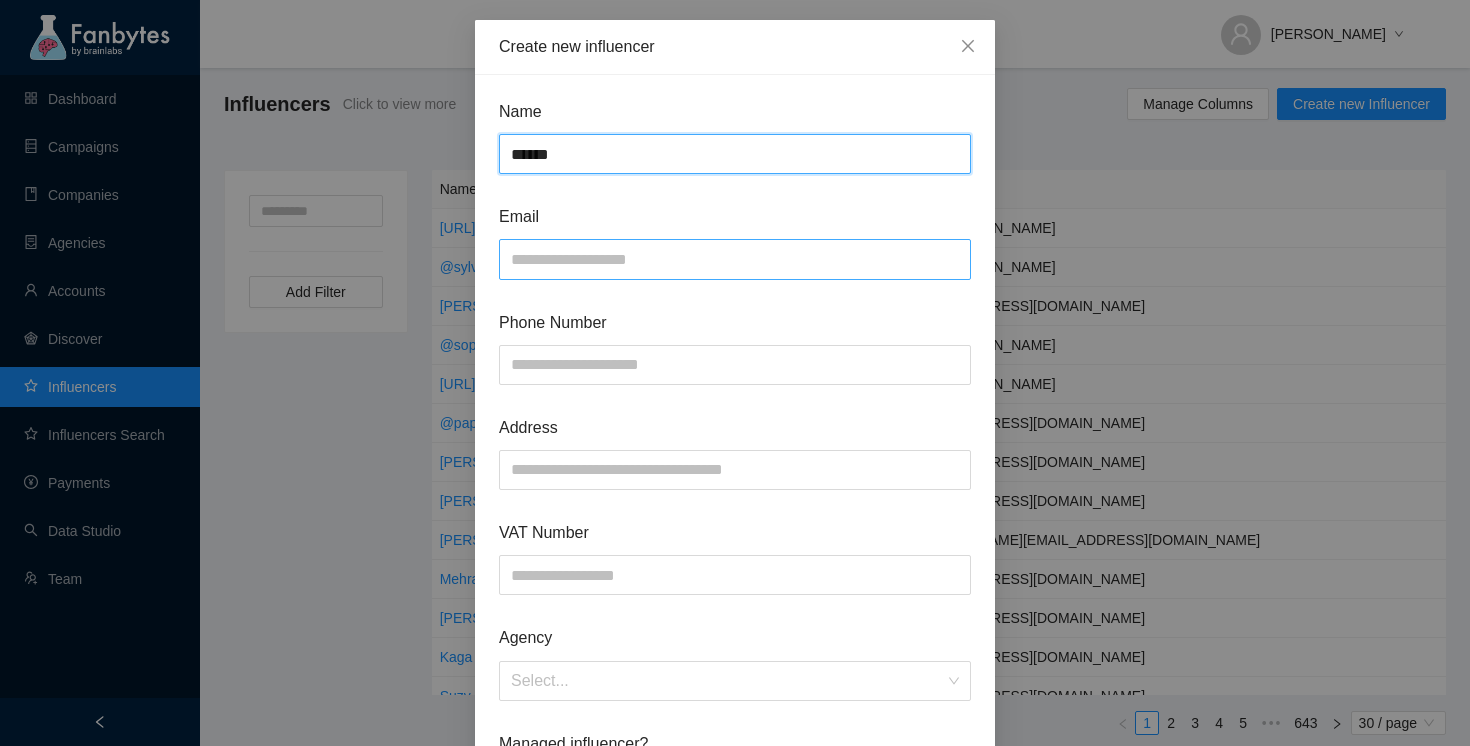 type on "******" 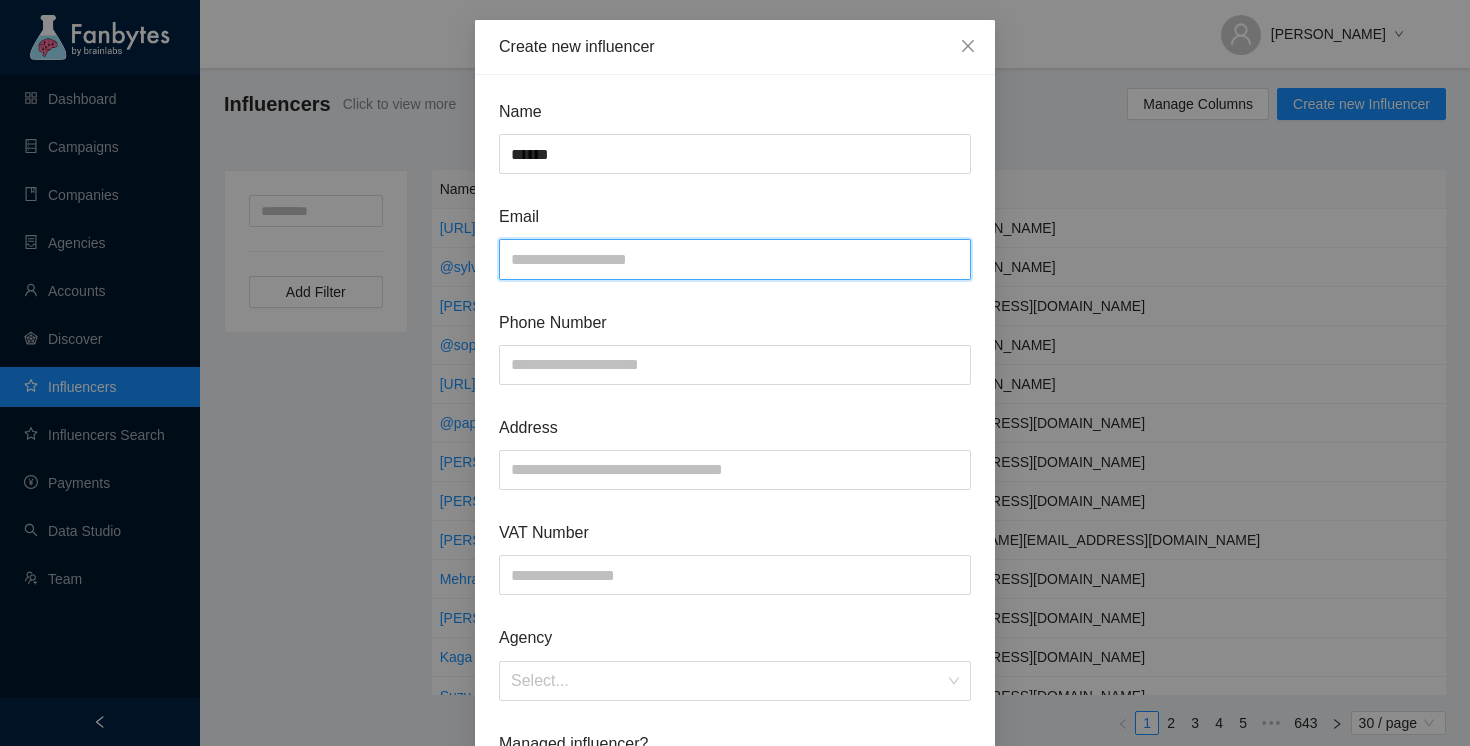 click at bounding box center [735, 259] 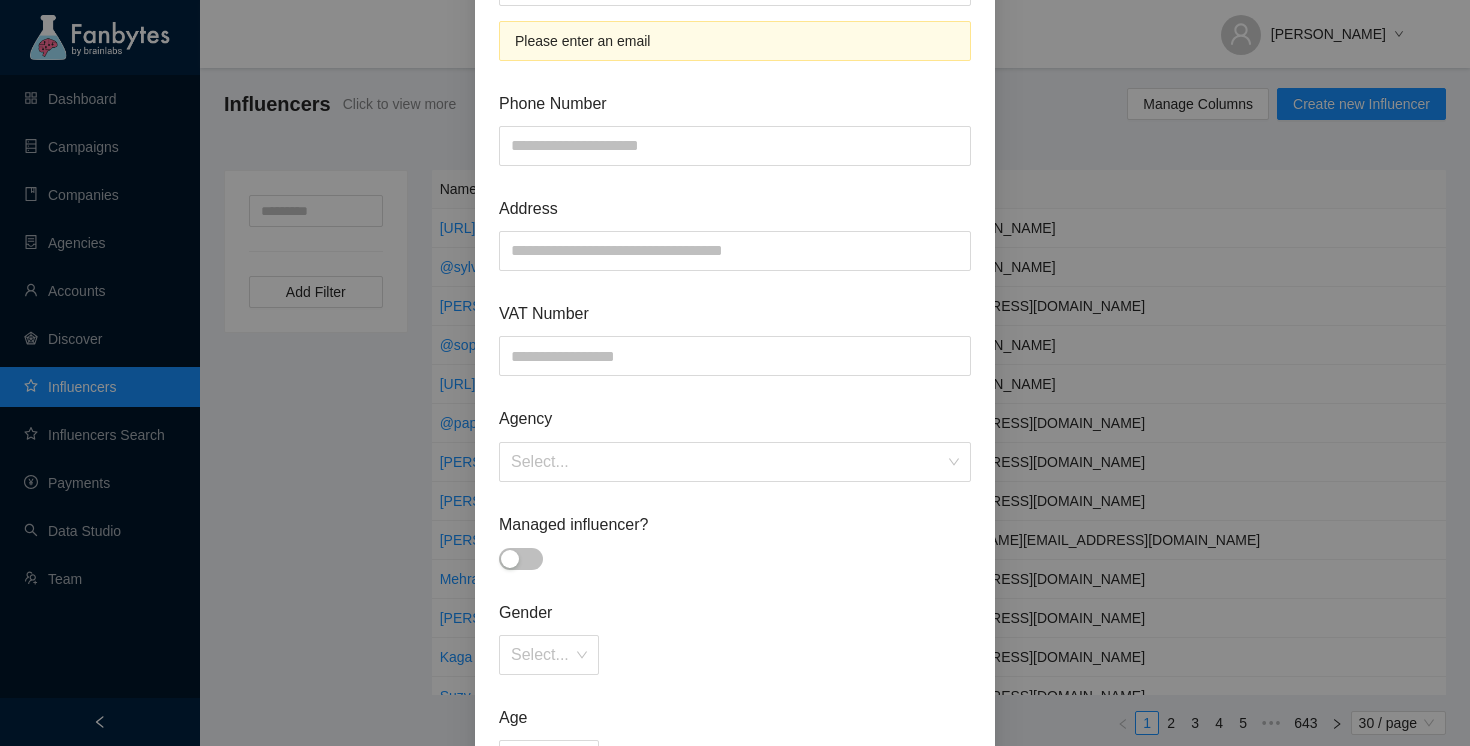 scroll, scrollTop: 383, scrollLeft: 0, axis: vertical 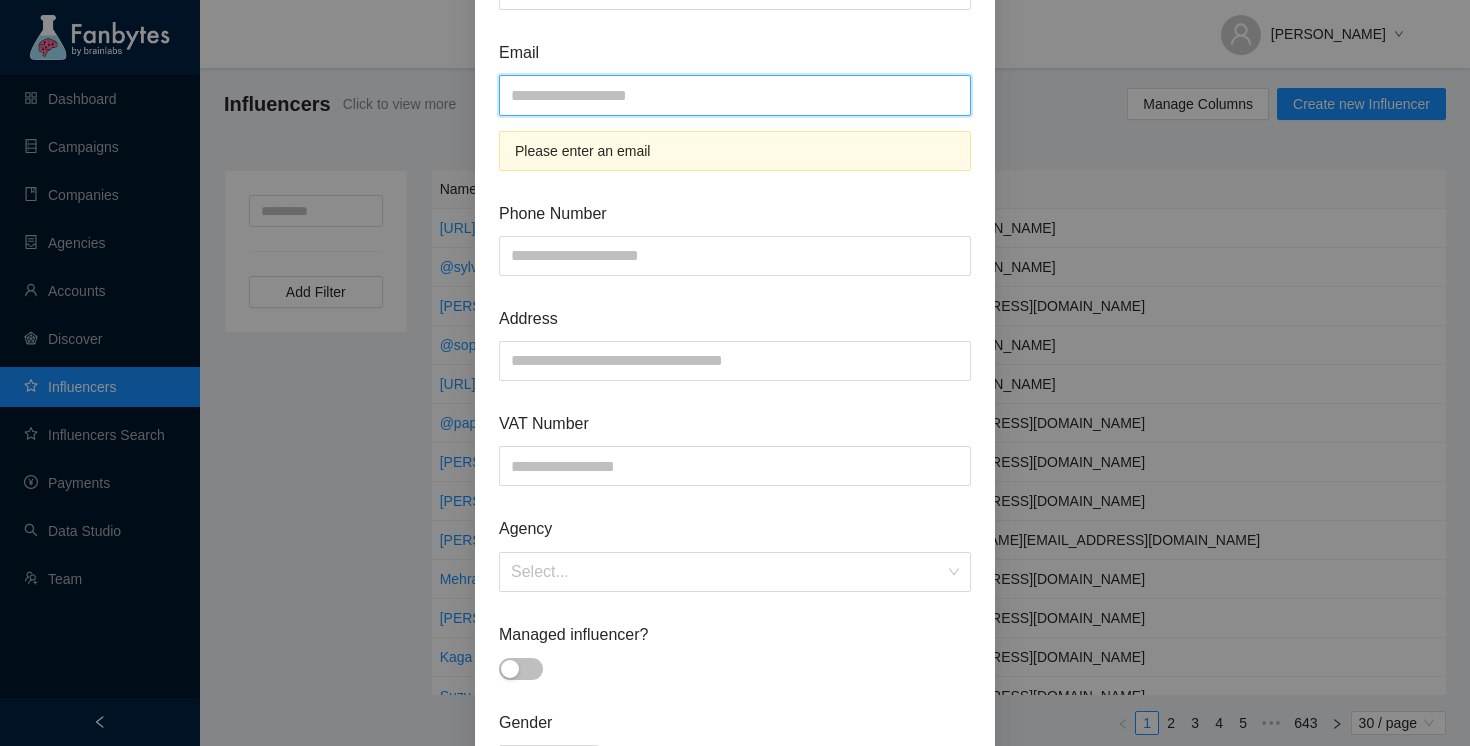 click at bounding box center [735, 95] 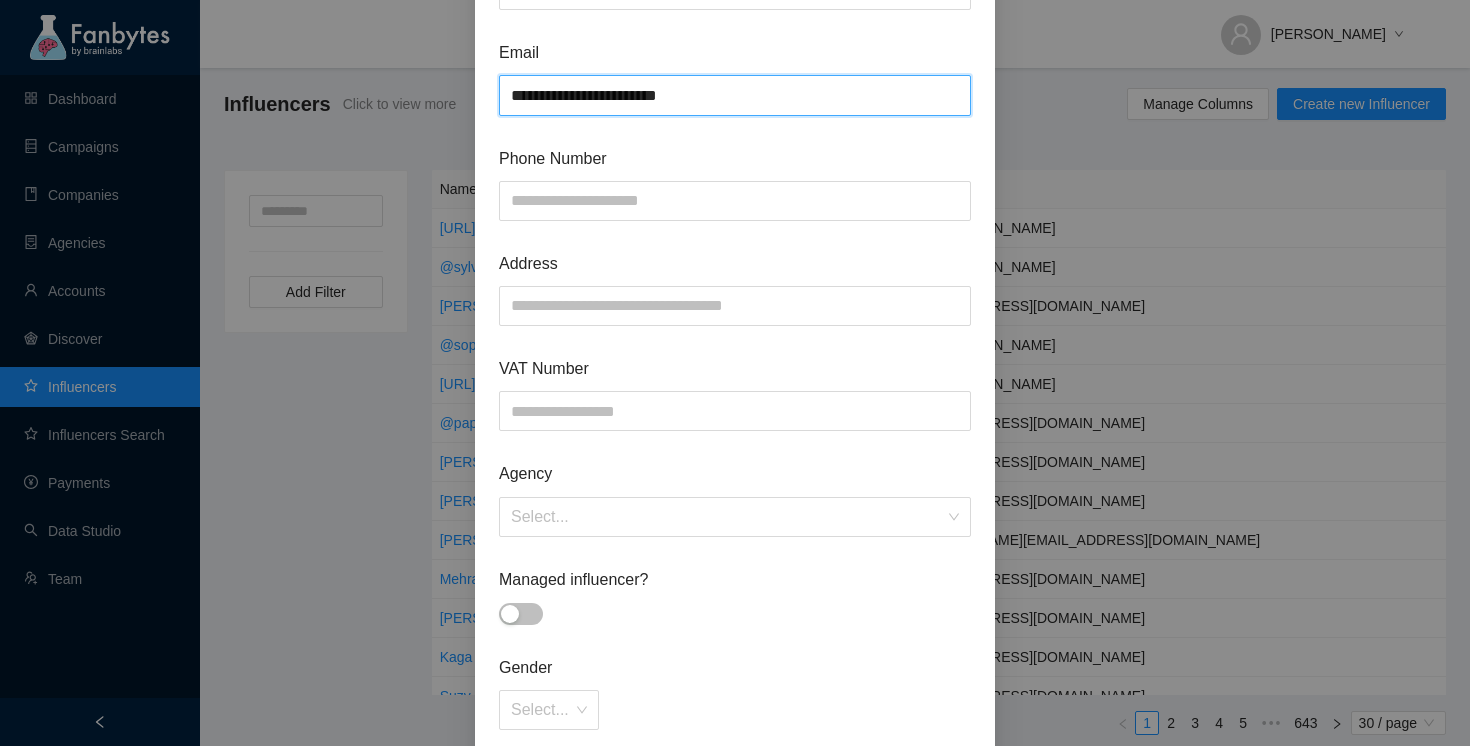 type on "**********" 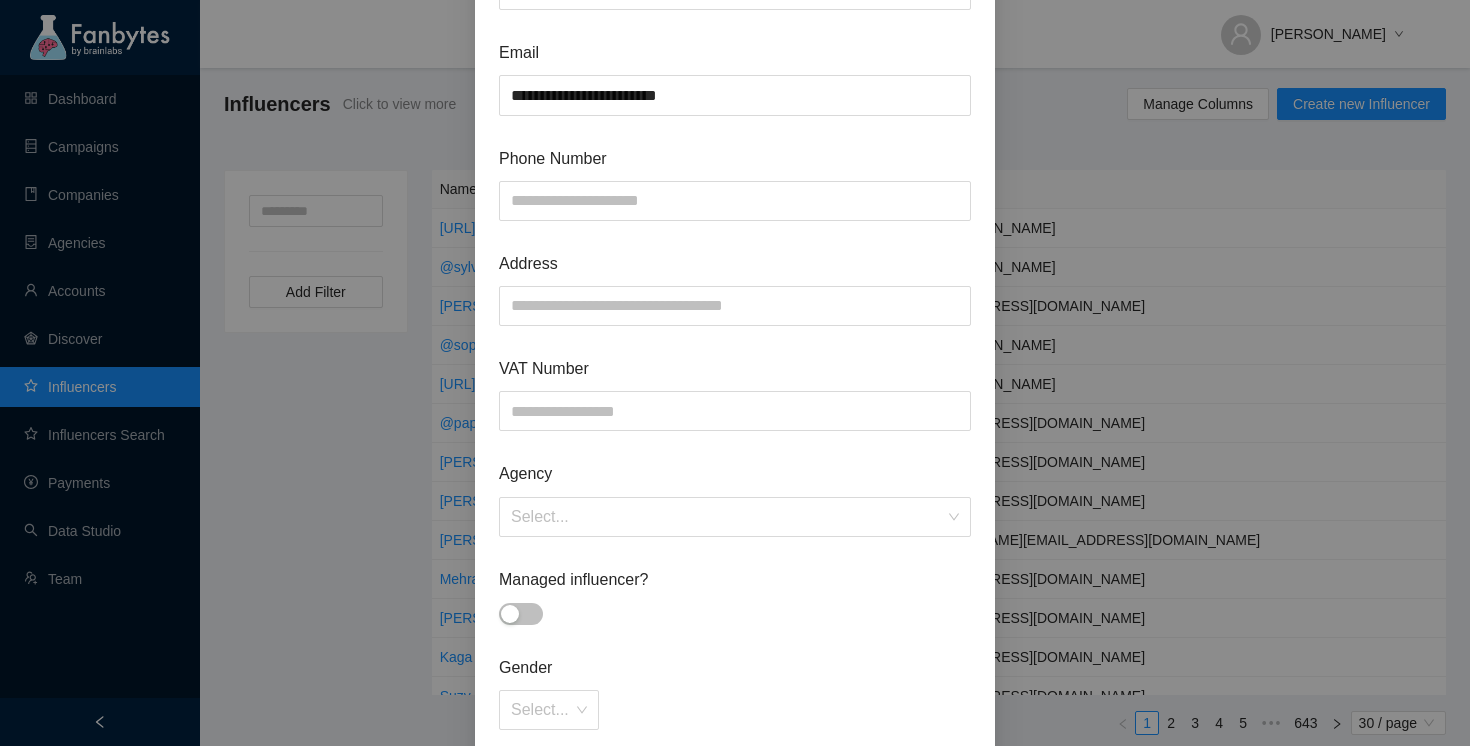 click on "Phone Number" at bounding box center (735, 158) 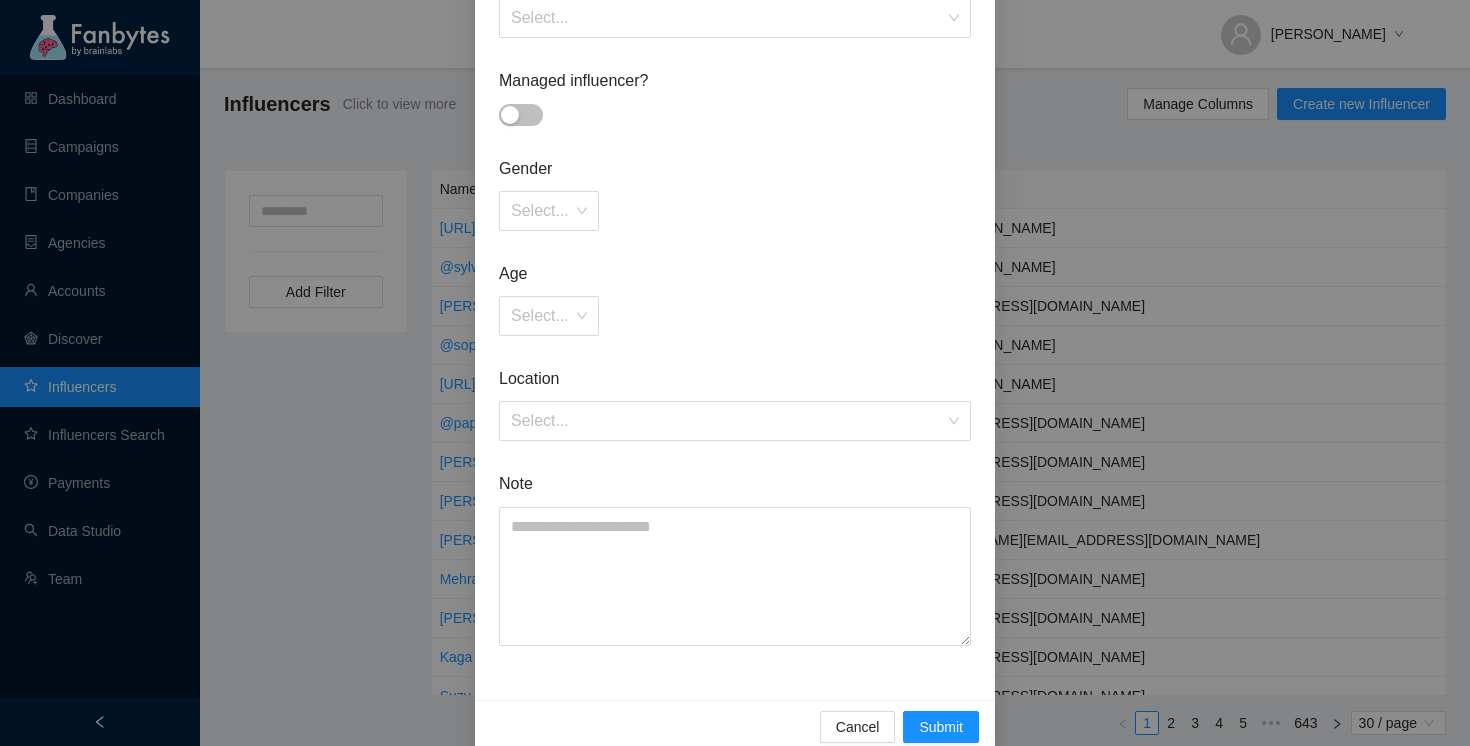 scroll, scrollTop: 774, scrollLeft: 0, axis: vertical 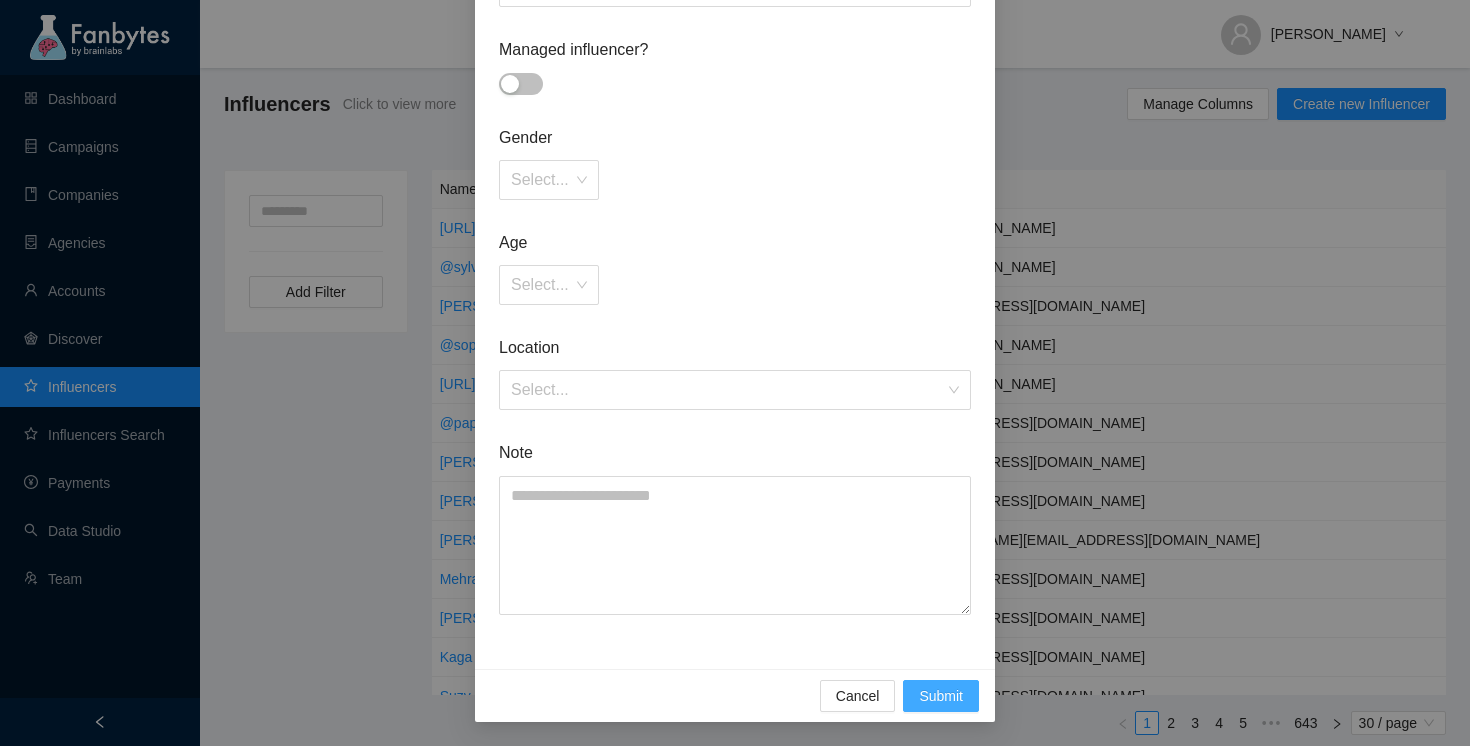 click on "Submit" at bounding box center [941, 696] 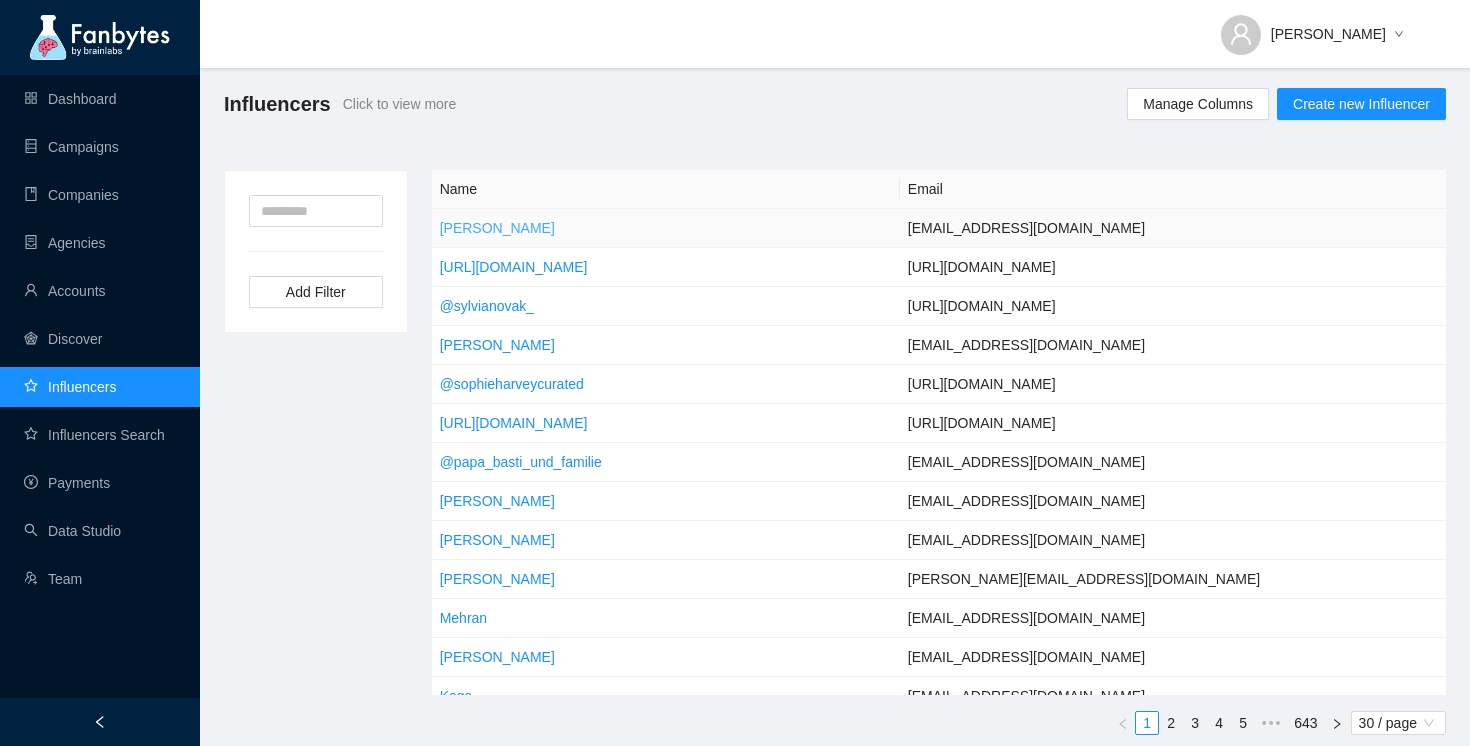 click on "[PERSON_NAME]" at bounding box center (497, 228) 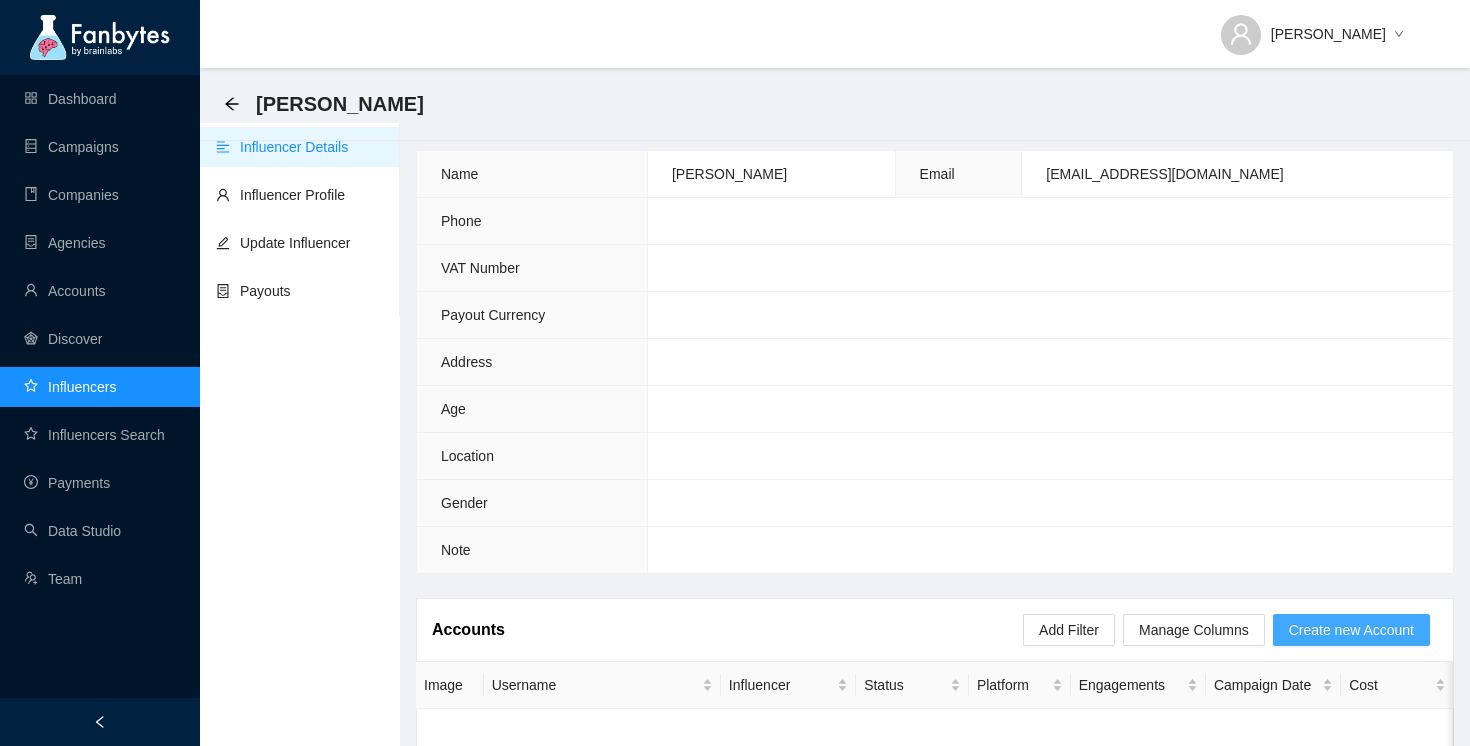 click on "Create new Account" at bounding box center (1351, 630) 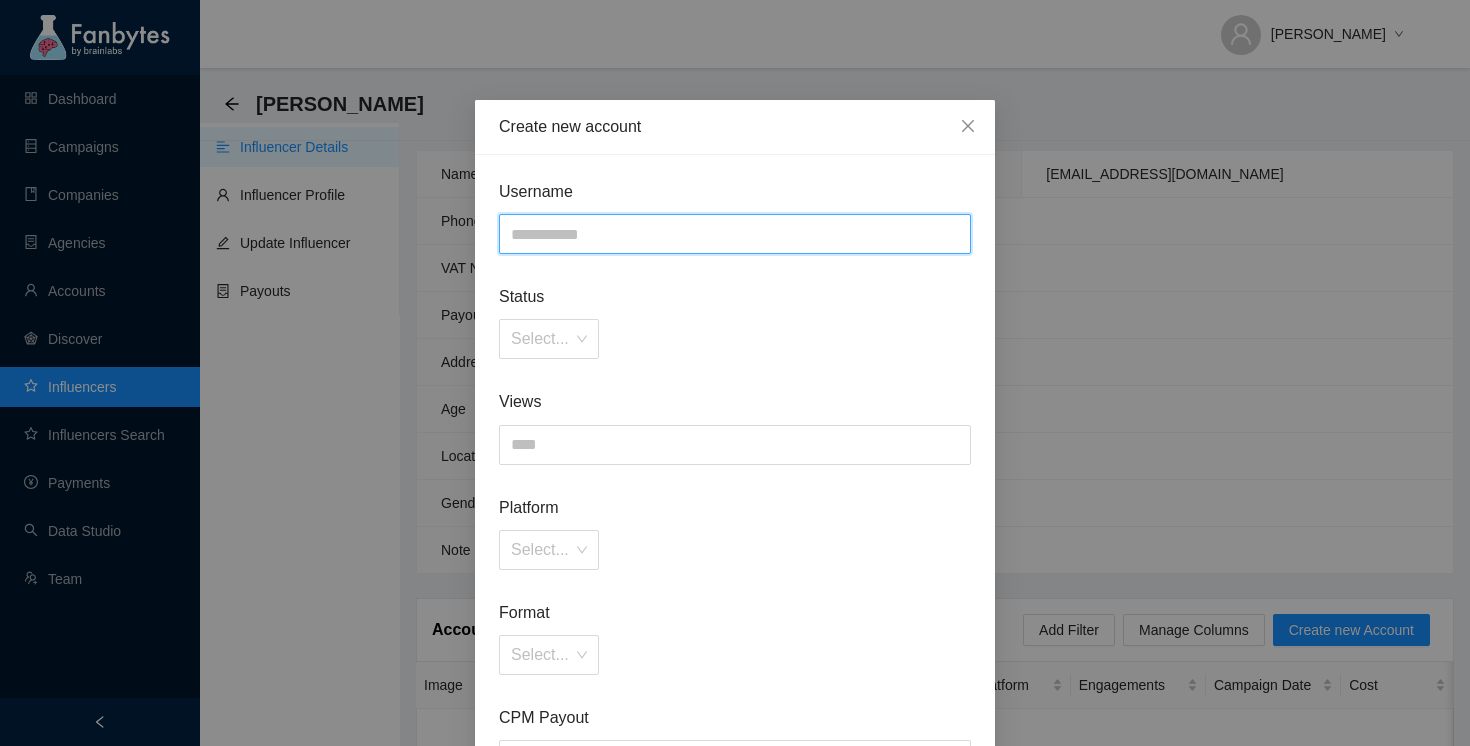 click at bounding box center (735, 234) 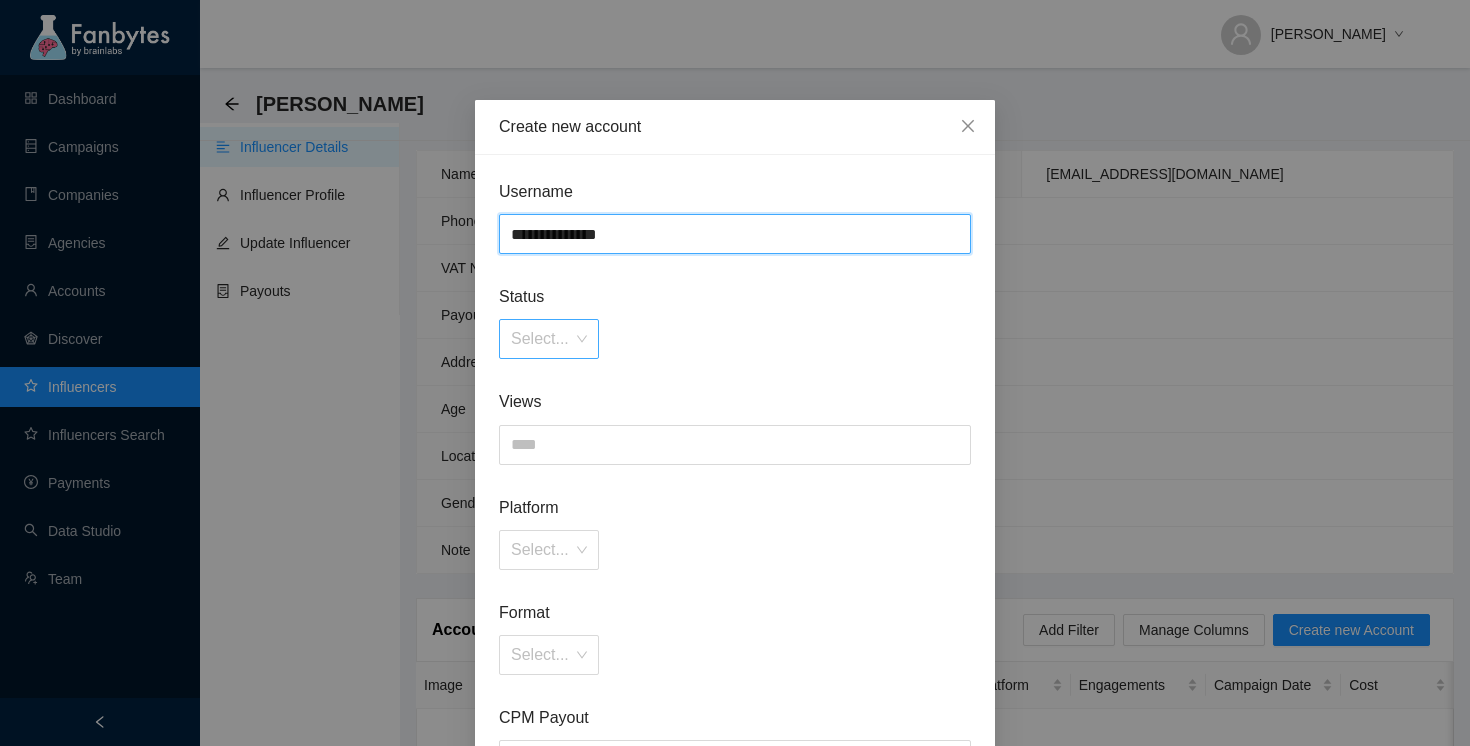 type on "**********" 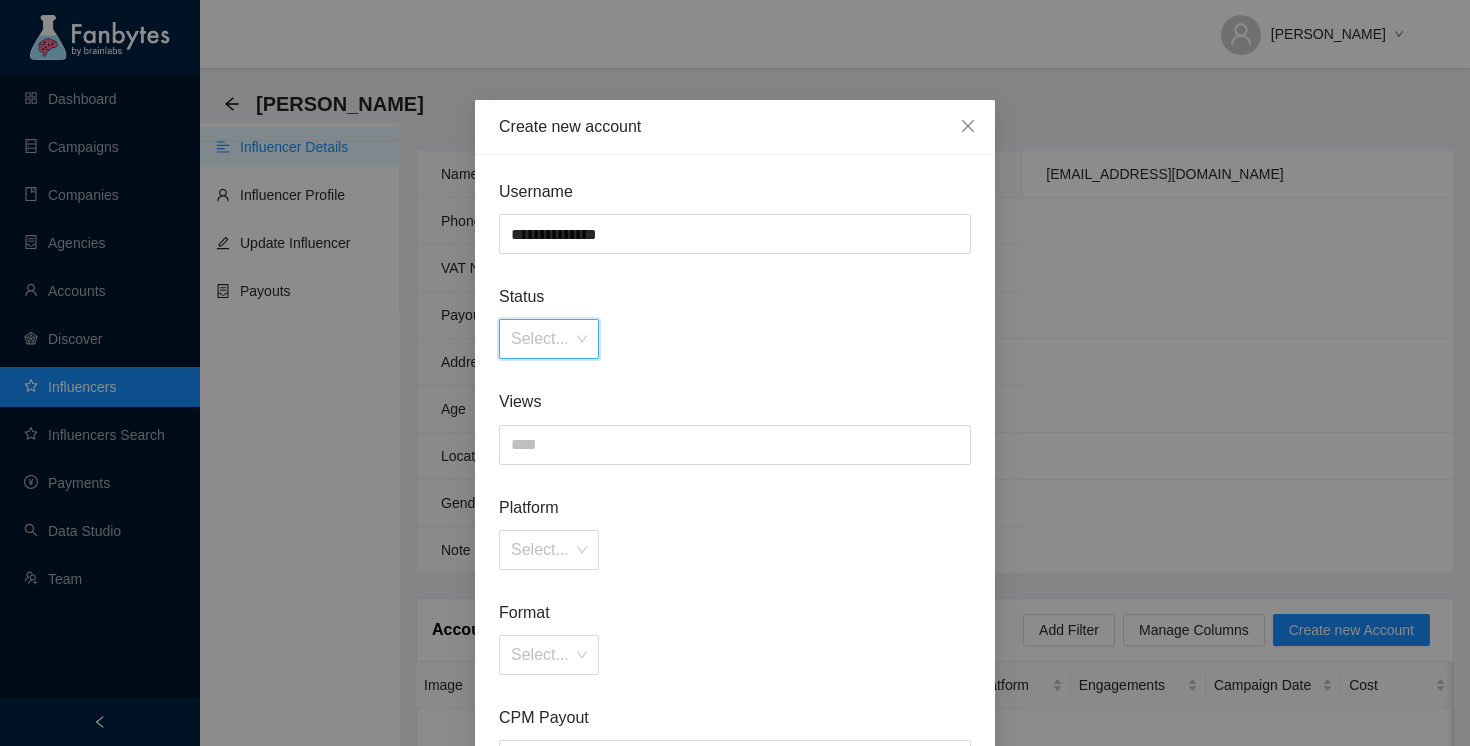 click at bounding box center (542, 339) 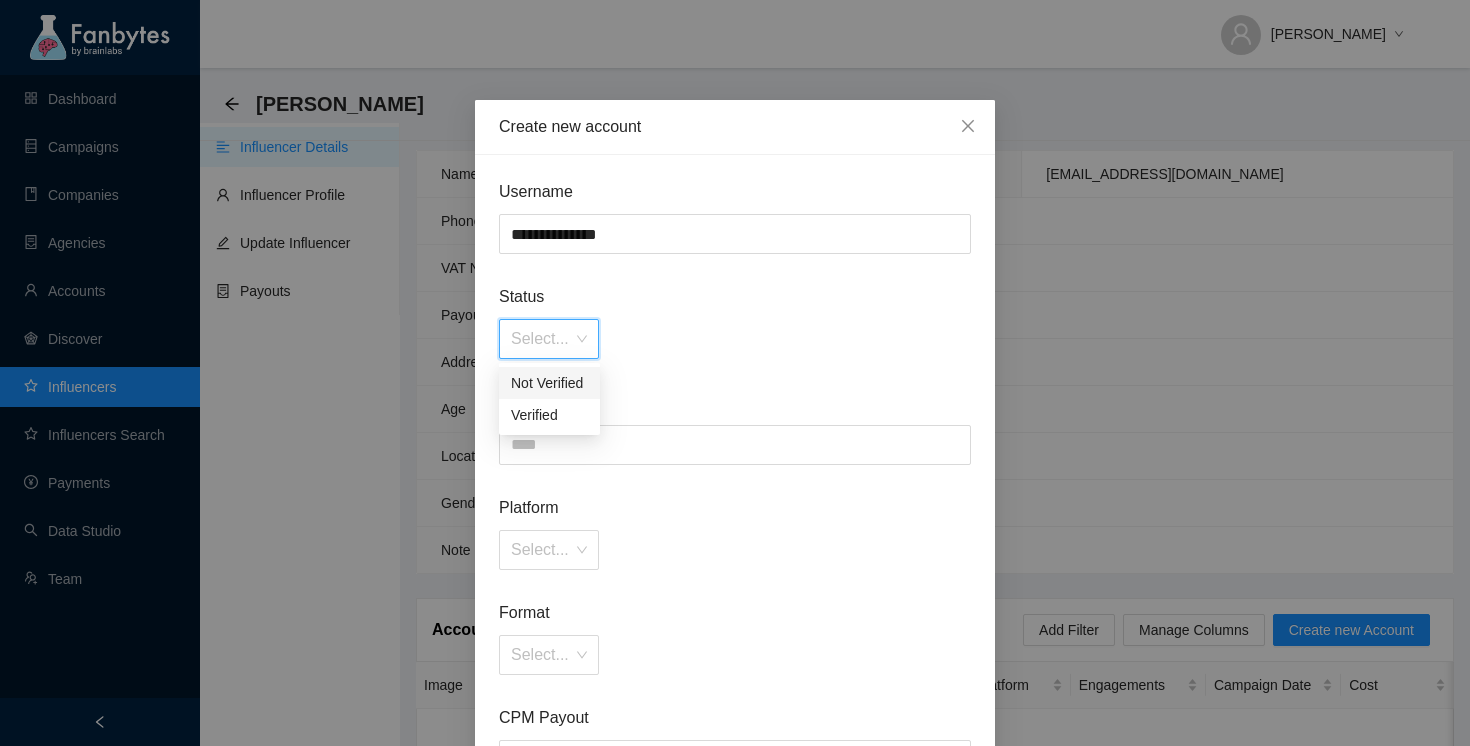 click on "Not Verified" at bounding box center (549, 383) 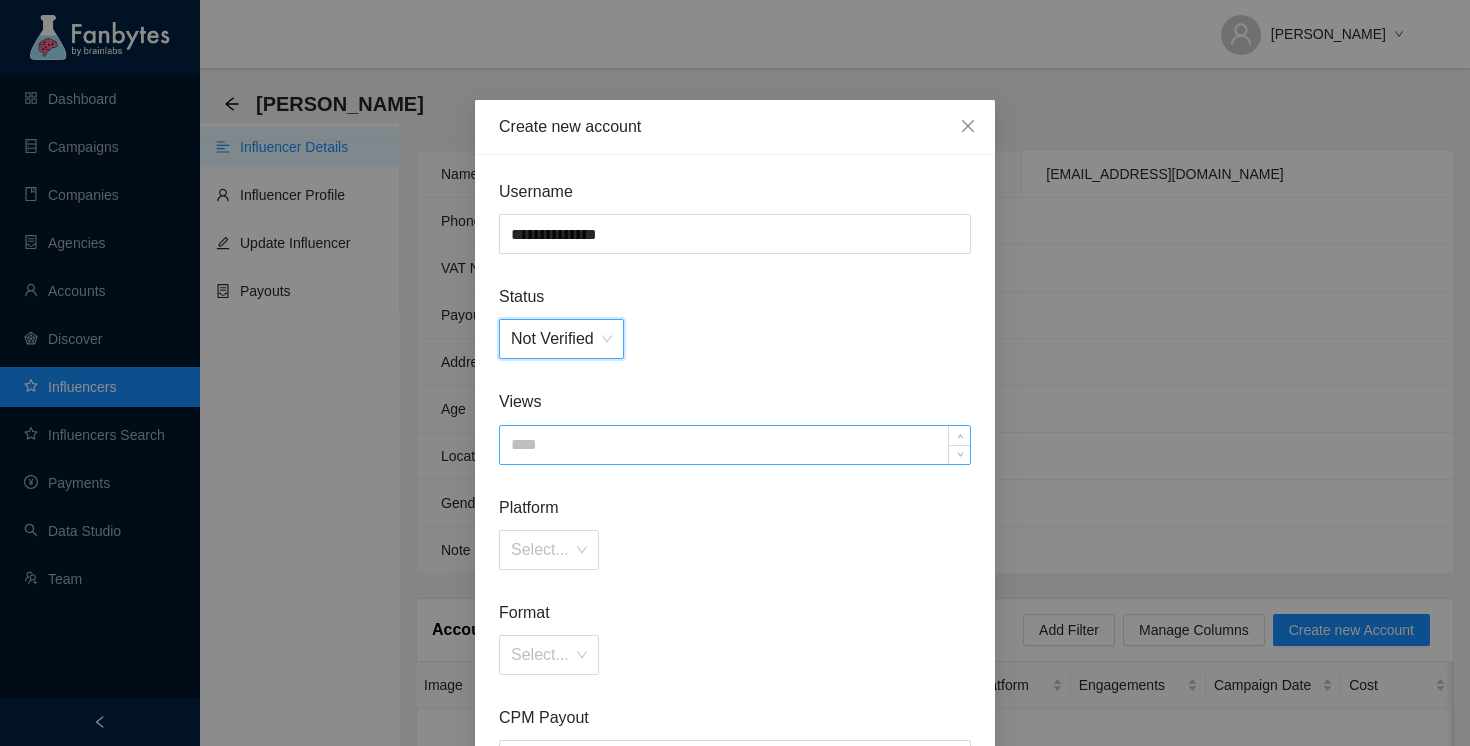 click at bounding box center [735, 445] 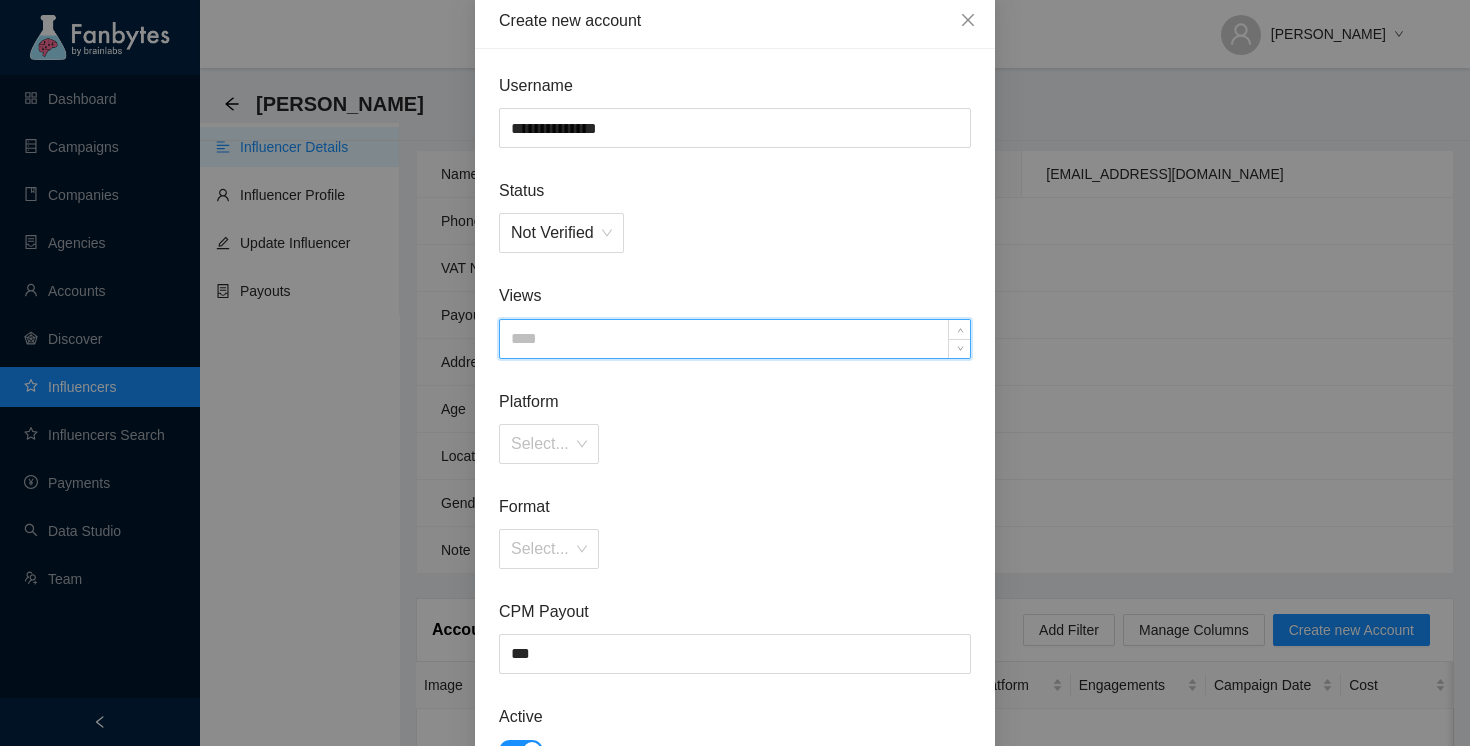 scroll, scrollTop: 103, scrollLeft: 0, axis: vertical 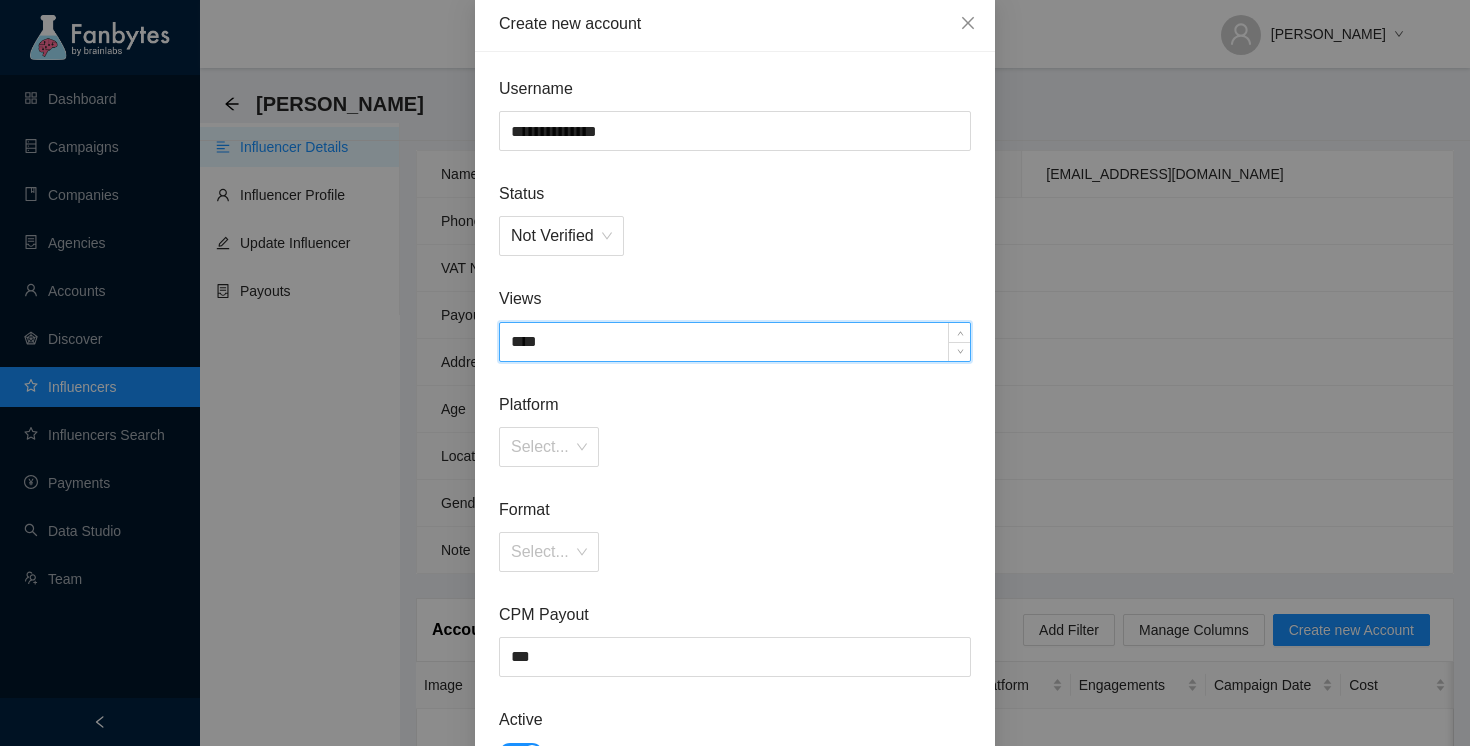 type on "****" 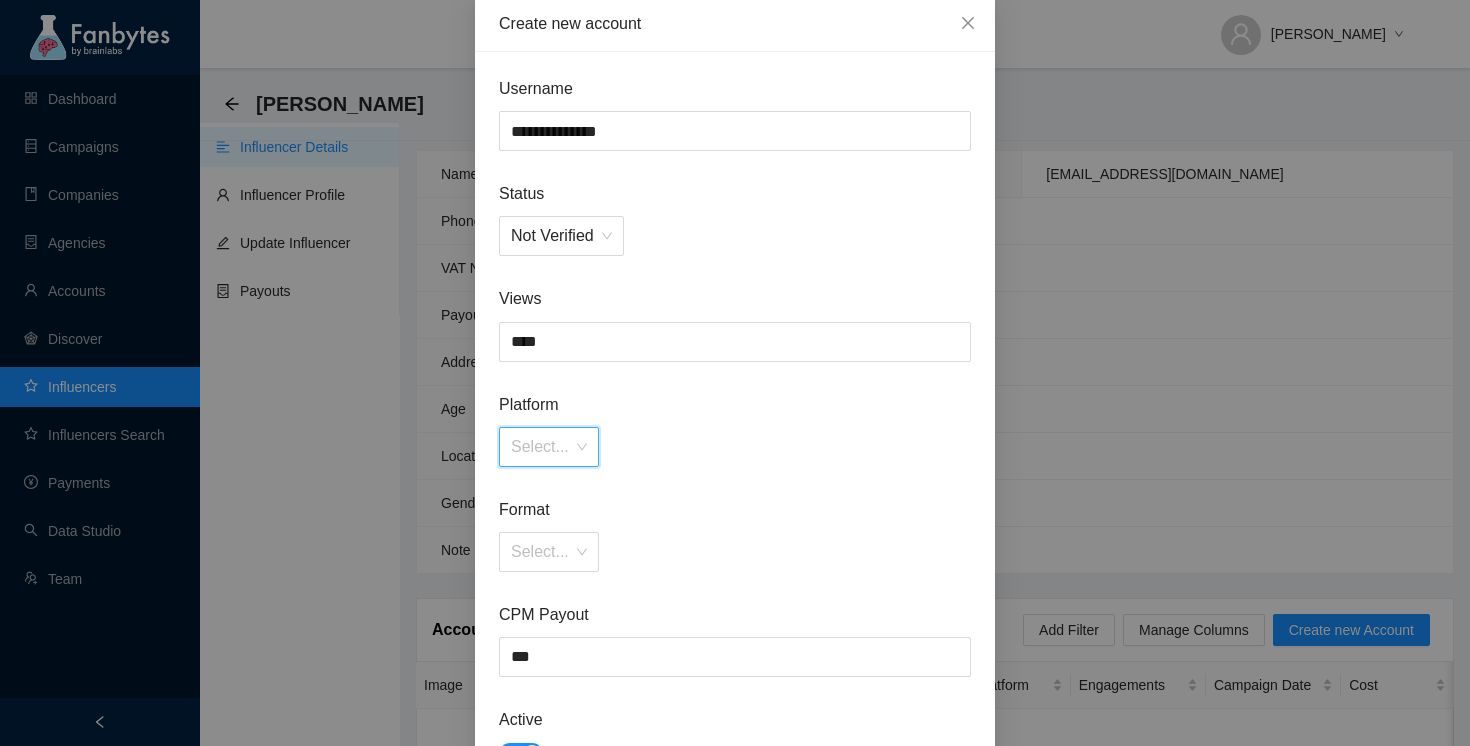 click at bounding box center [542, 447] 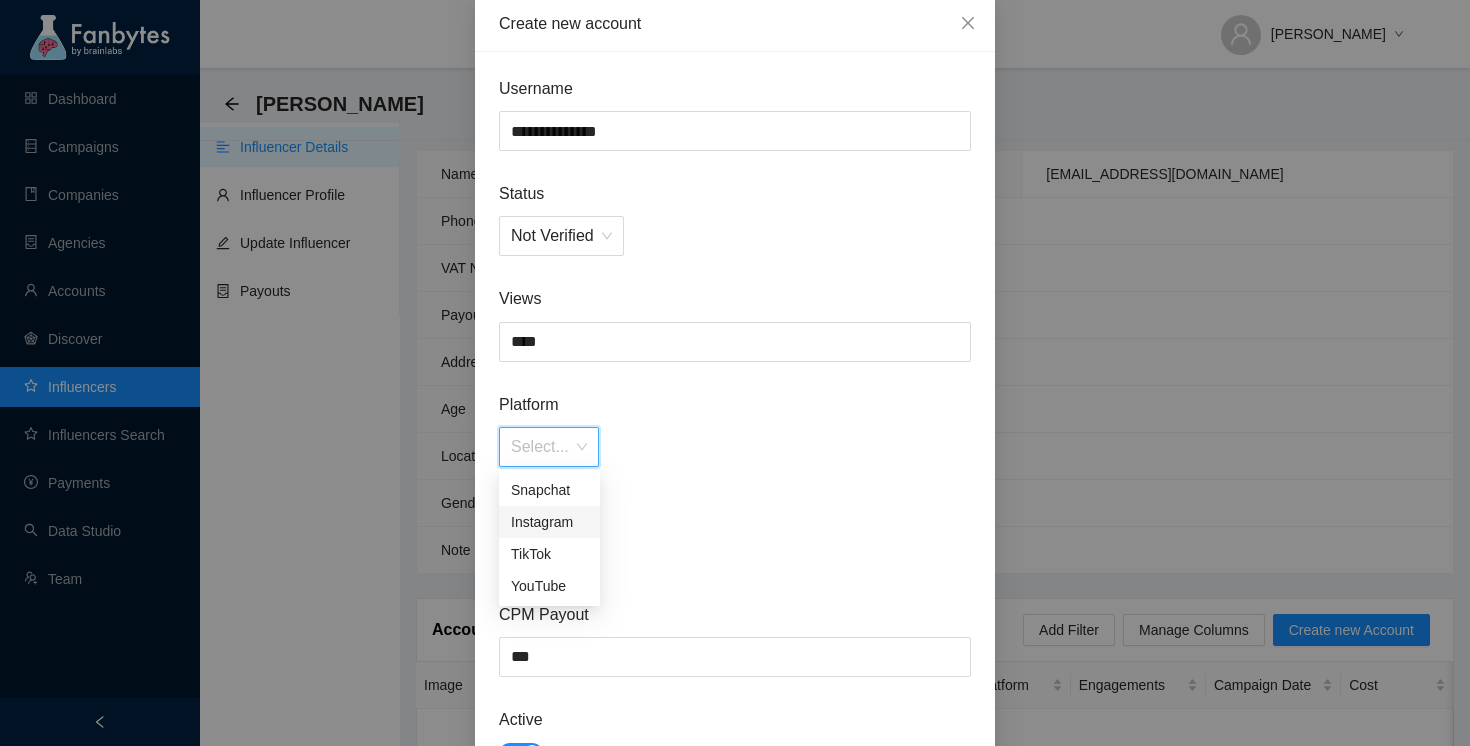 click on "Instagram" at bounding box center [549, 522] 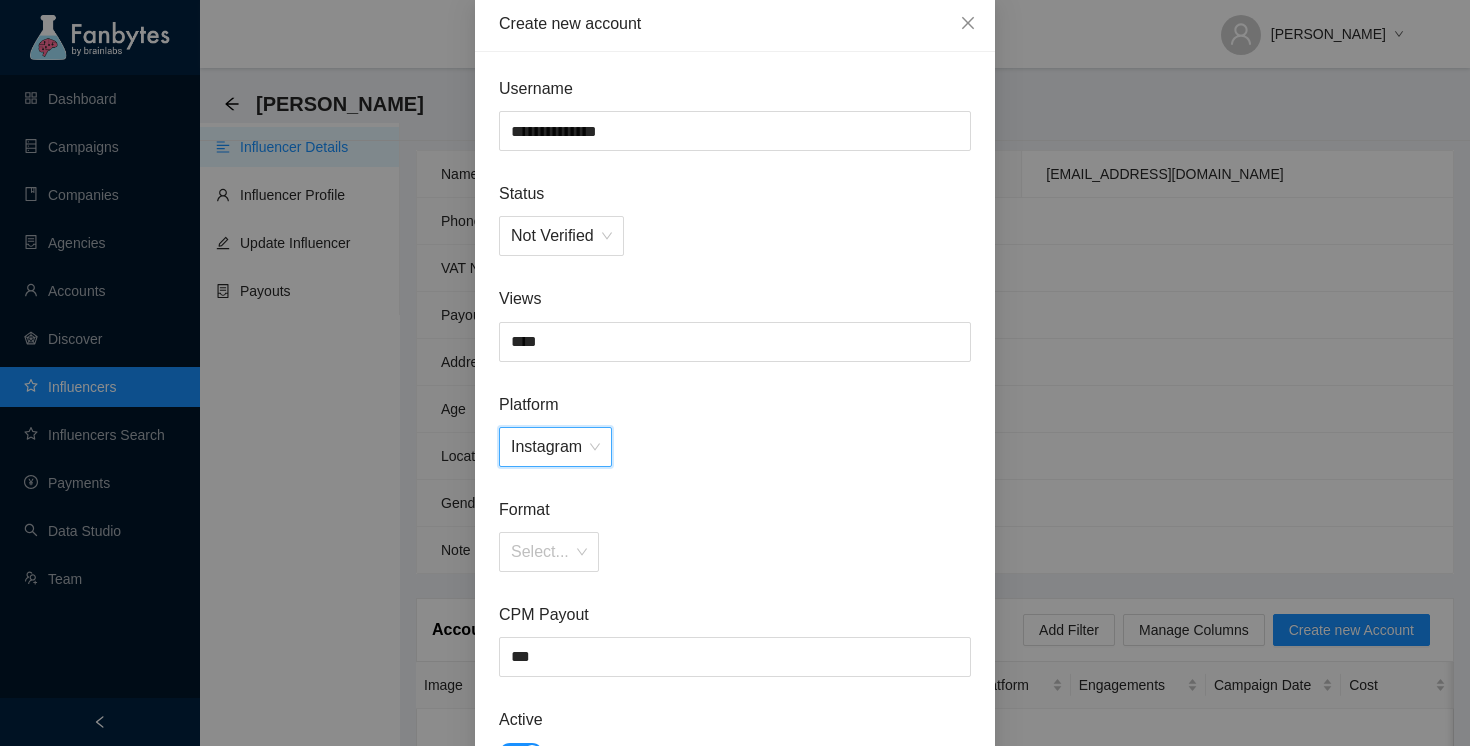 click on "**********" at bounding box center [735, 503] 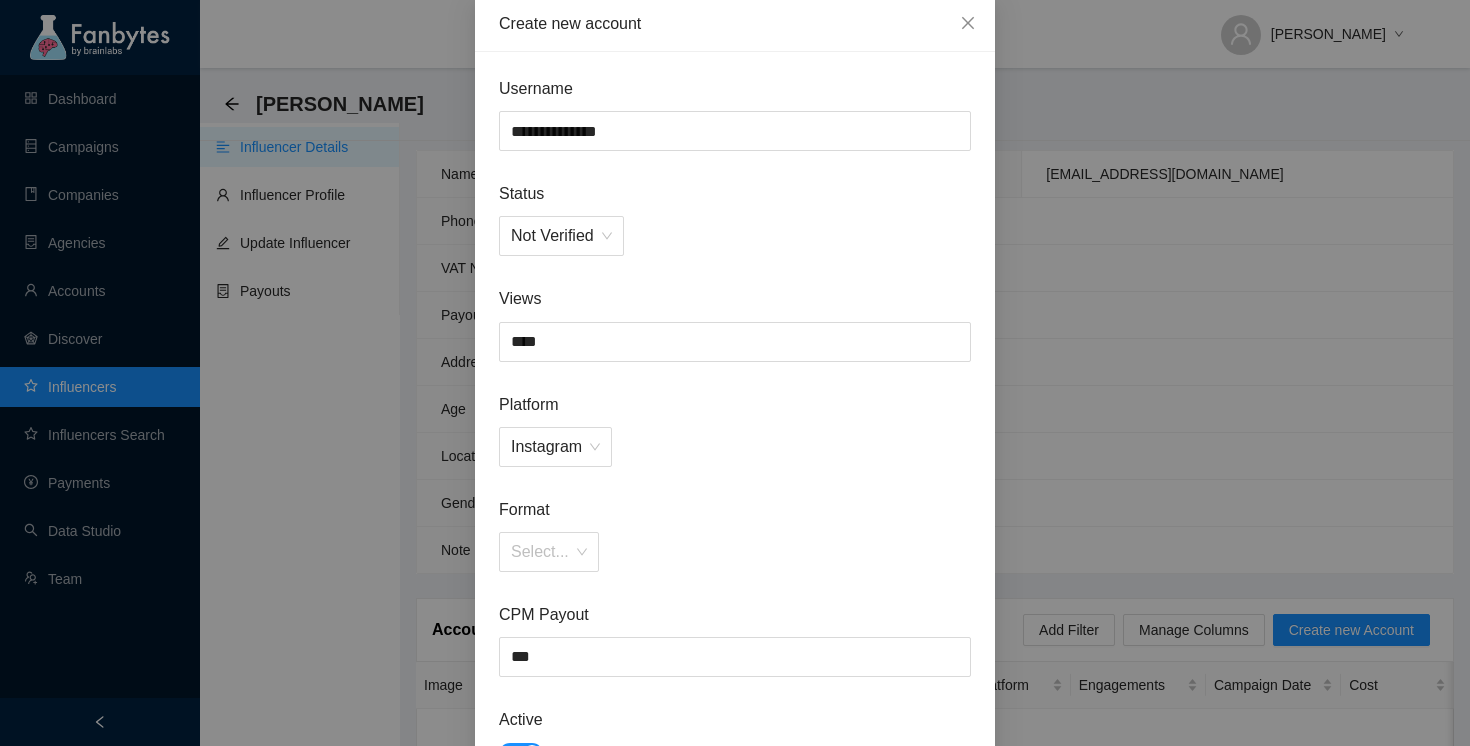 scroll, scrollTop: 239, scrollLeft: 0, axis: vertical 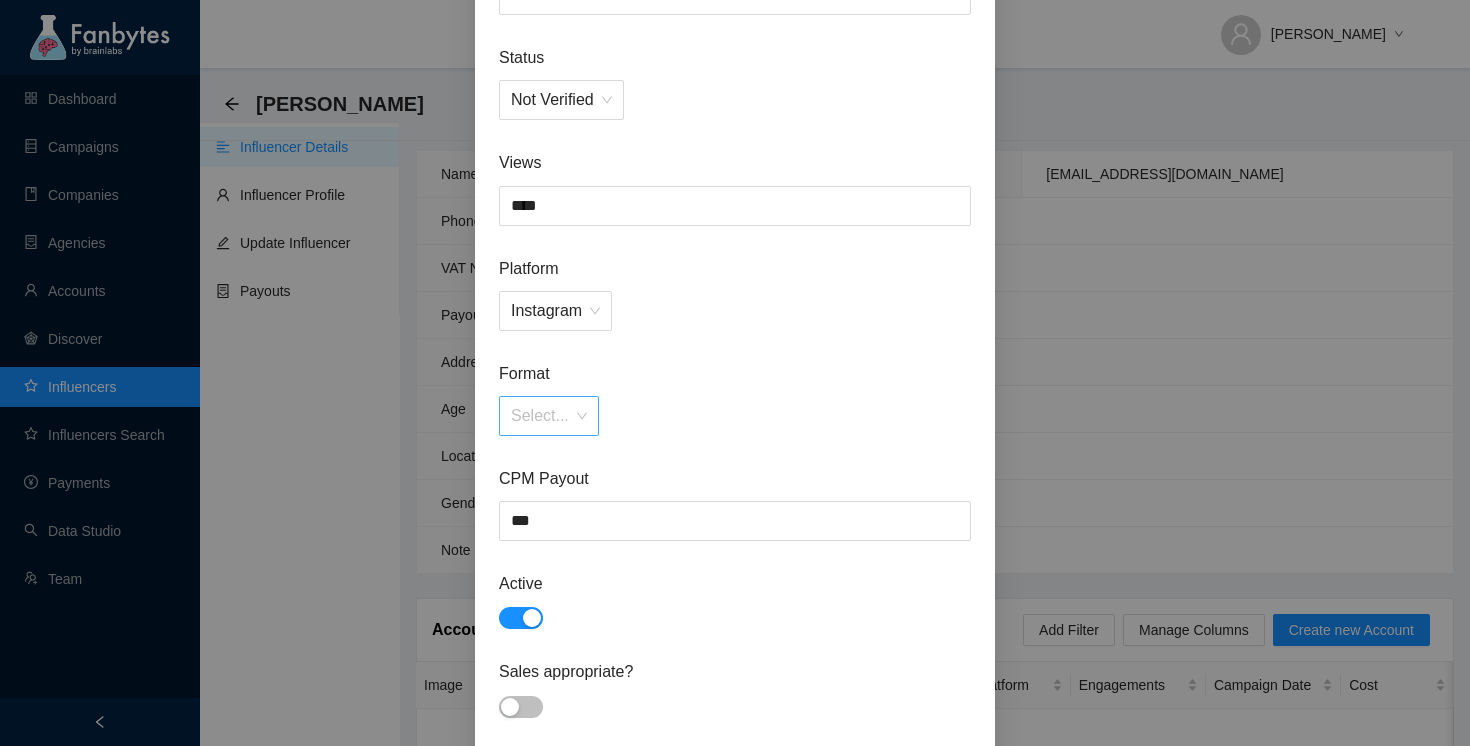 click on "Select..." at bounding box center (549, 416) 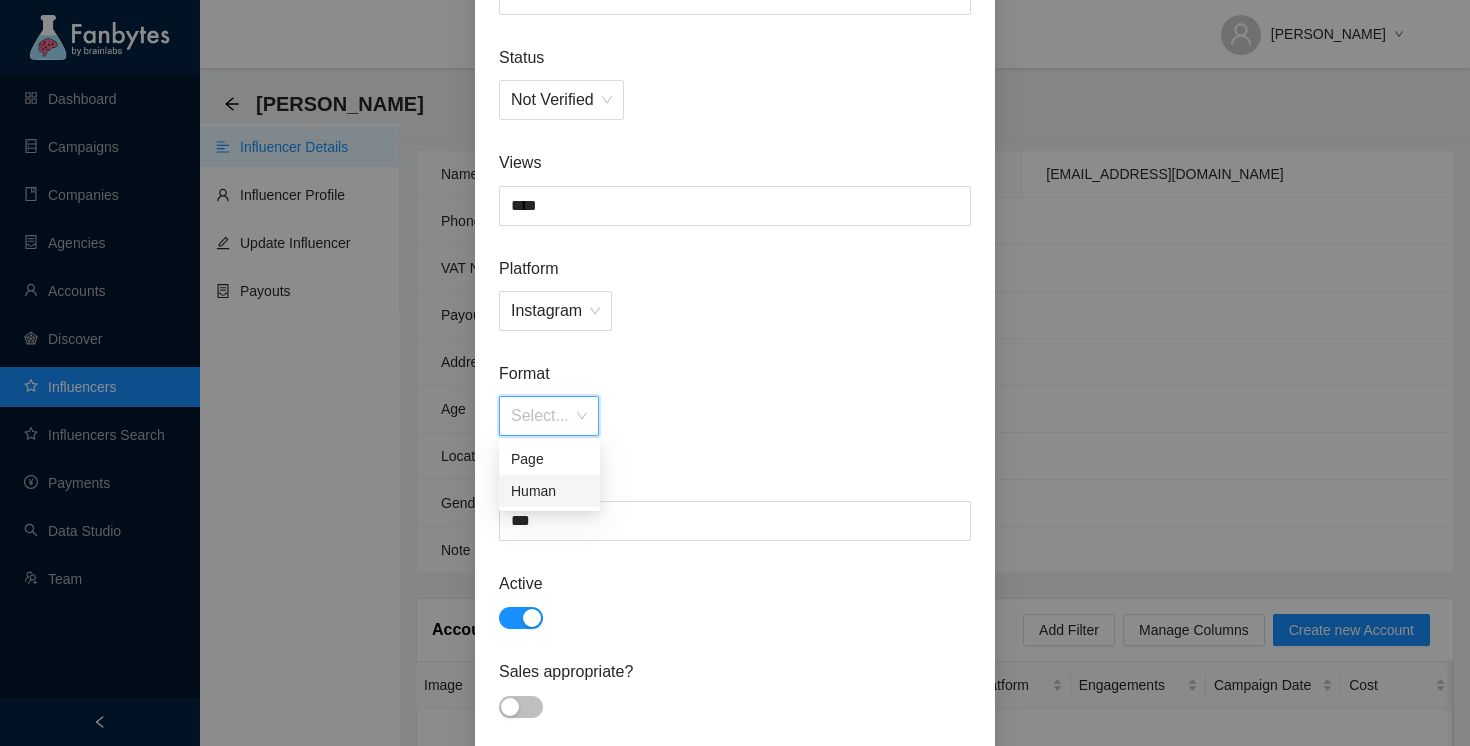 click on "Human" at bounding box center (549, 491) 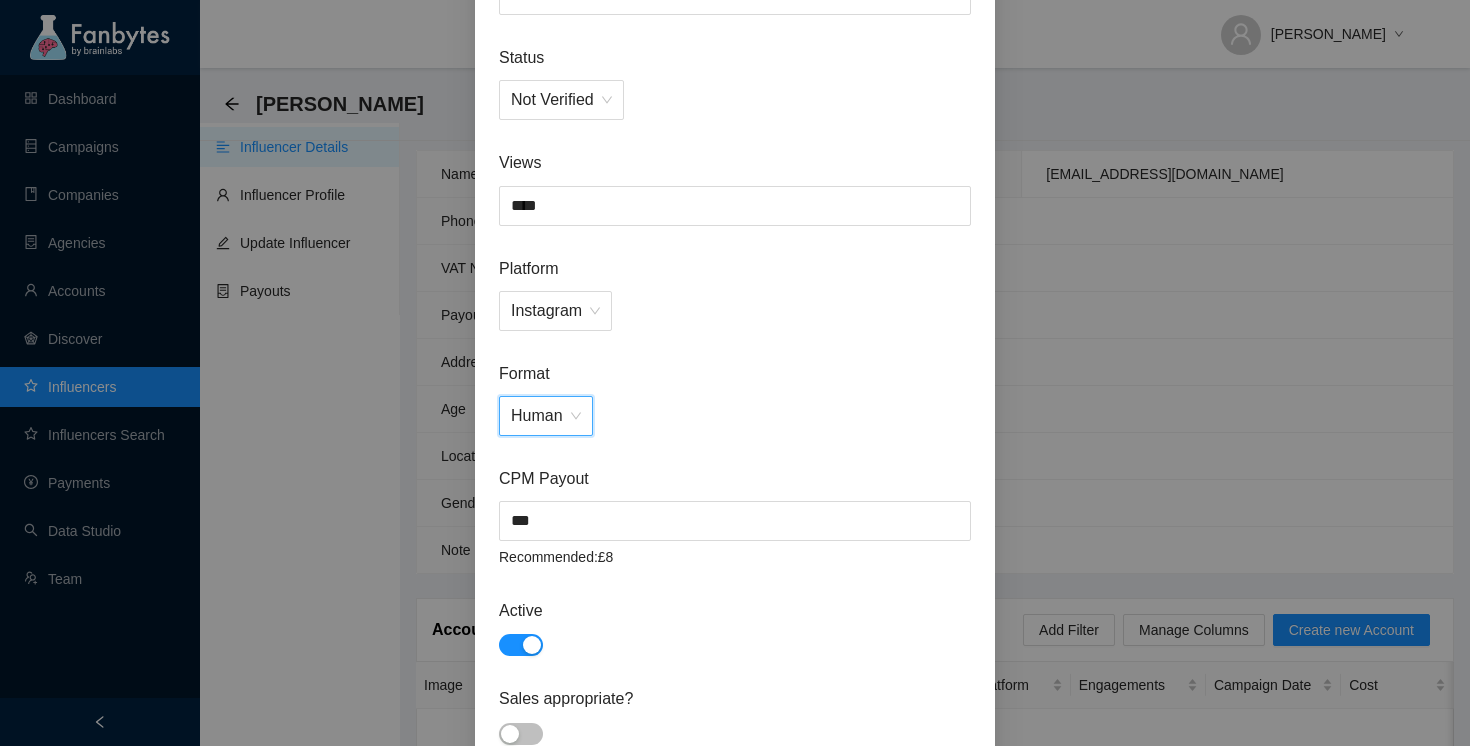 click on "**********" at bounding box center (735, 380) 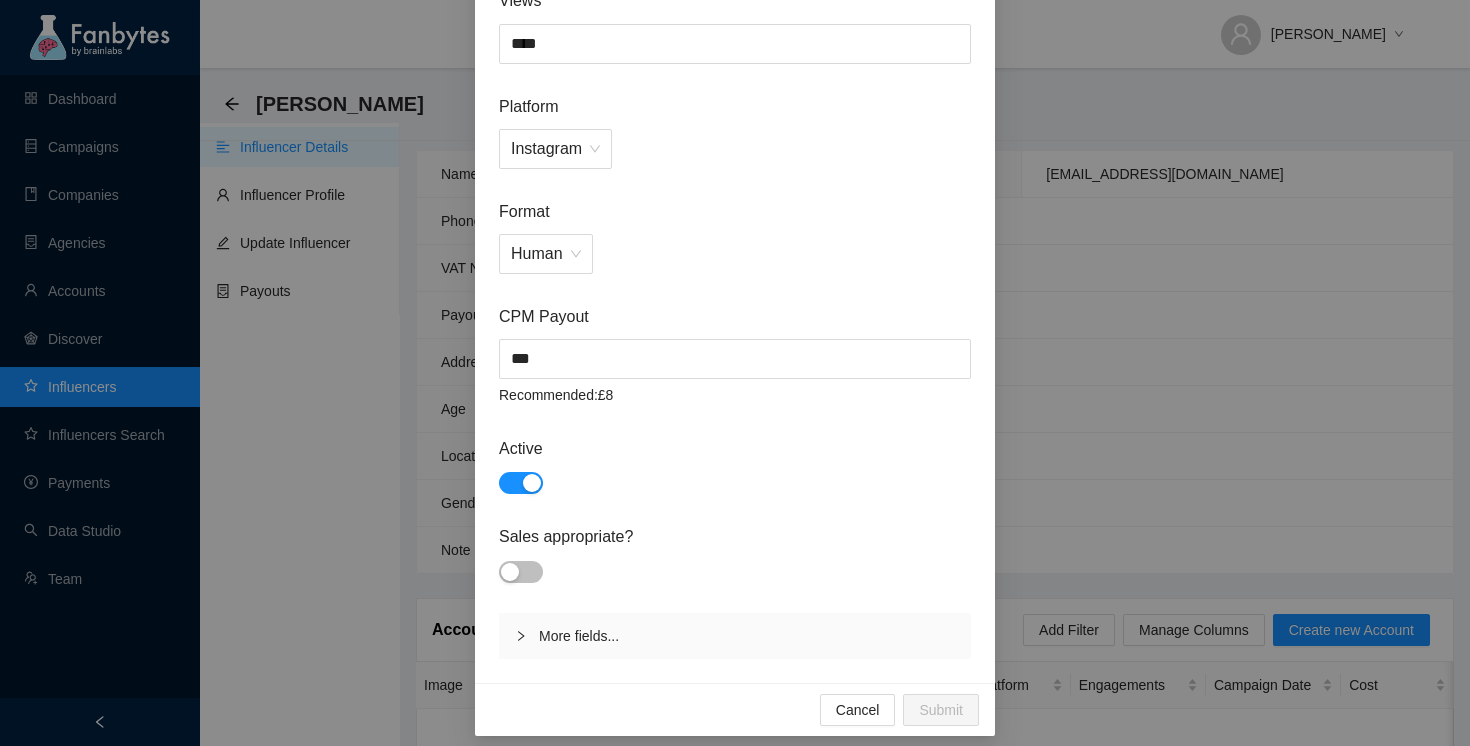 scroll, scrollTop: 415, scrollLeft: 0, axis: vertical 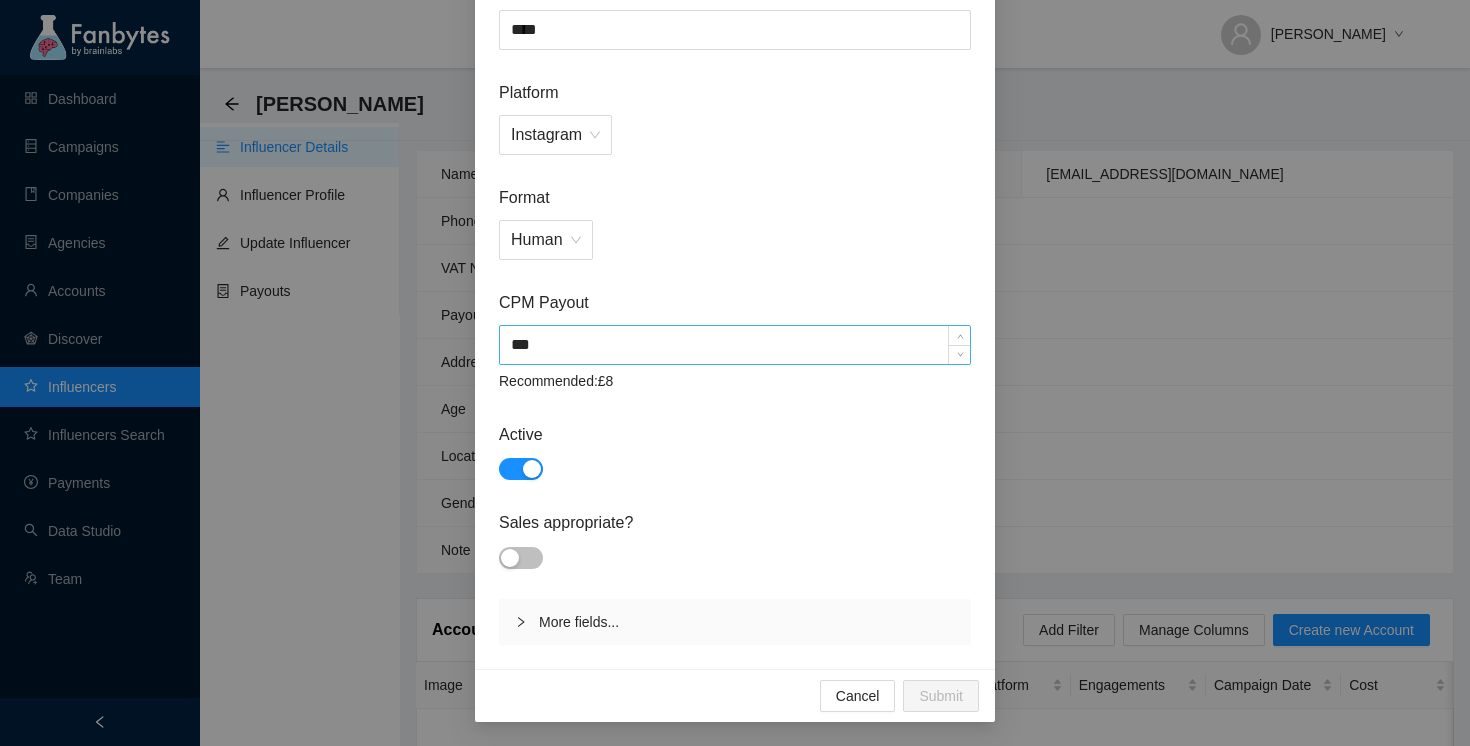 click on "***" at bounding box center [735, 345] 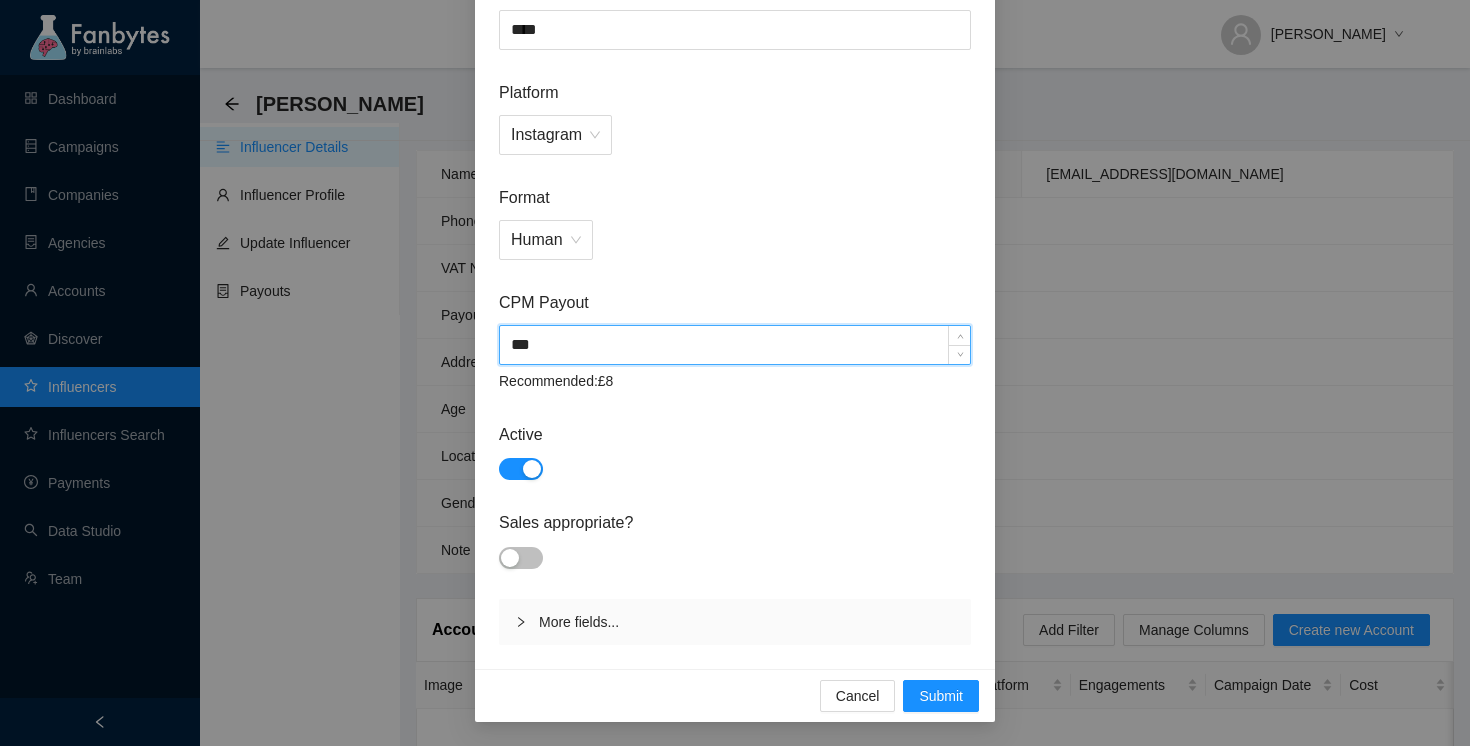 type on "***" 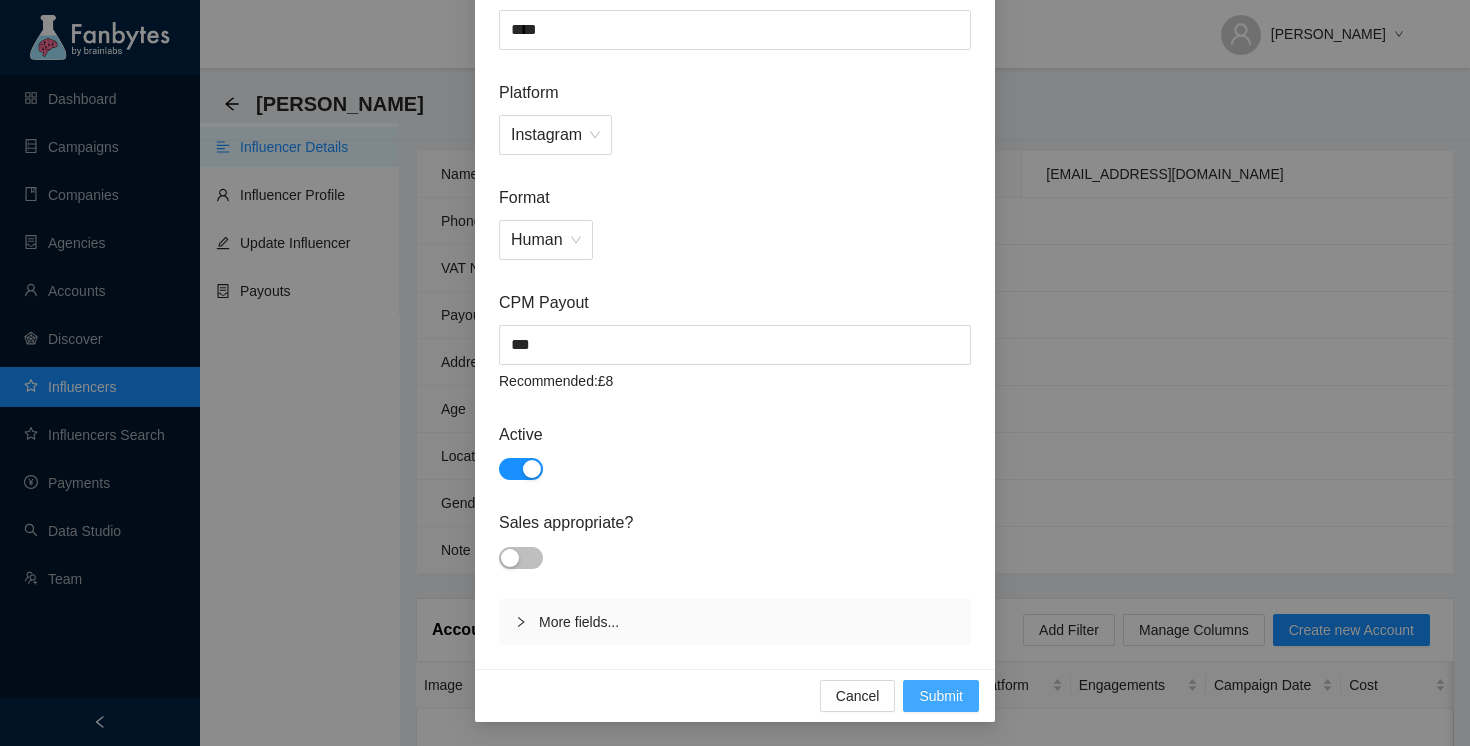 click on "Submit" at bounding box center [941, 696] 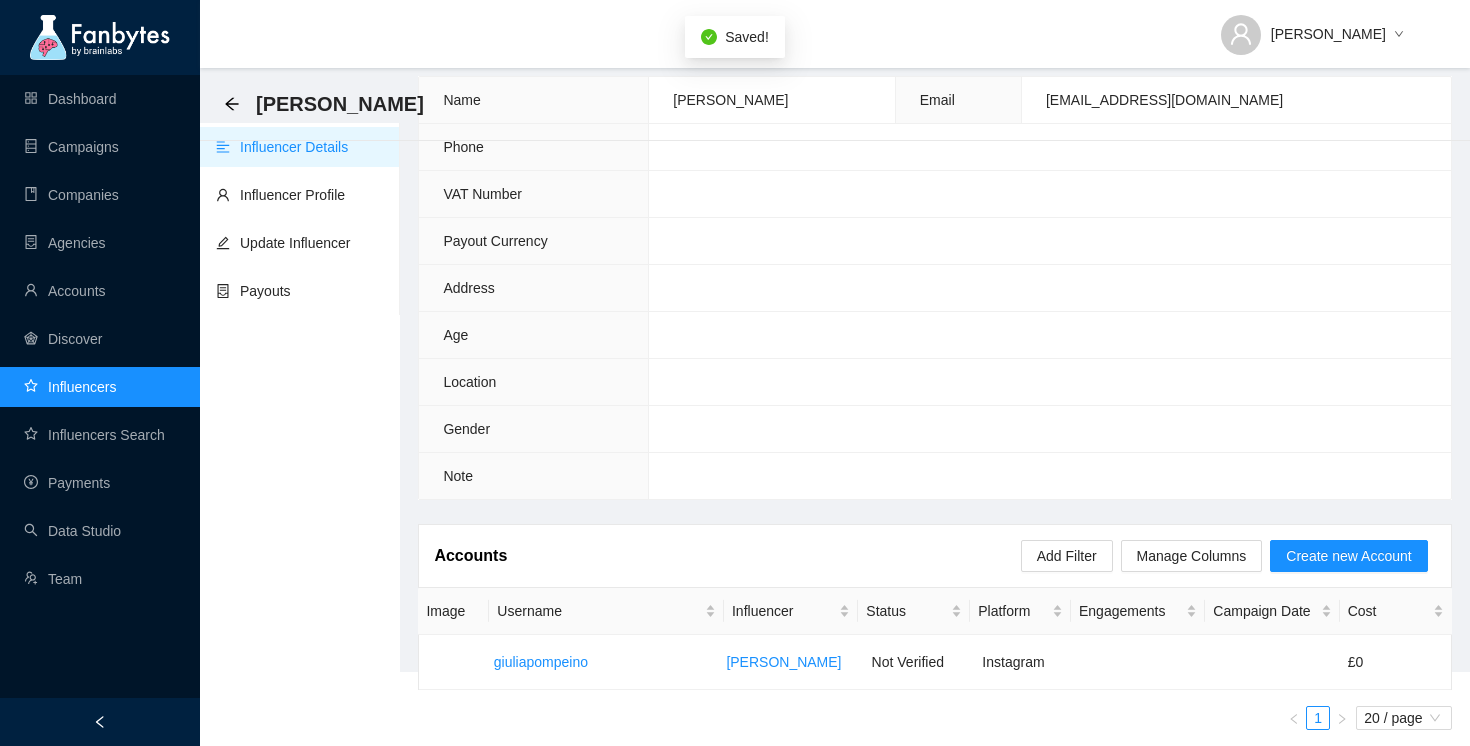 scroll, scrollTop: 88, scrollLeft: 0, axis: vertical 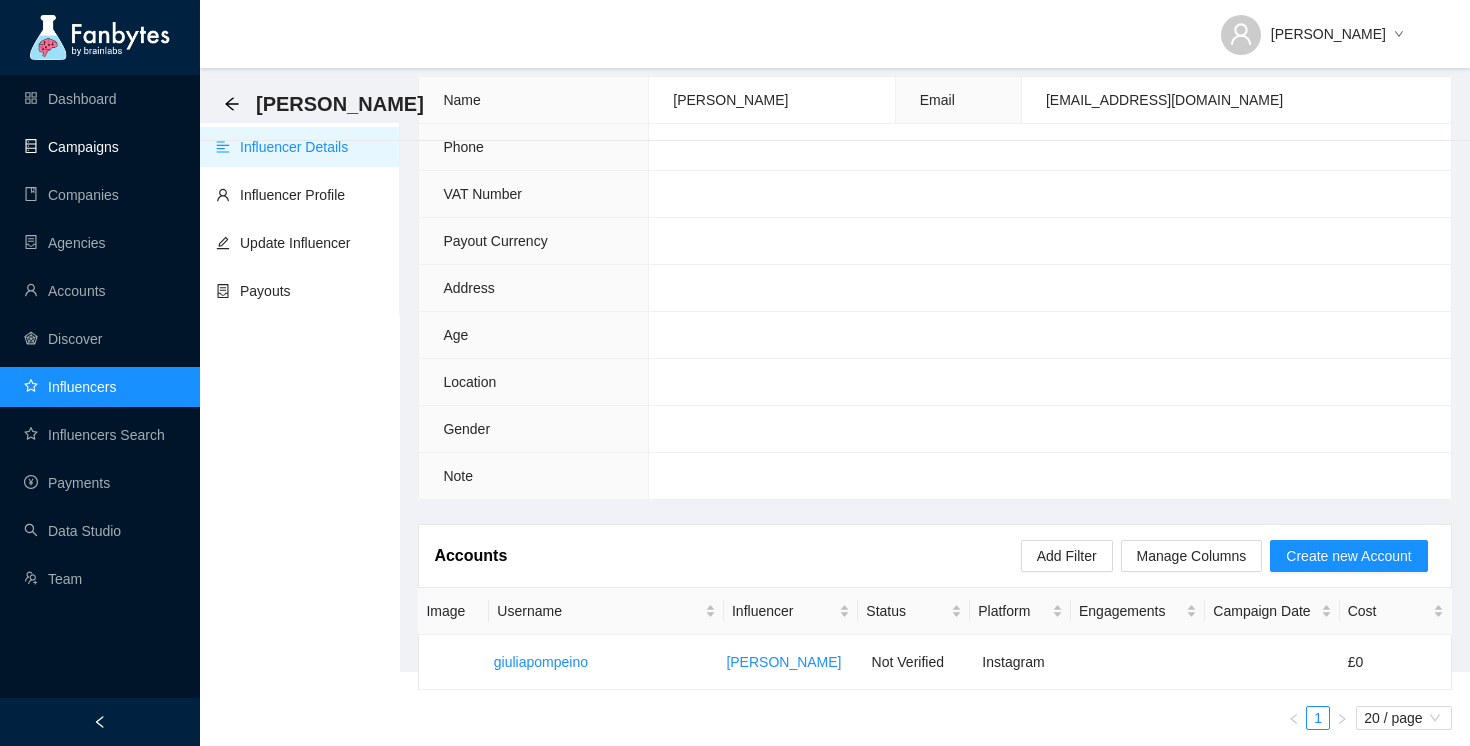 click on "Campaigns" at bounding box center (71, 147) 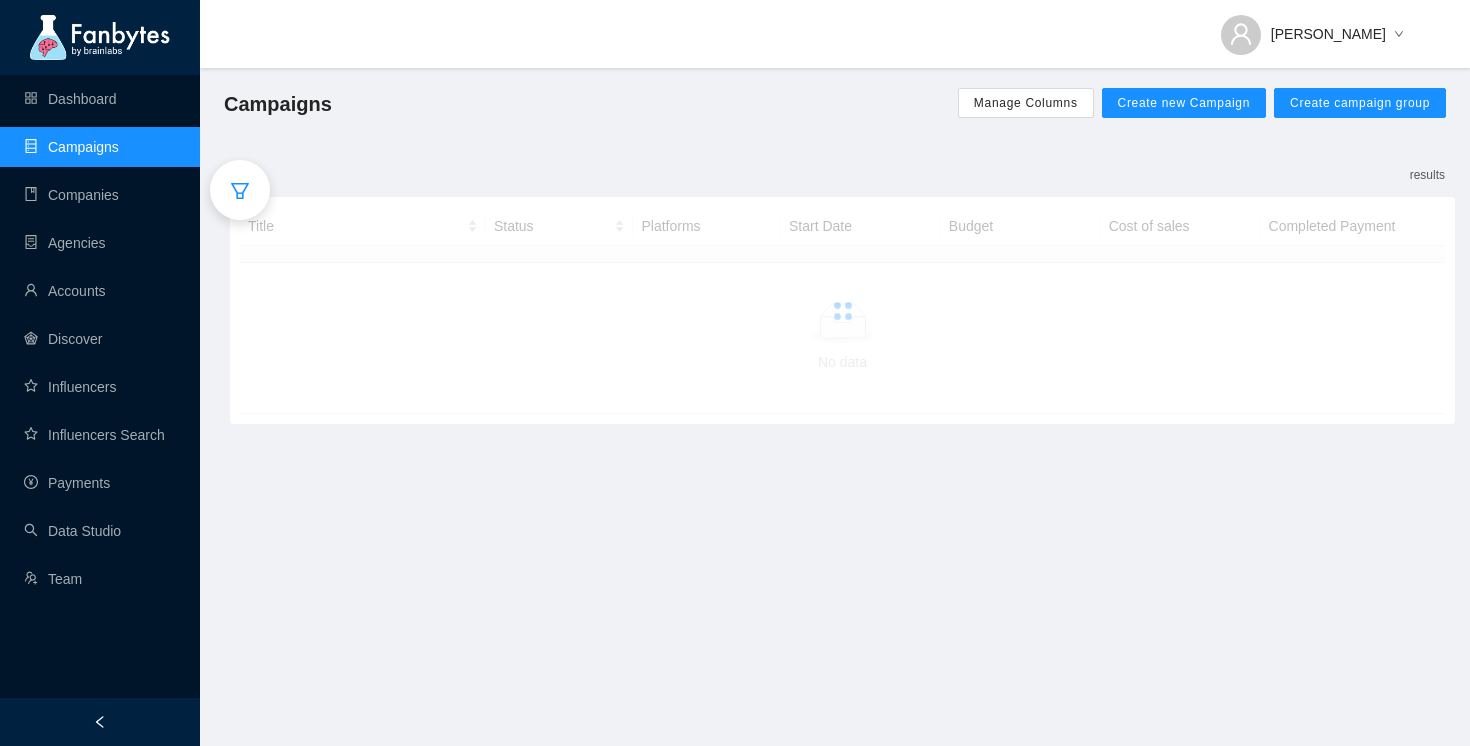 scroll, scrollTop: 0, scrollLeft: 0, axis: both 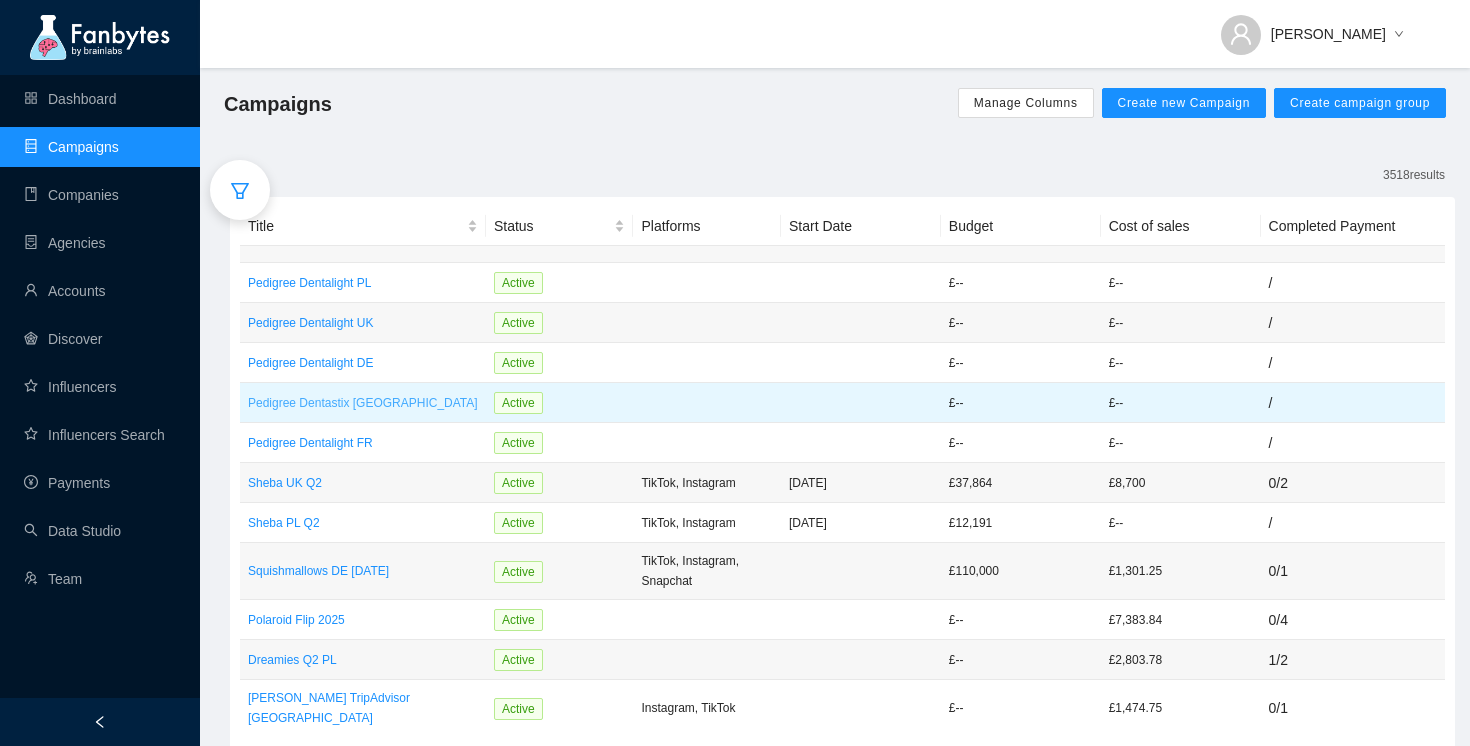 click on "Pedigree Dentastix [GEOGRAPHIC_DATA]" at bounding box center [363, 403] 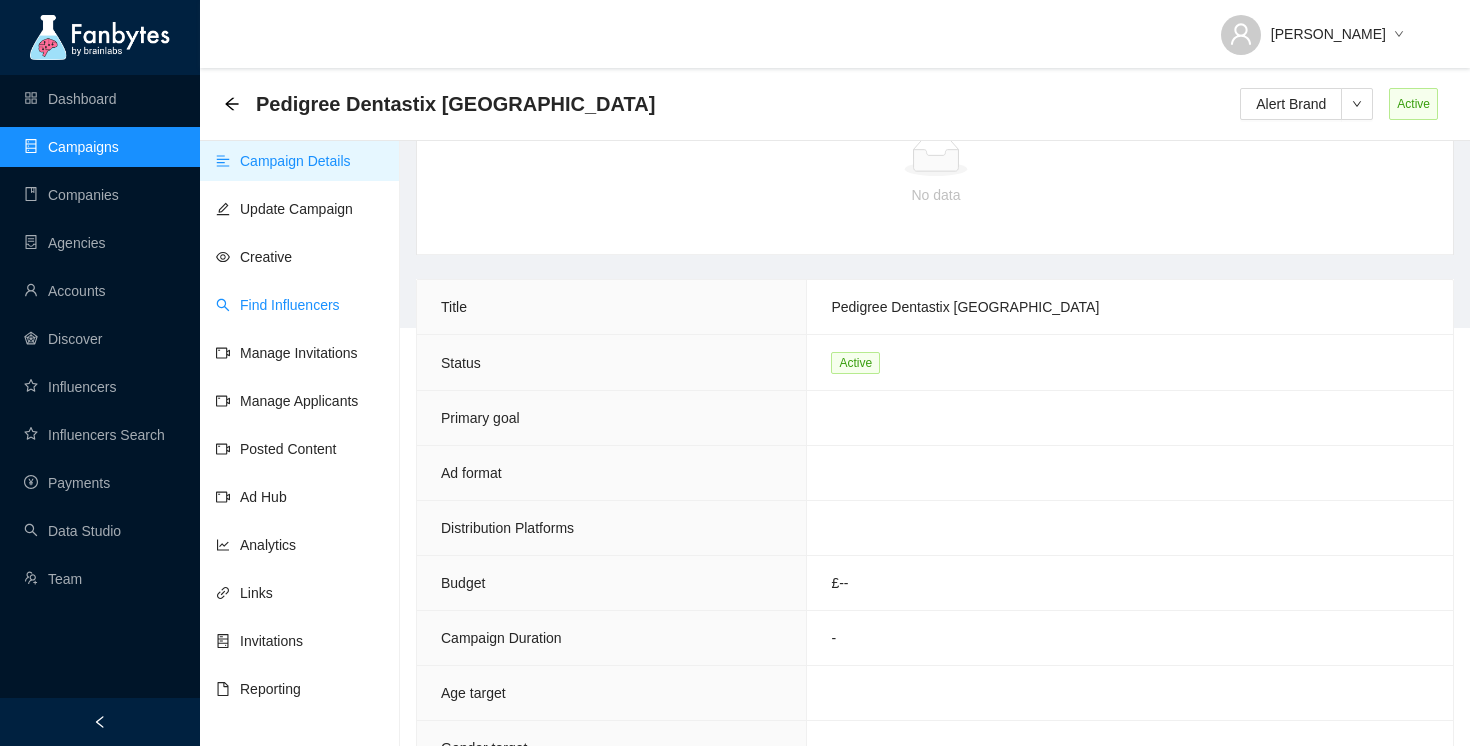 click on "Find Influencers" at bounding box center (278, 305) 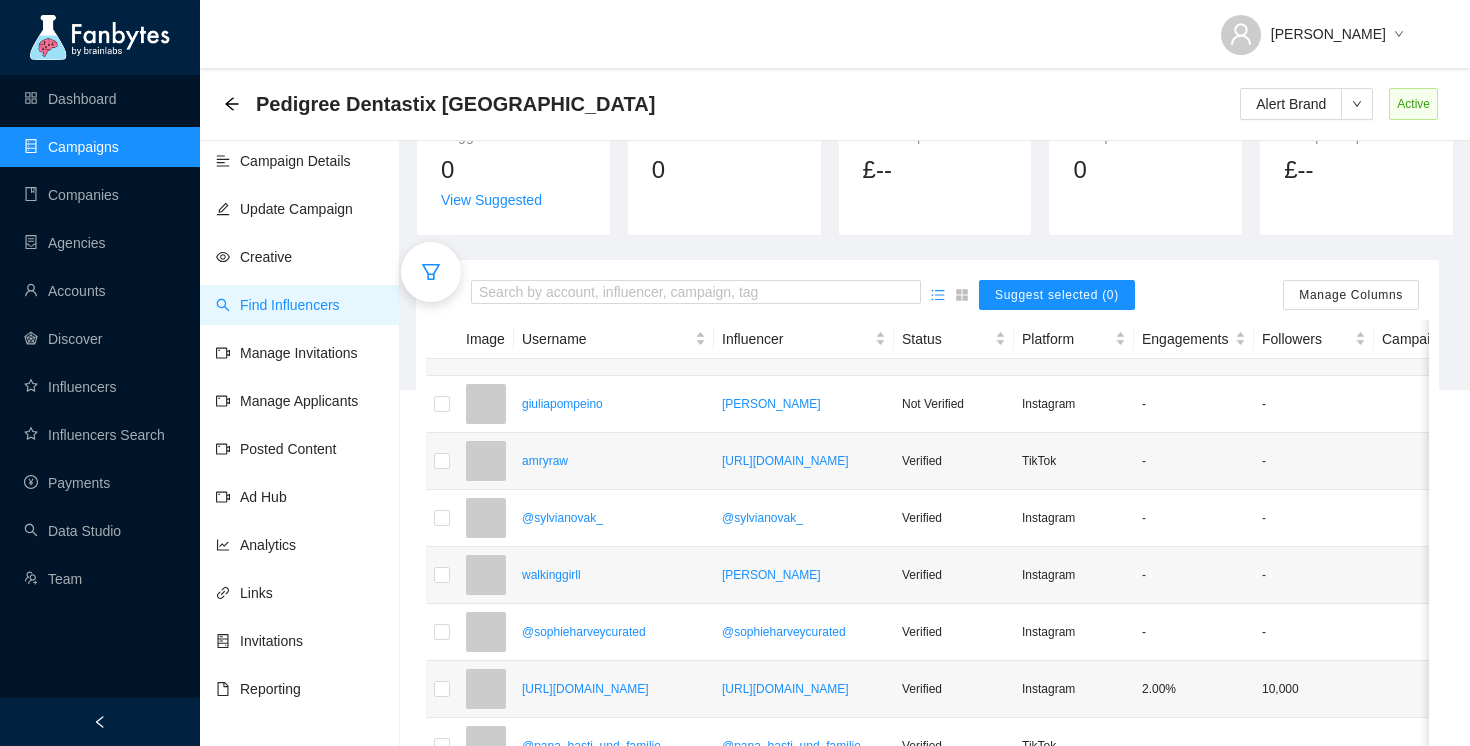 scroll, scrollTop: 373, scrollLeft: 0, axis: vertical 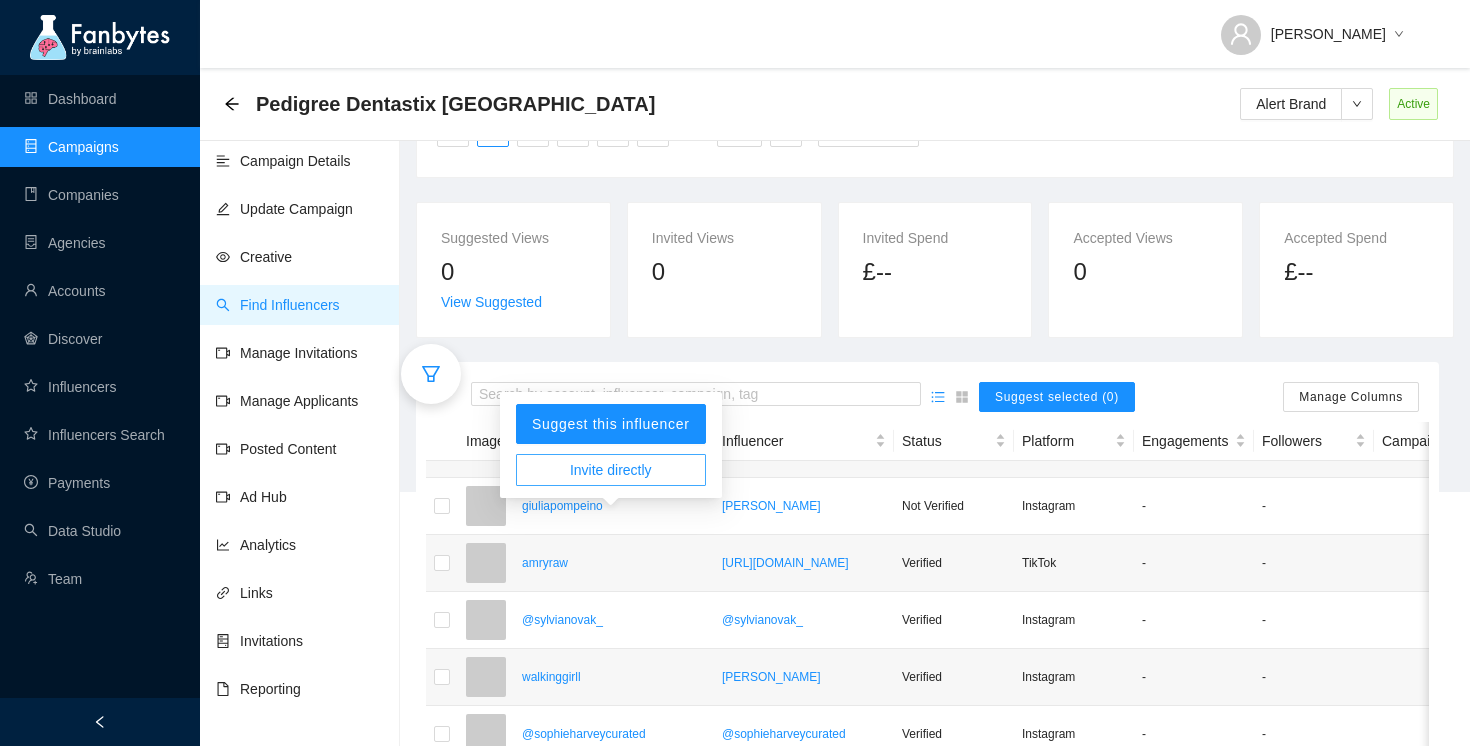 click on "Invite directly" at bounding box center (611, 470) 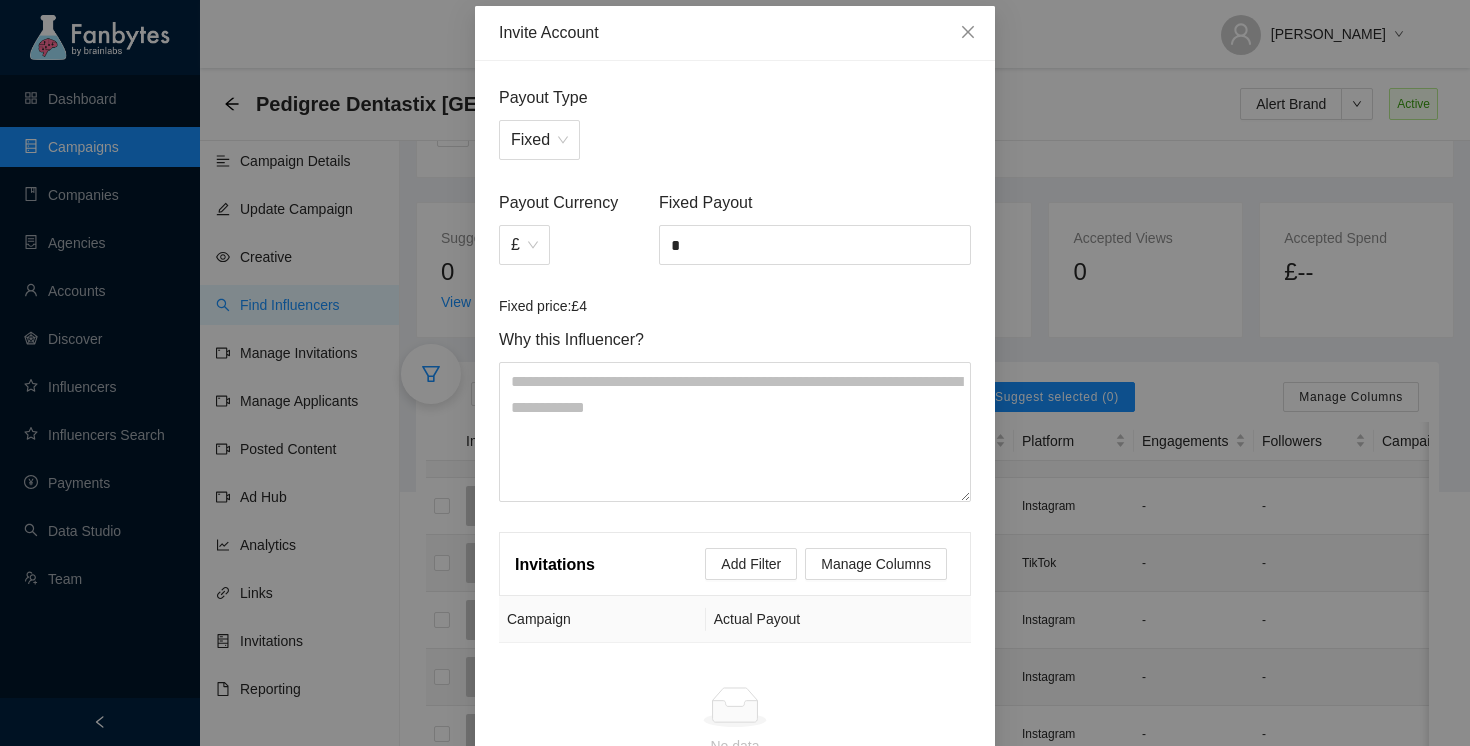 scroll, scrollTop: 134, scrollLeft: 0, axis: vertical 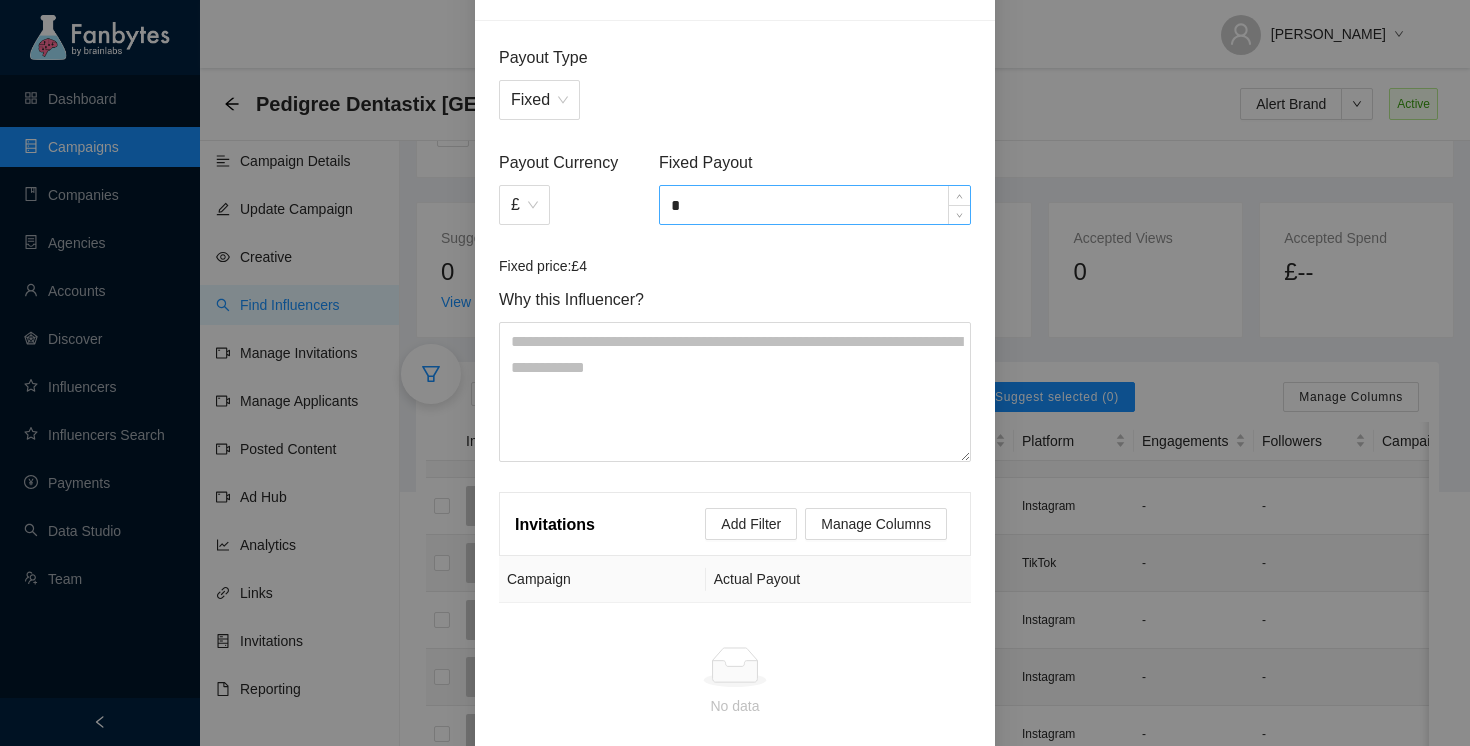 click on "*" at bounding box center (815, 205) 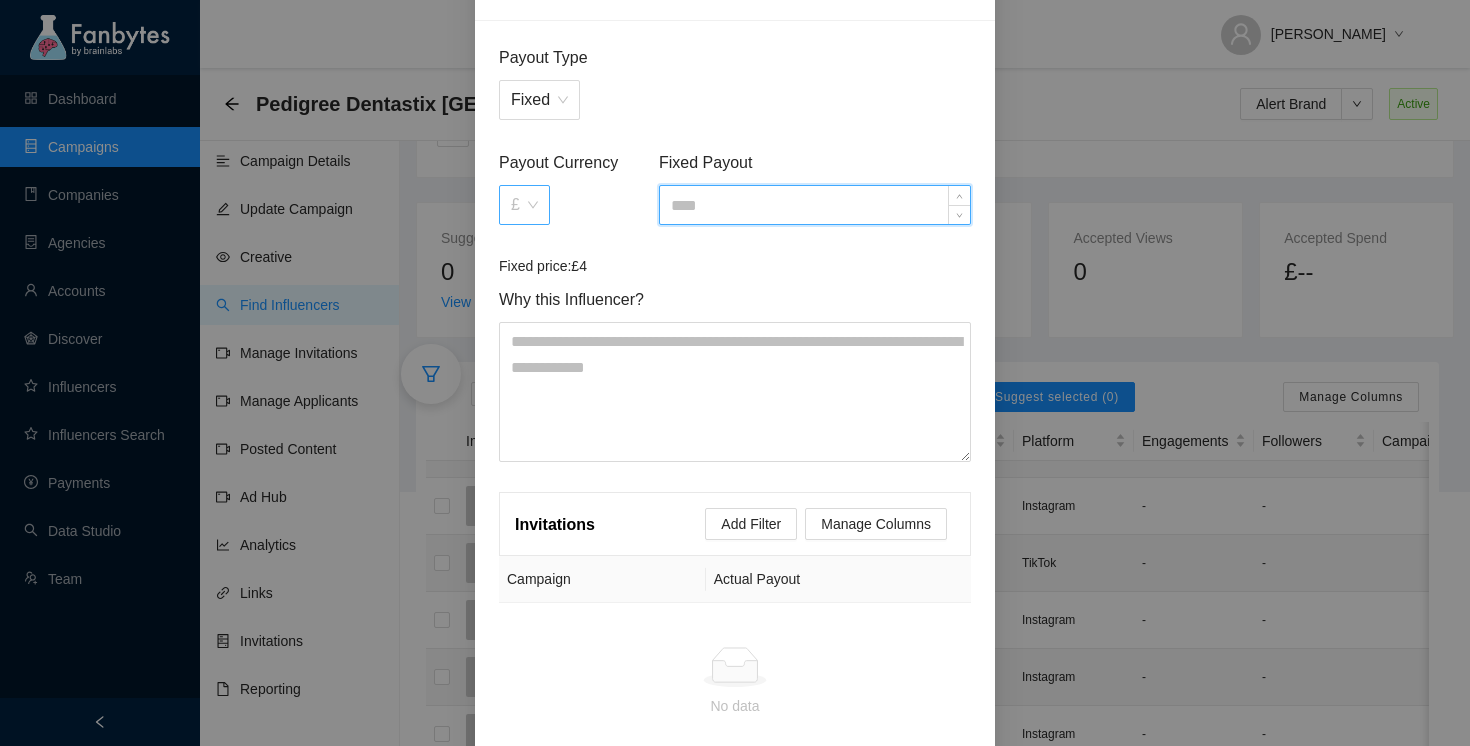 click on "£" at bounding box center (524, 205) 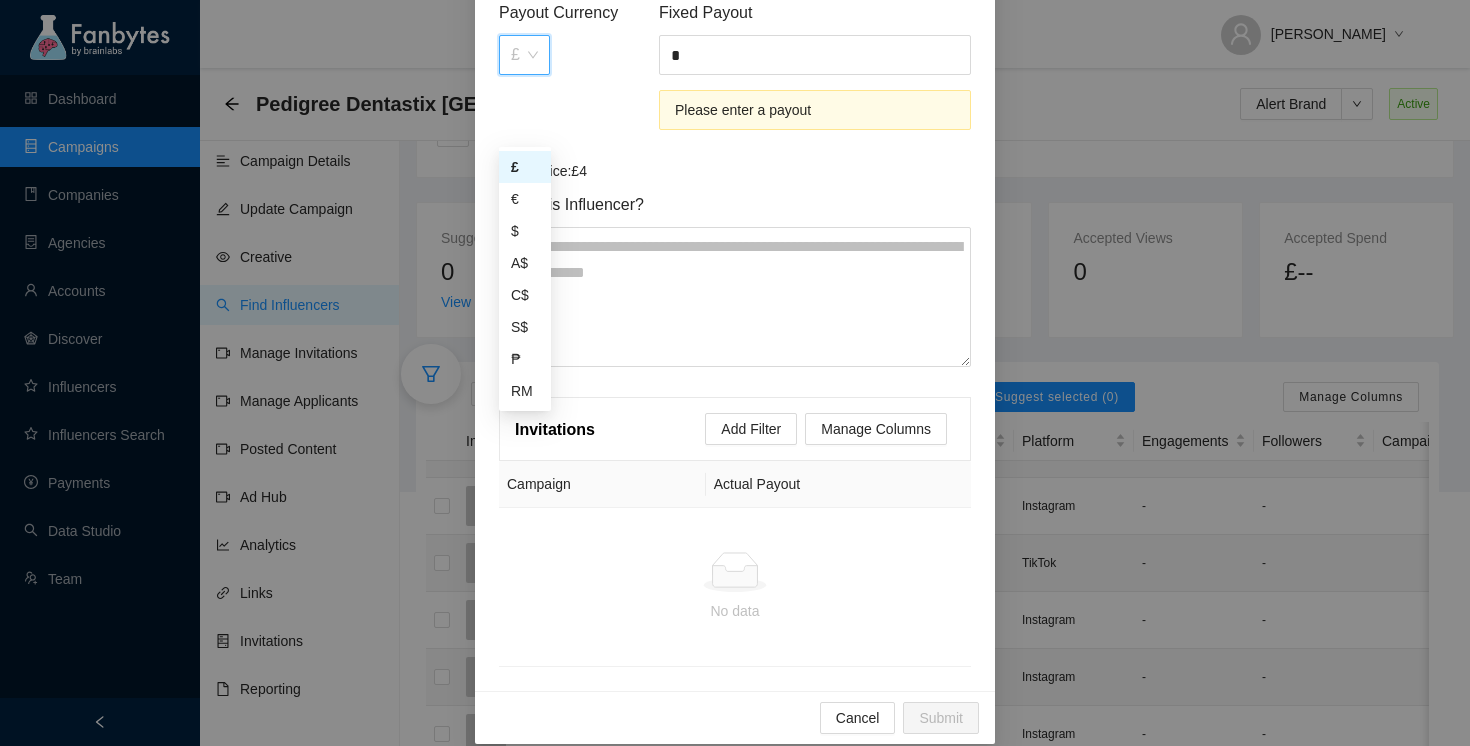 scroll, scrollTop: 306, scrollLeft: 0, axis: vertical 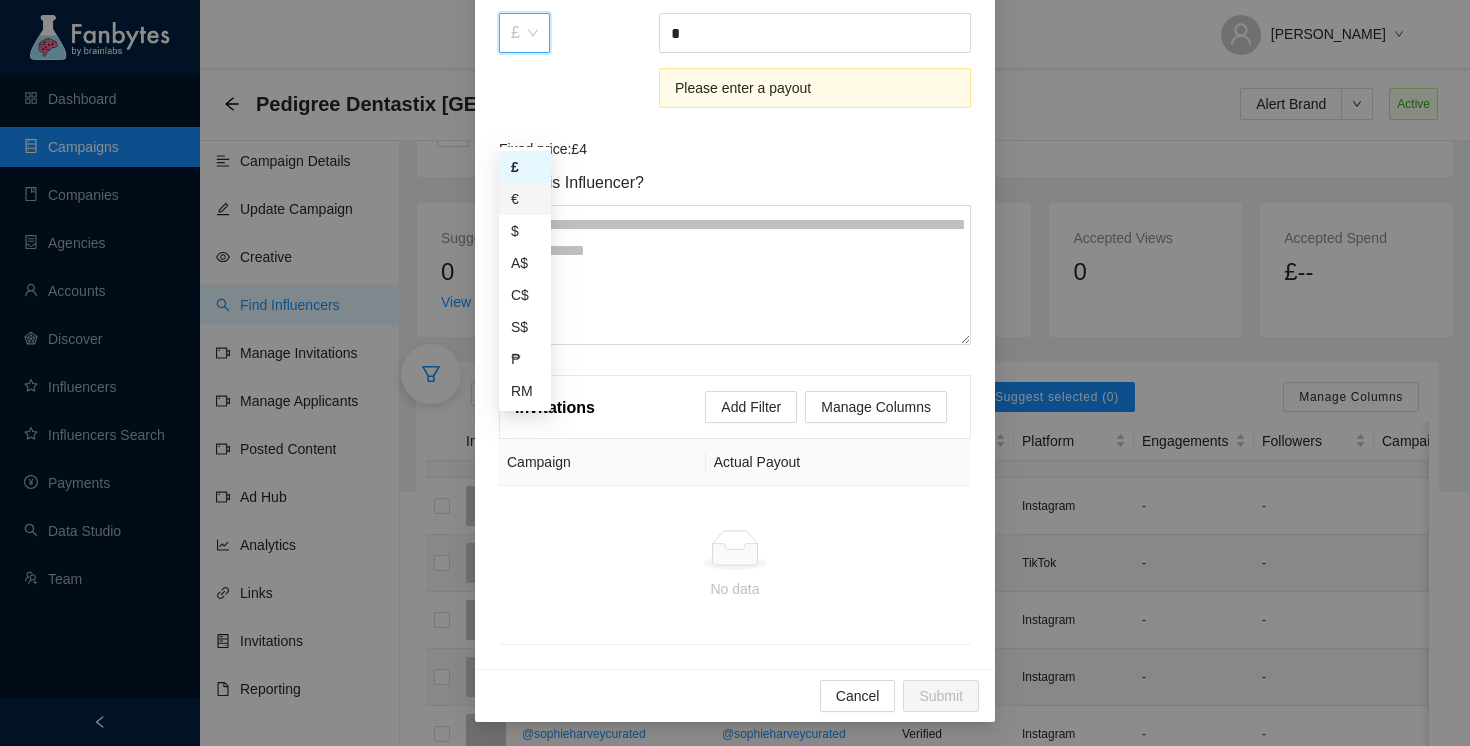 click on "€" at bounding box center [525, 199] 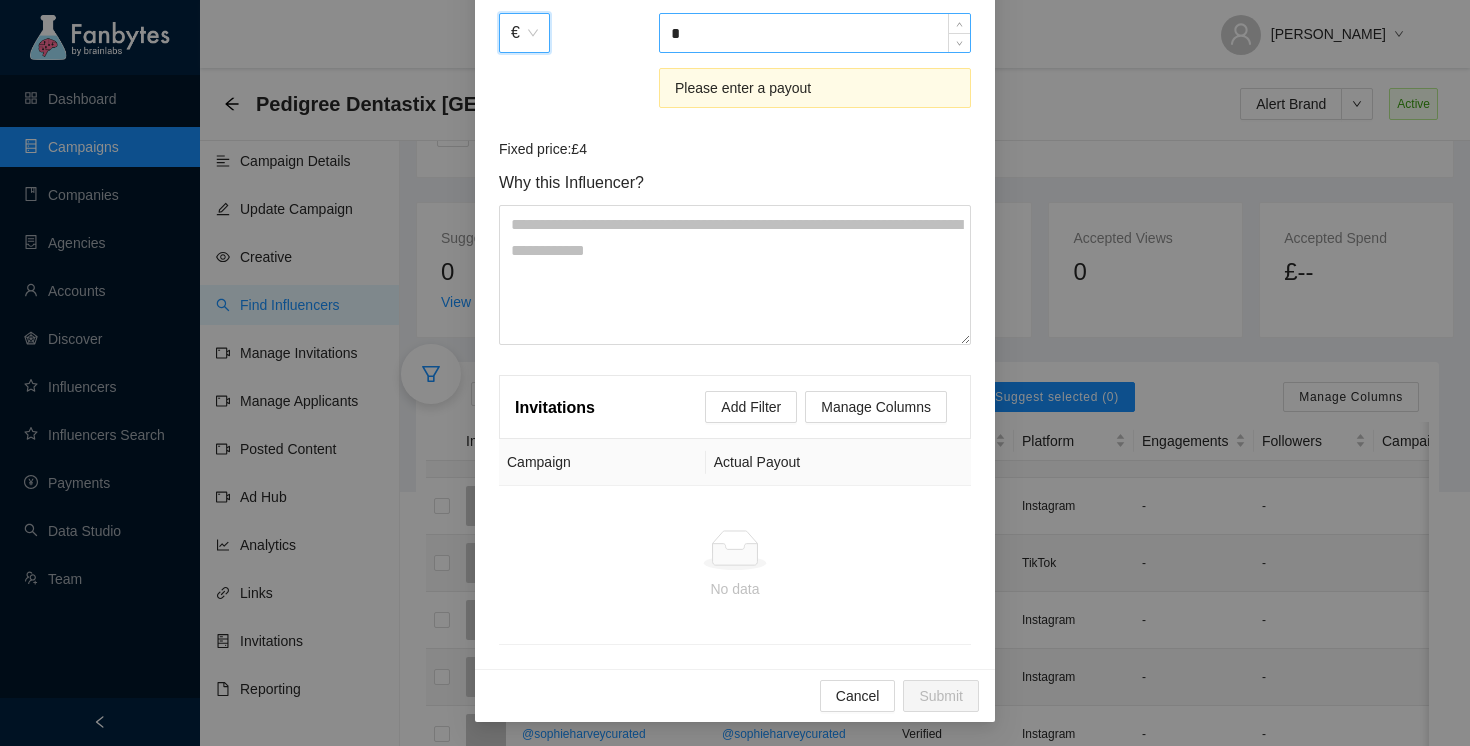 click on "*" at bounding box center (815, 33) 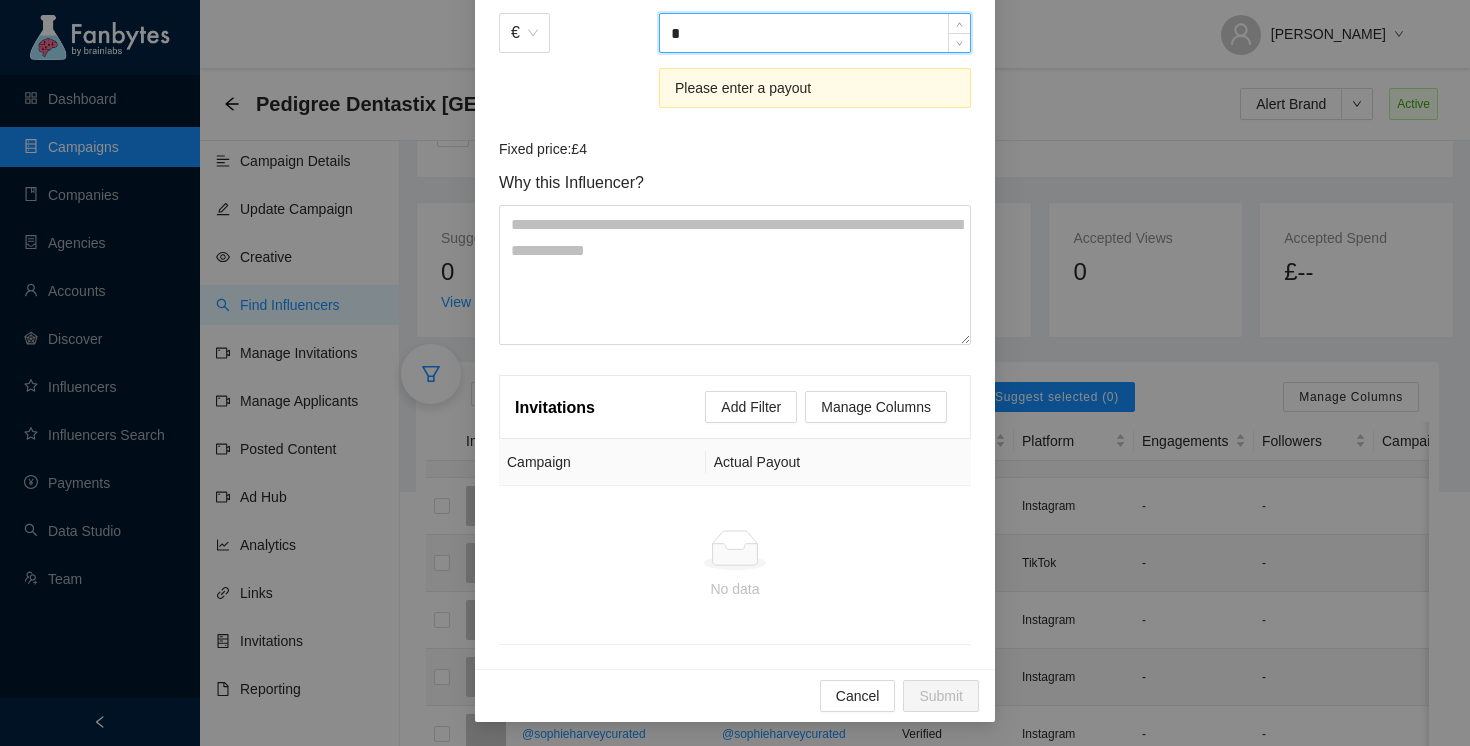 scroll, scrollTop: 262, scrollLeft: 0, axis: vertical 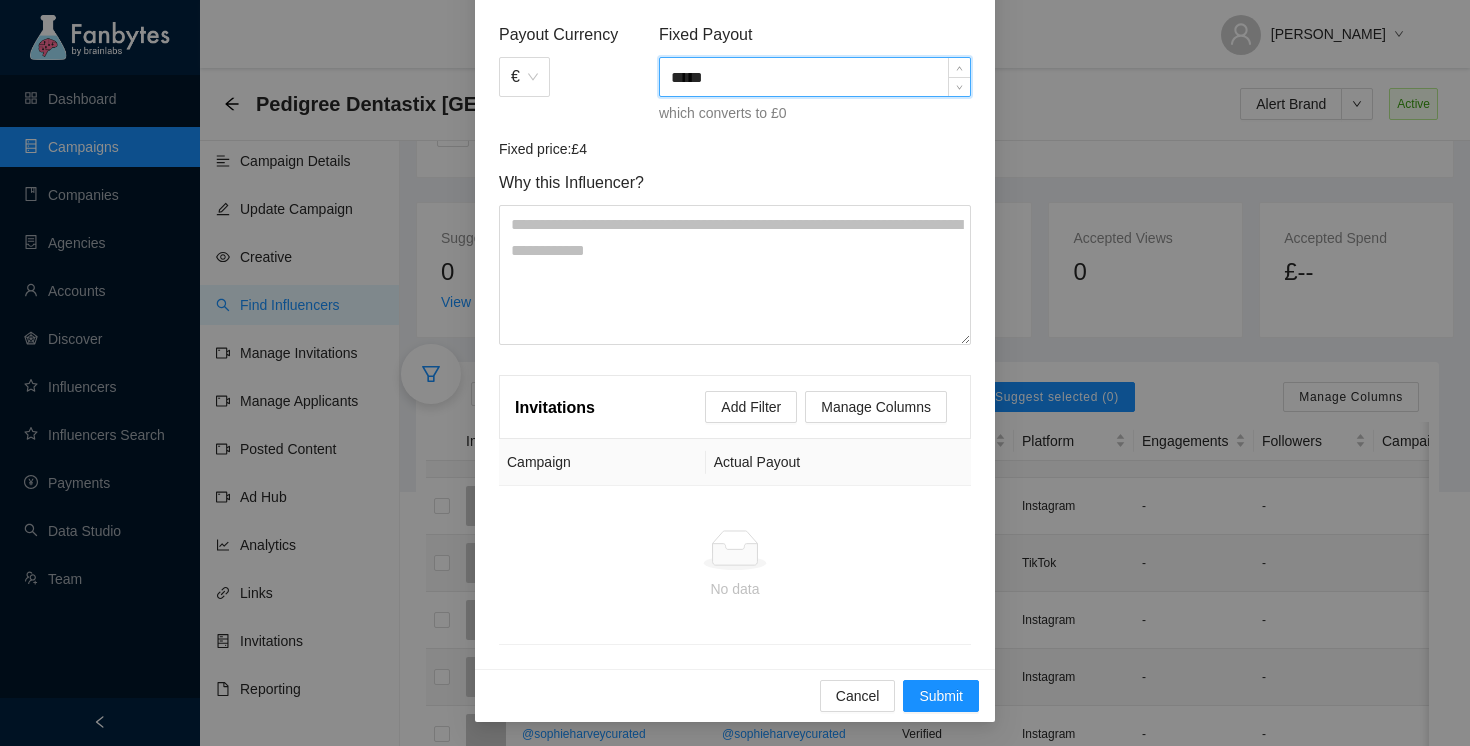 type on "*****" 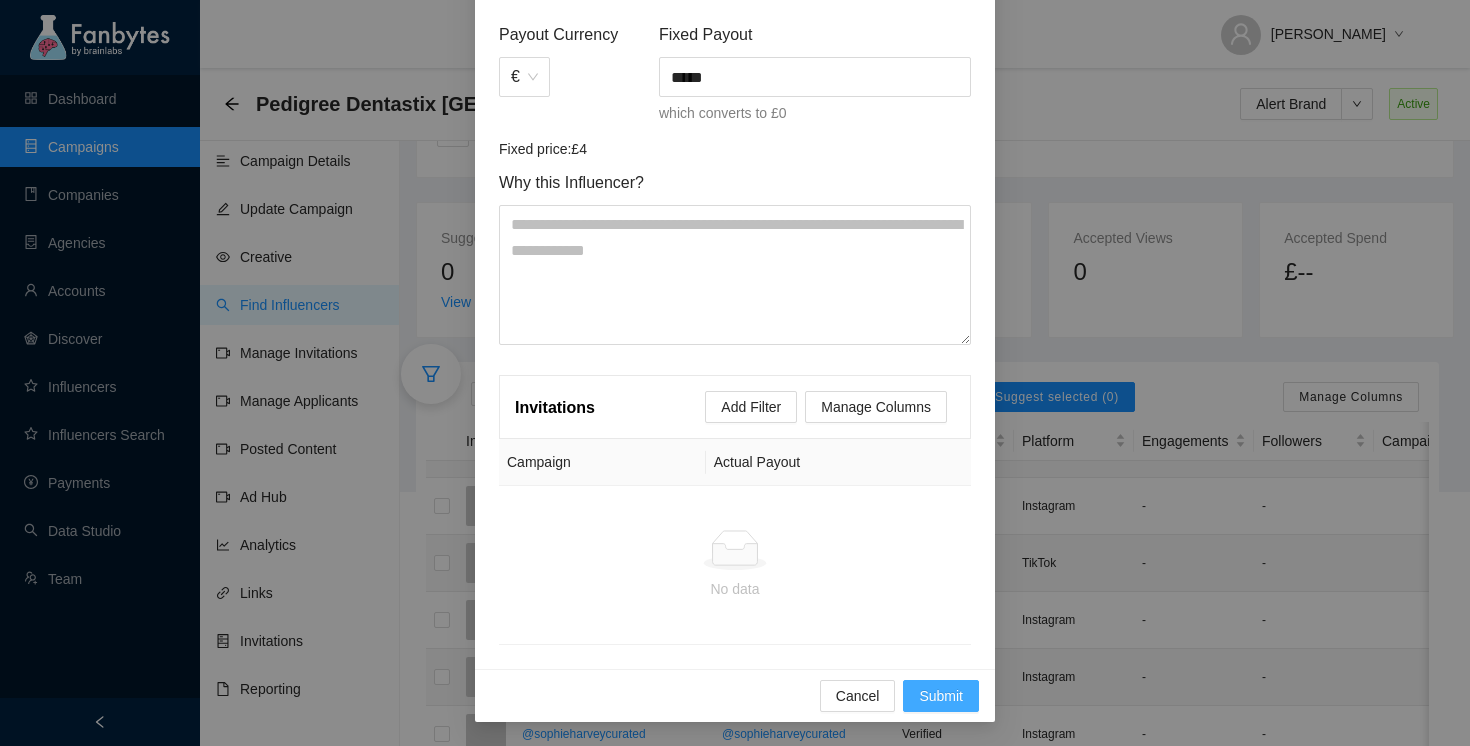 click on "Submit" at bounding box center (941, 696) 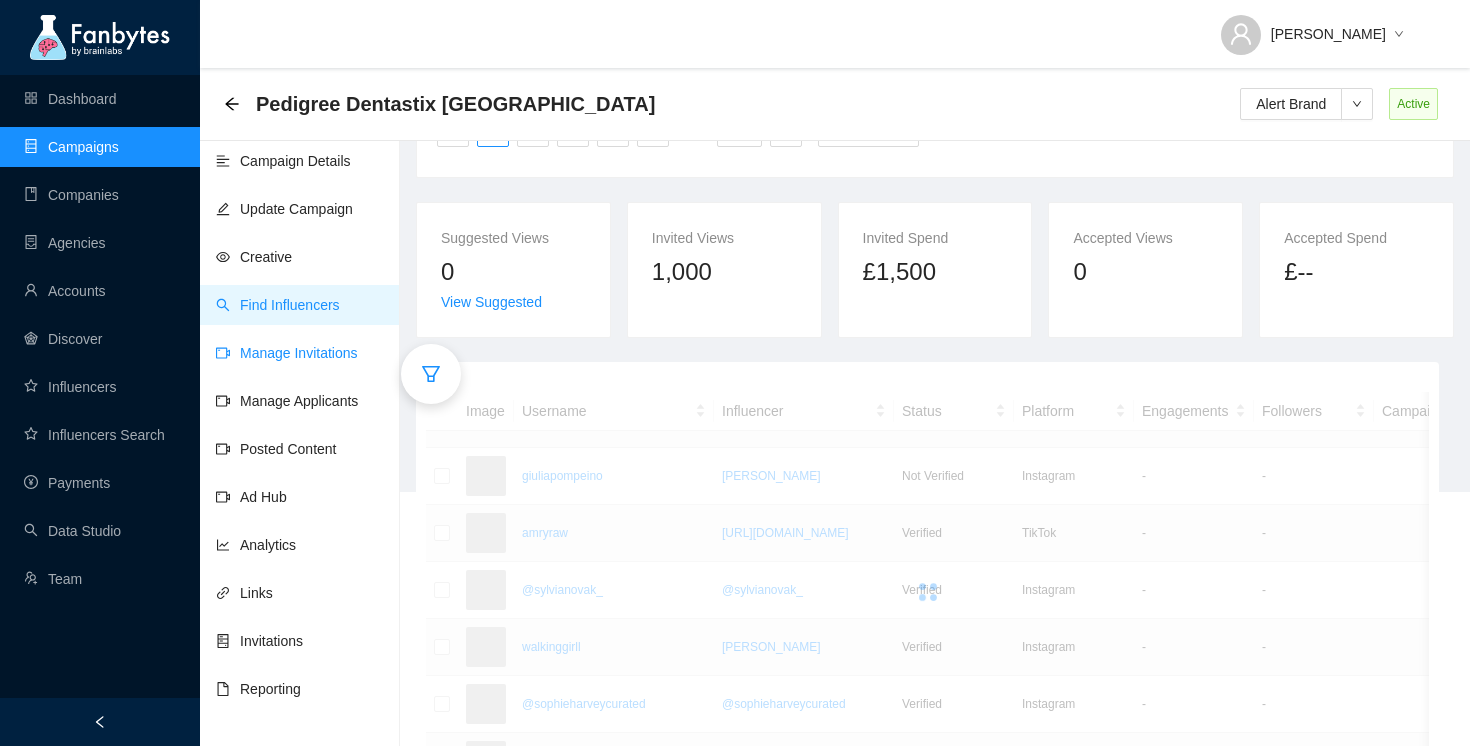 click on "Manage Invitations" at bounding box center (287, 353) 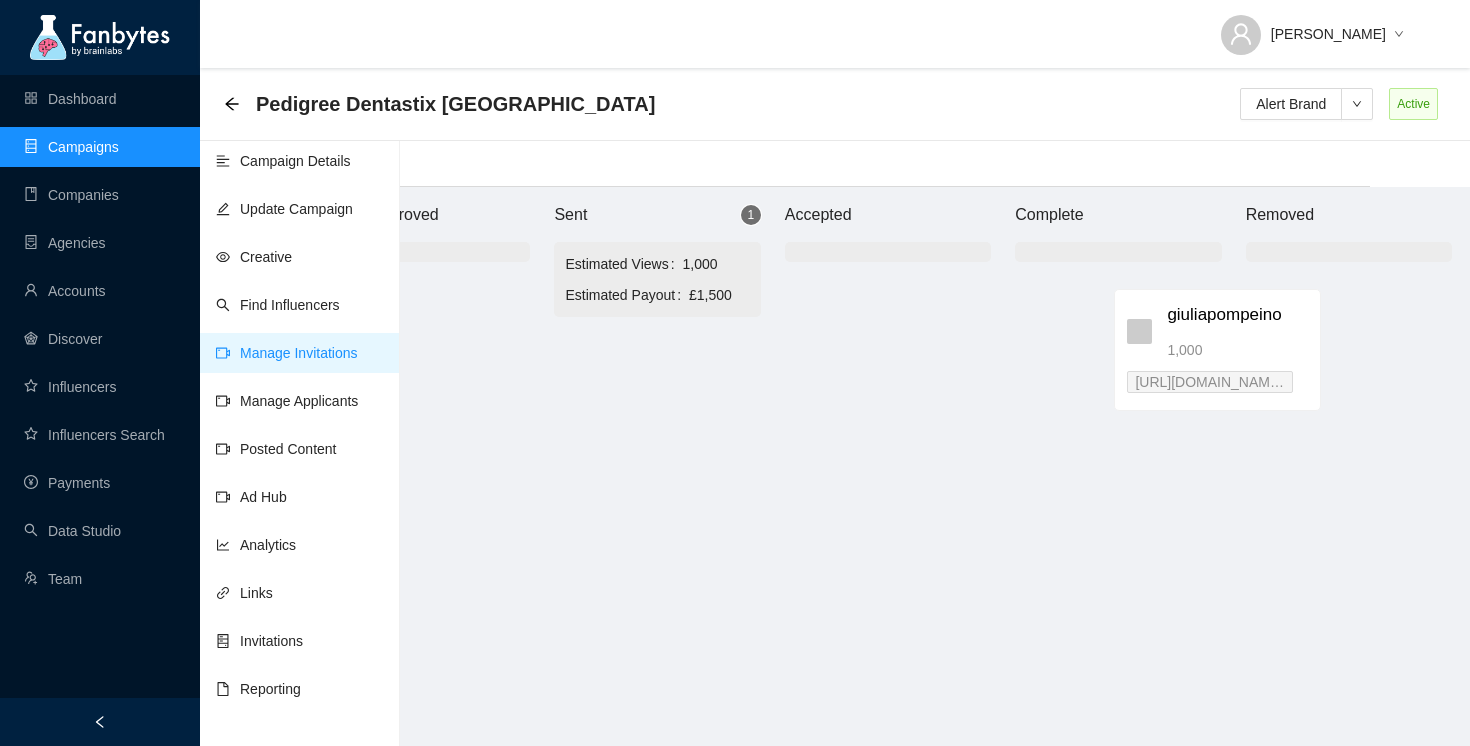 scroll, scrollTop: 20, scrollLeft: 118, axis: both 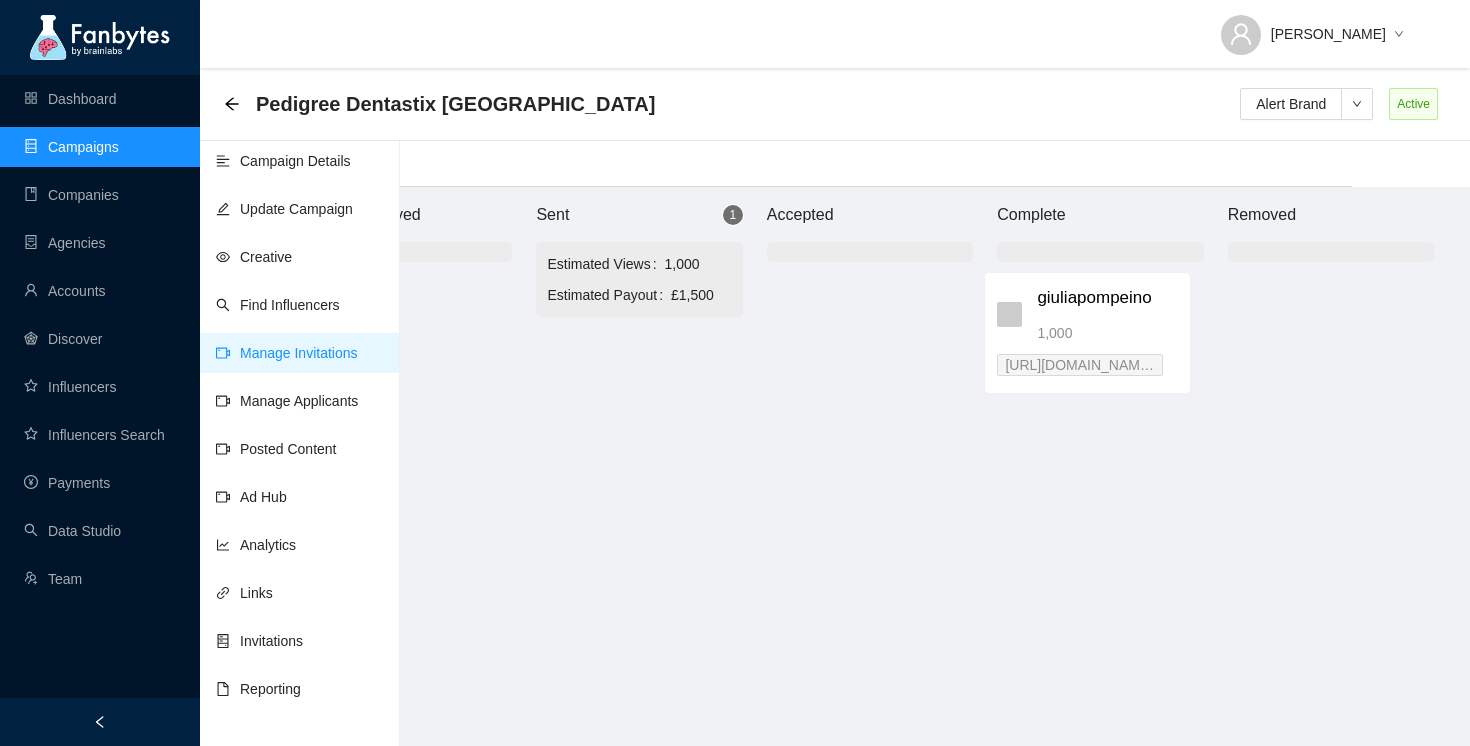 drag, startPoint x: 763, startPoint y: 381, endPoint x: 1098, endPoint y: 308, distance: 342.86148 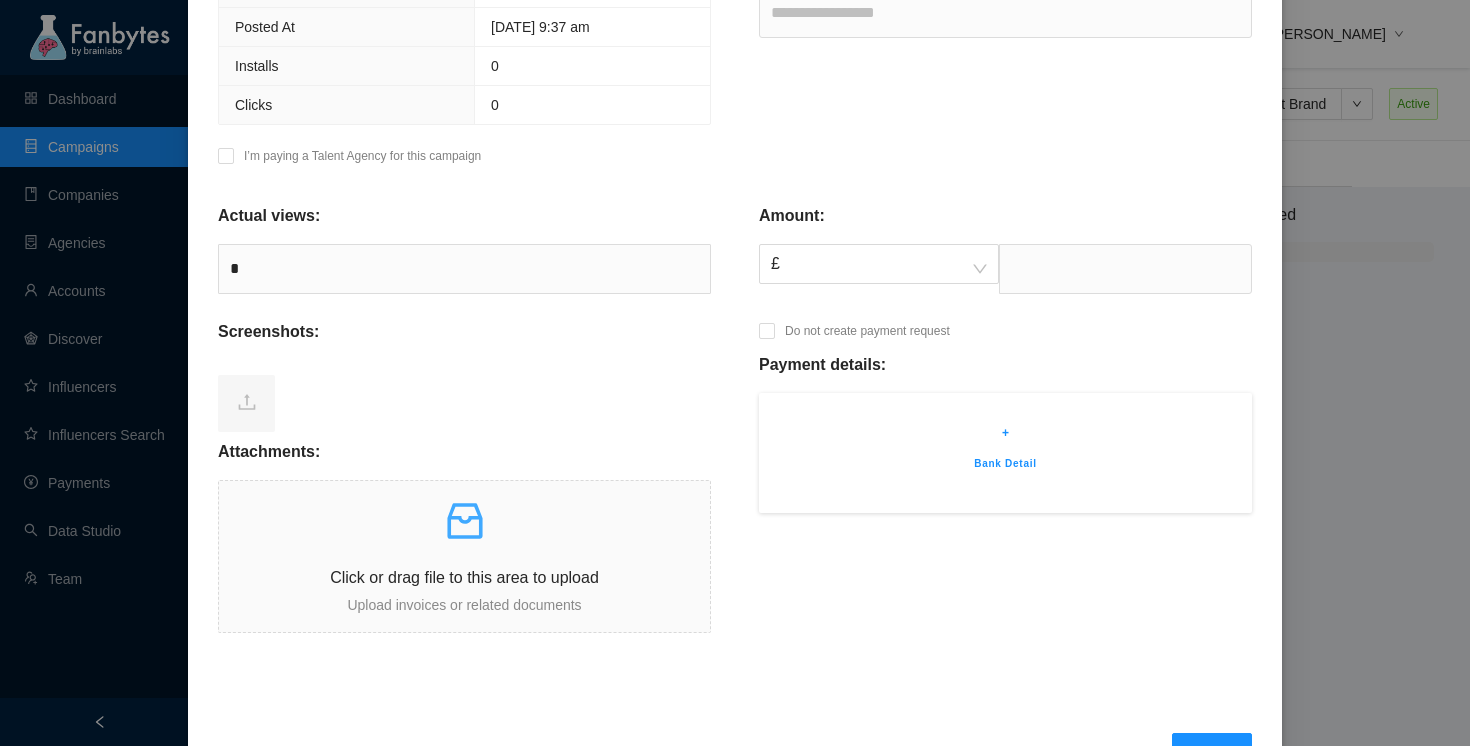 scroll, scrollTop: 551, scrollLeft: 0, axis: vertical 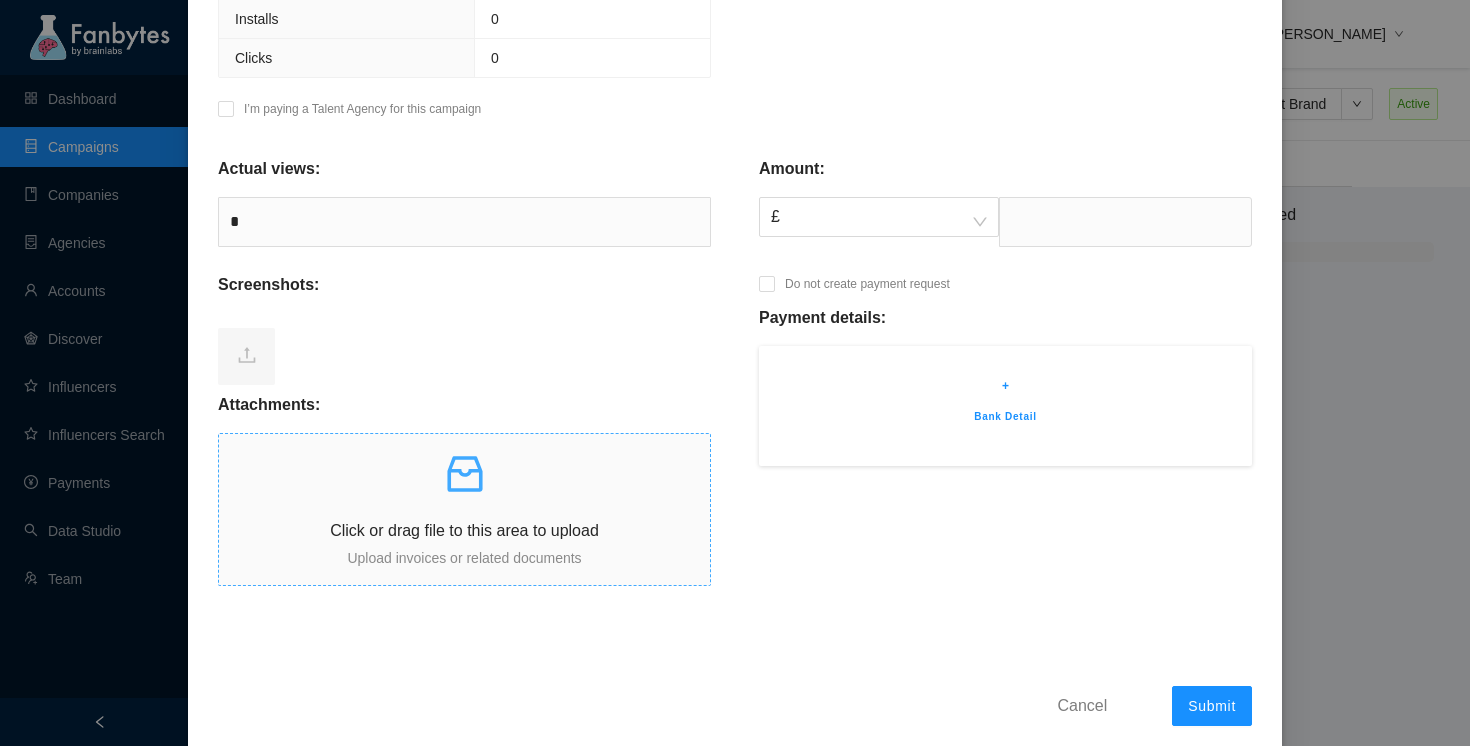 click 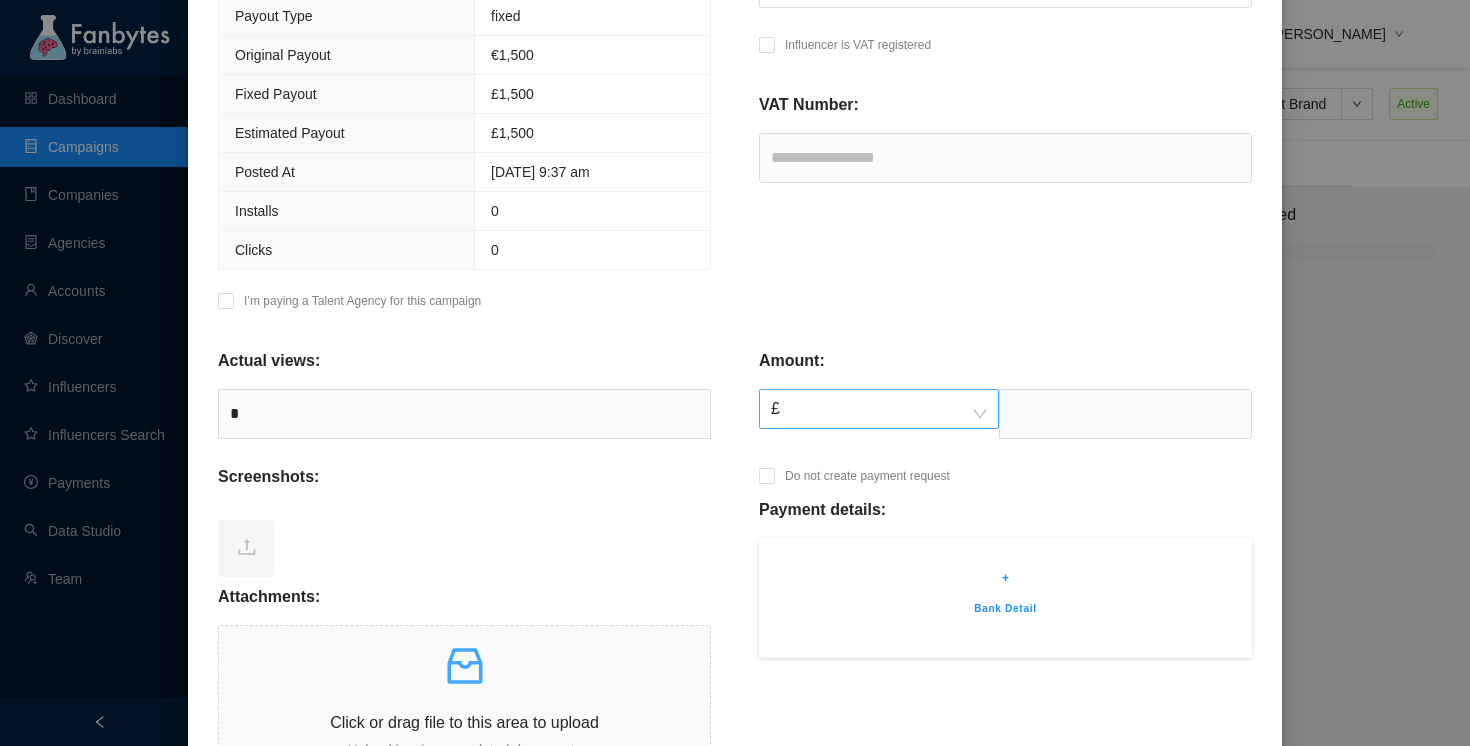 scroll, scrollTop: 363, scrollLeft: 0, axis: vertical 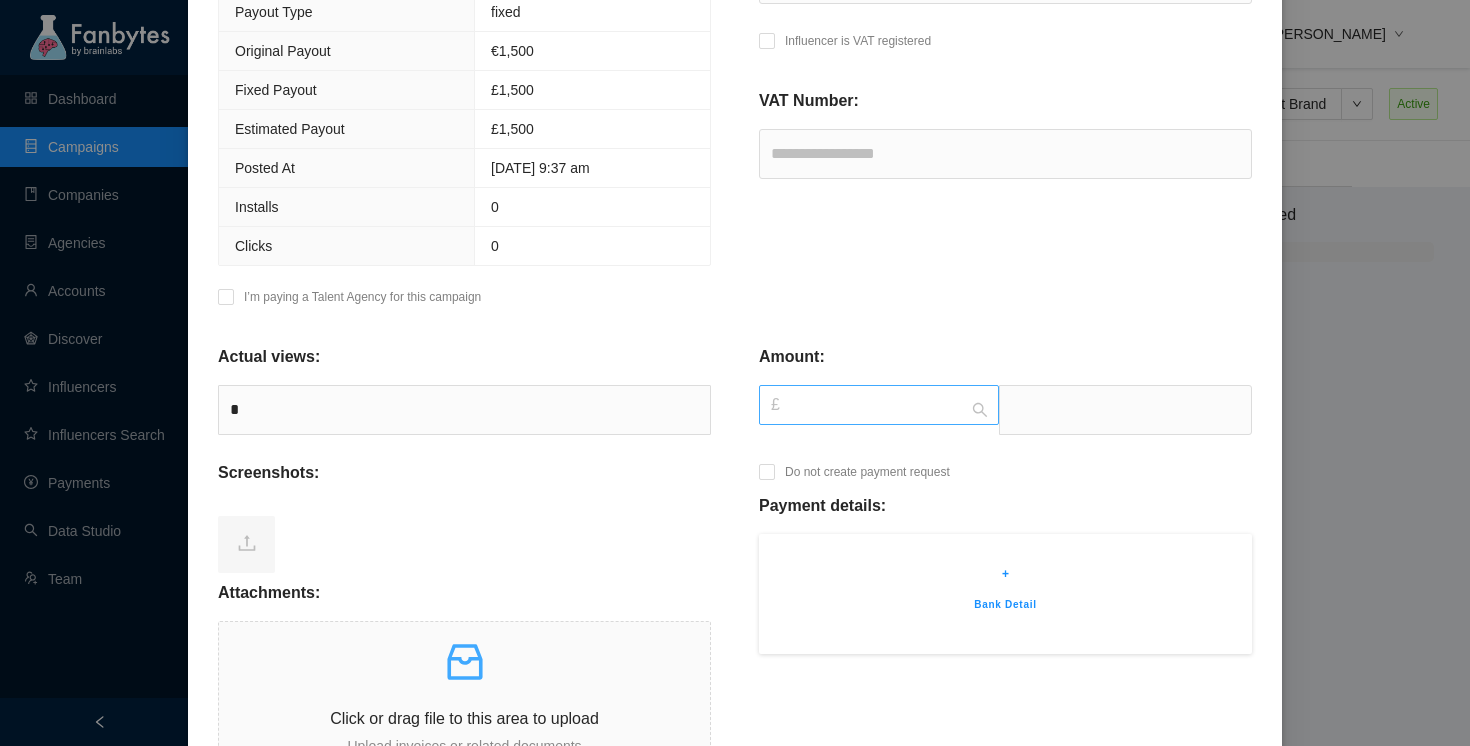 click on "£" at bounding box center [879, 405] 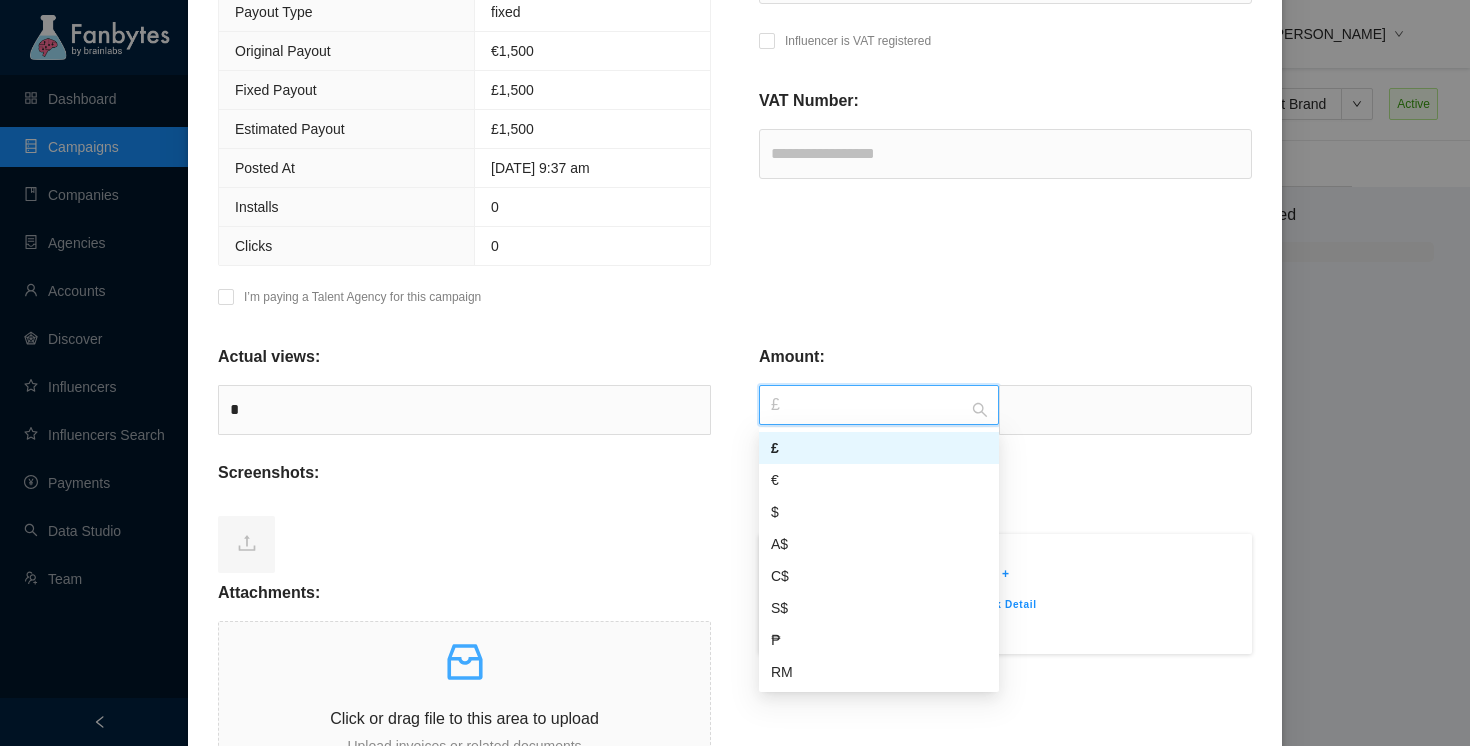 click on "£" at bounding box center (879, 405) 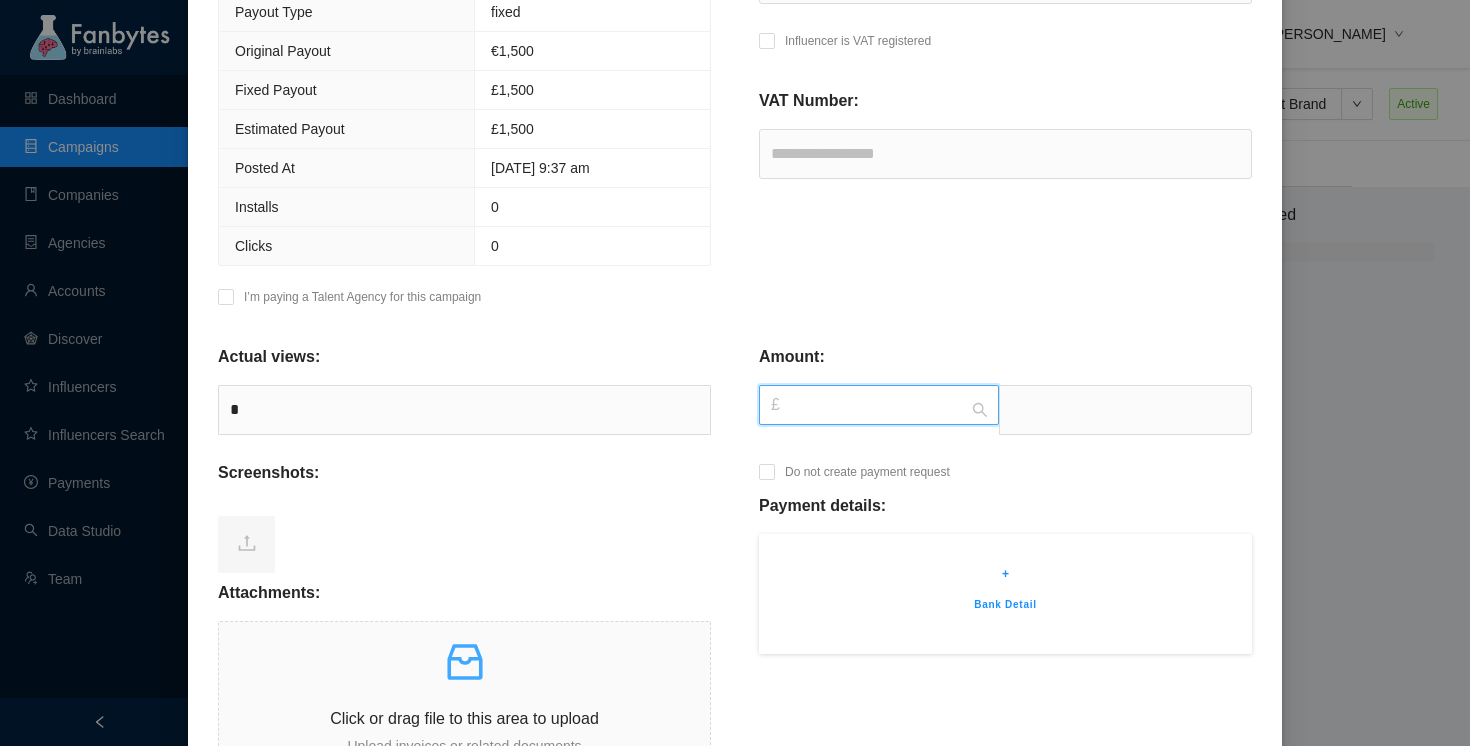 click on "£" at bounding box center [879, 405] 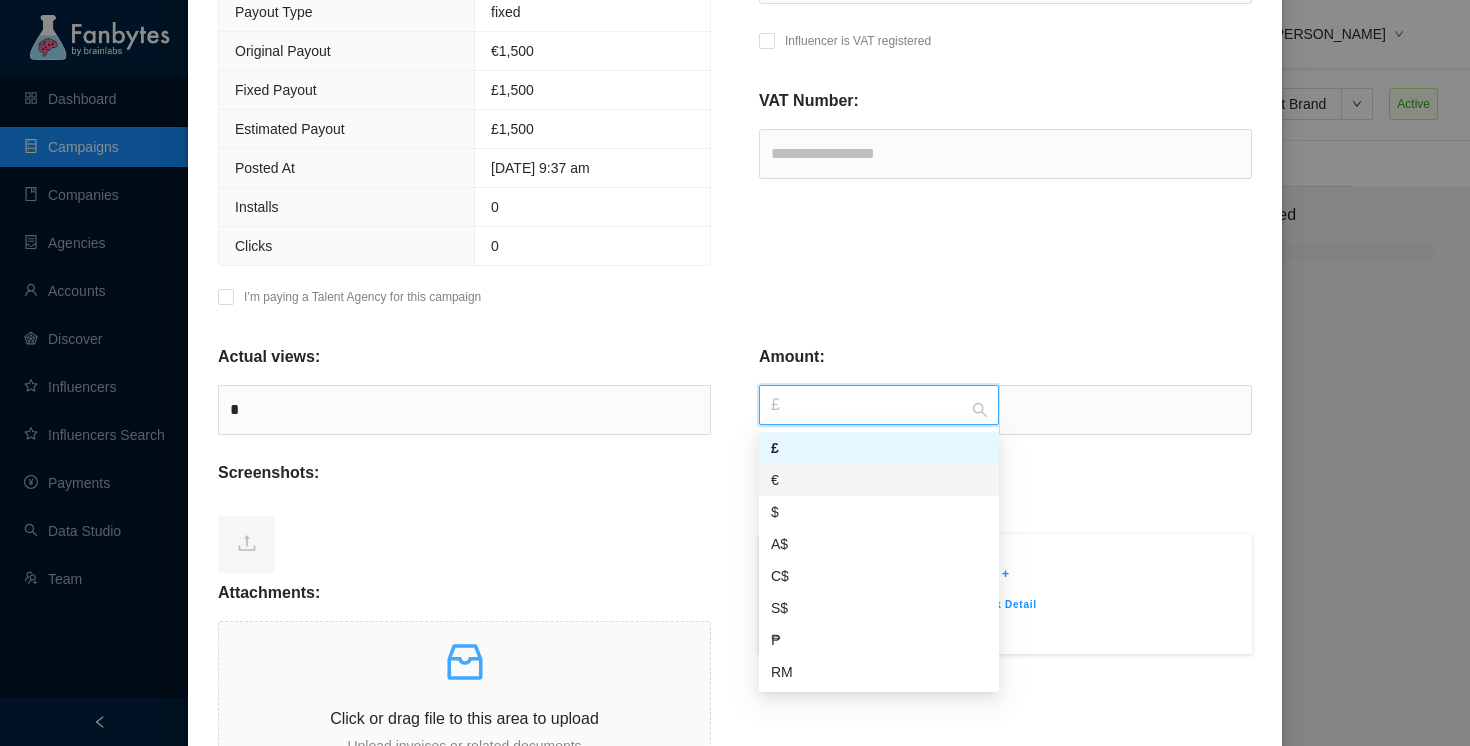 click on "€" at bounding box center (879, 480) 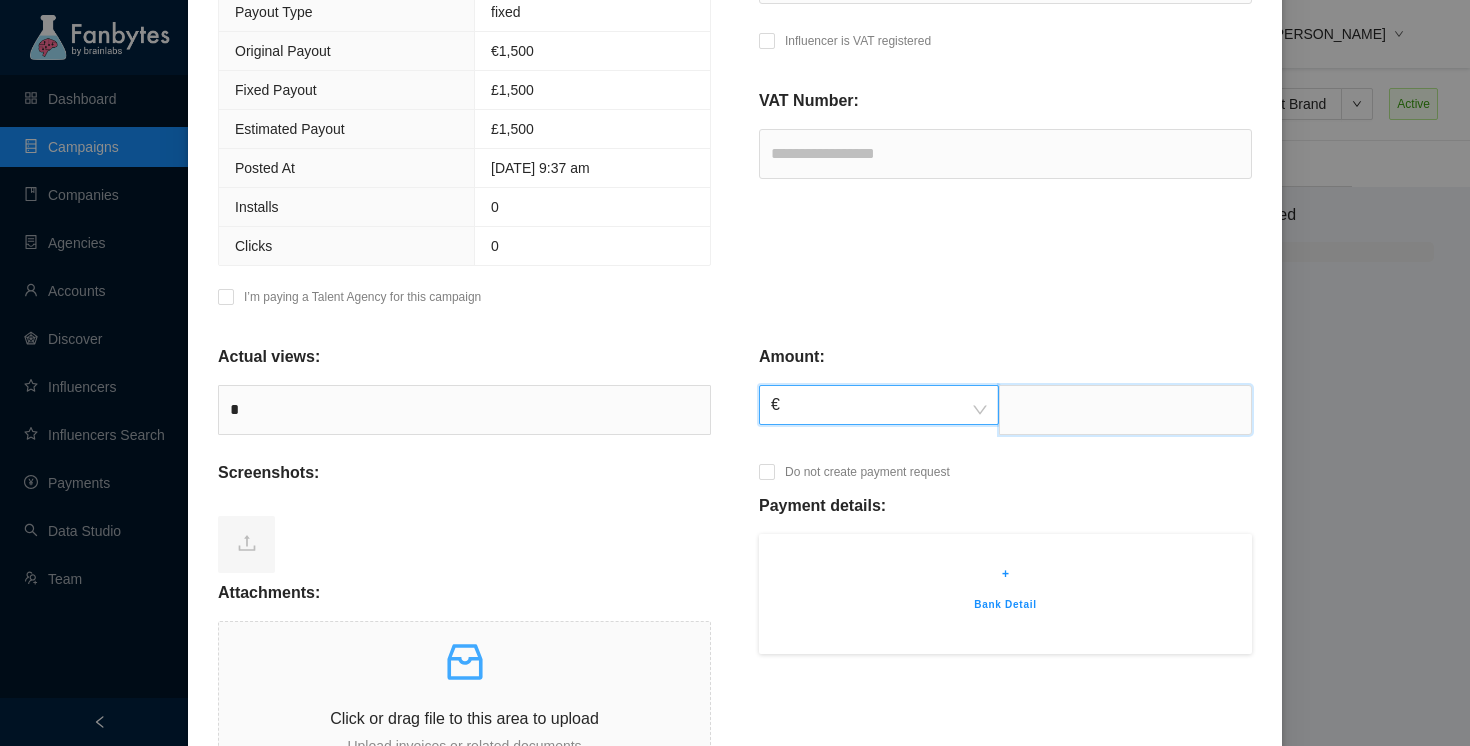 click at bounding box center [1125, 410] 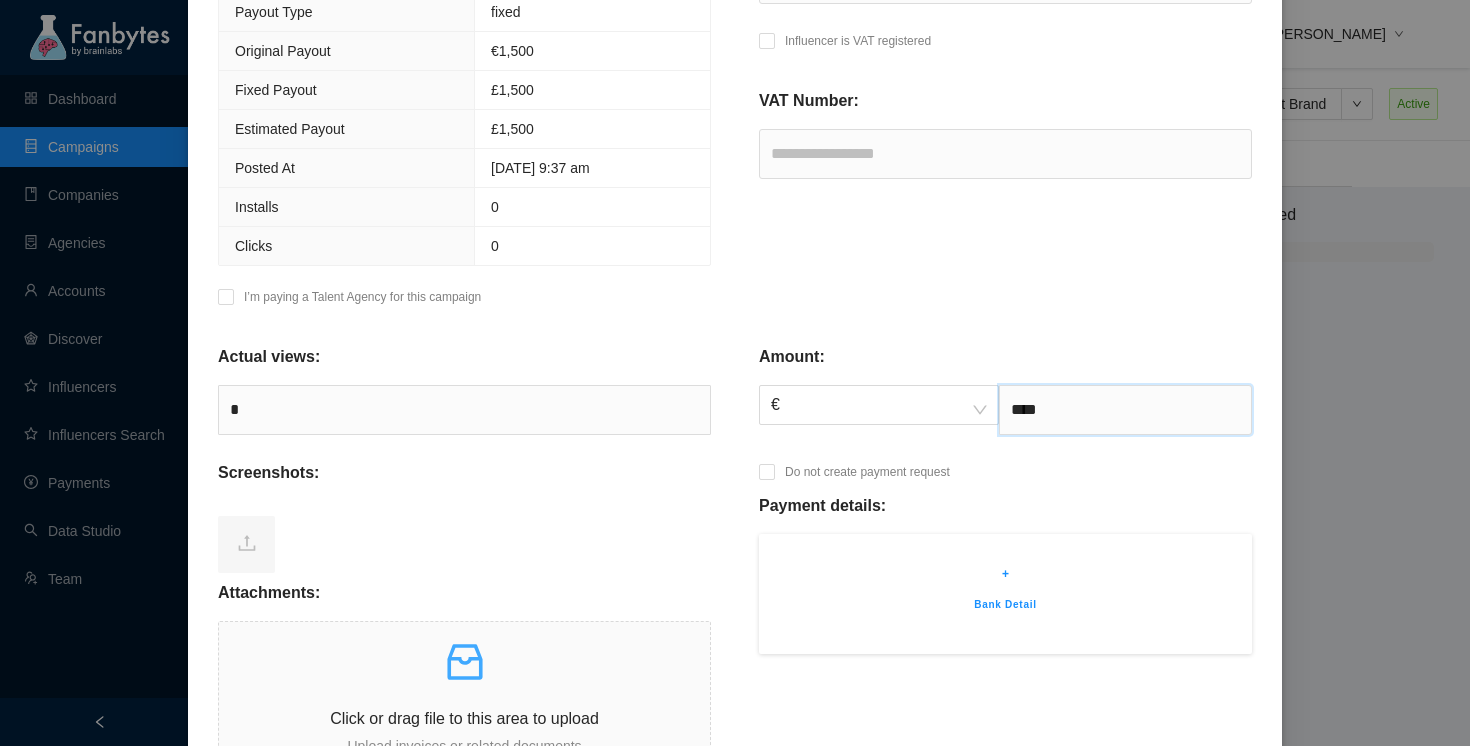 type on "****" 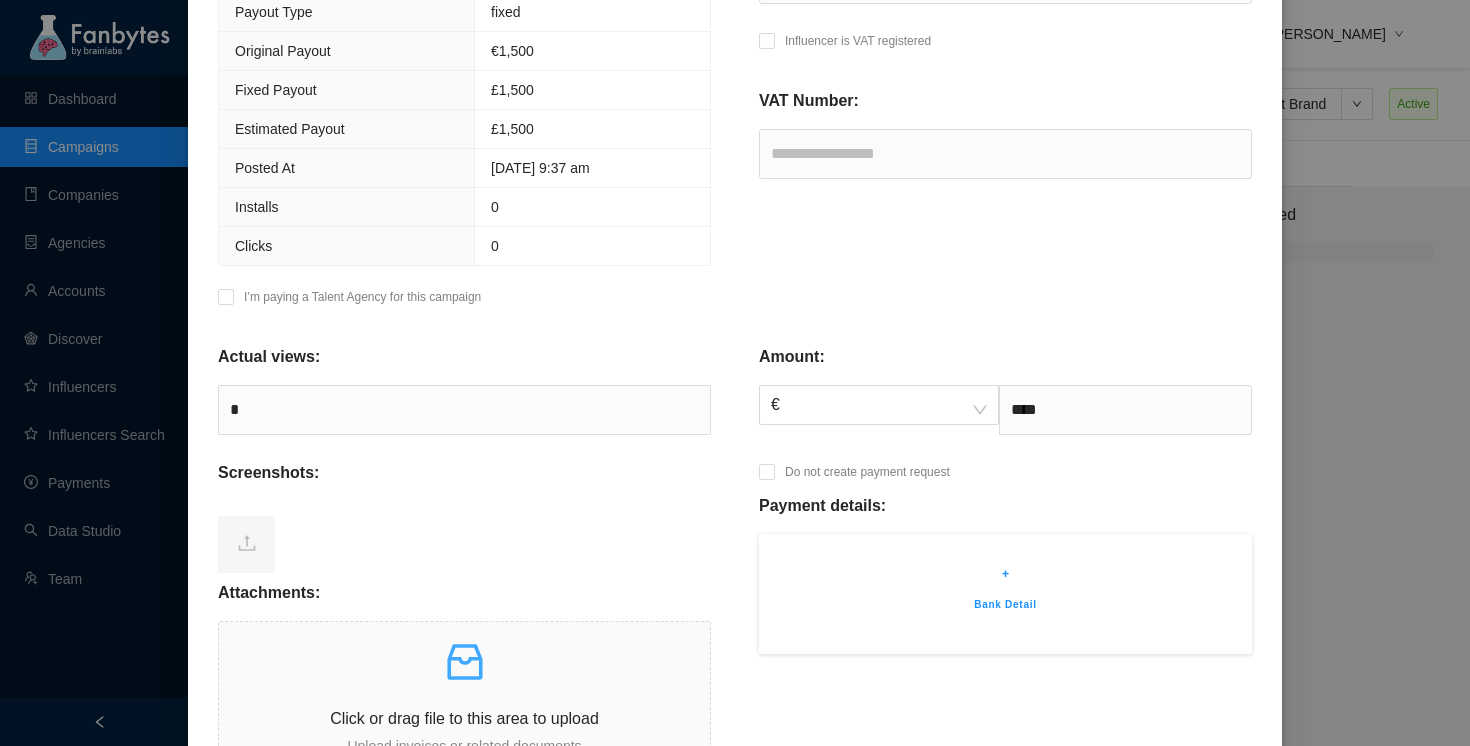 click on "Screenshots:" at bounding box center [464, 481] 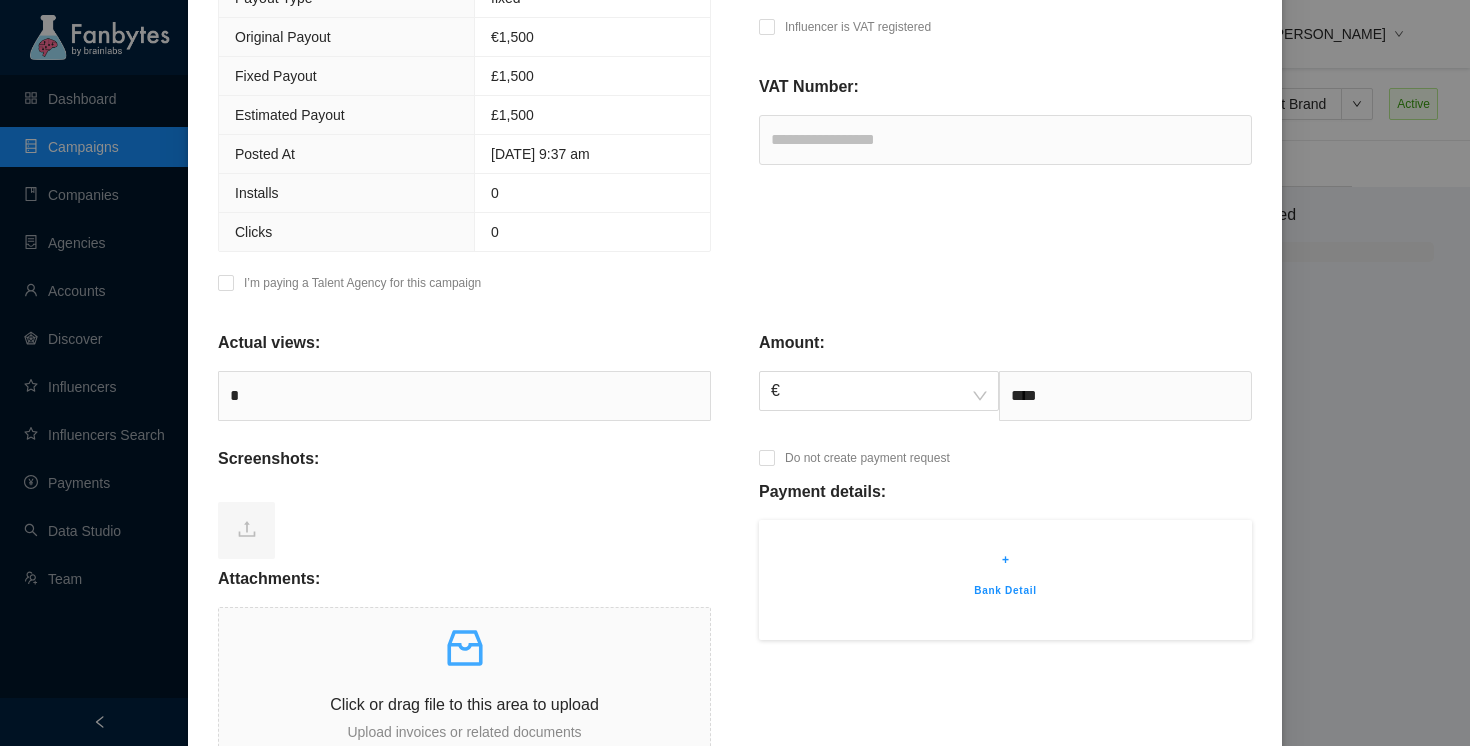 scroll, scrollTop: 386, scrollLeft: 0, axis: vertical 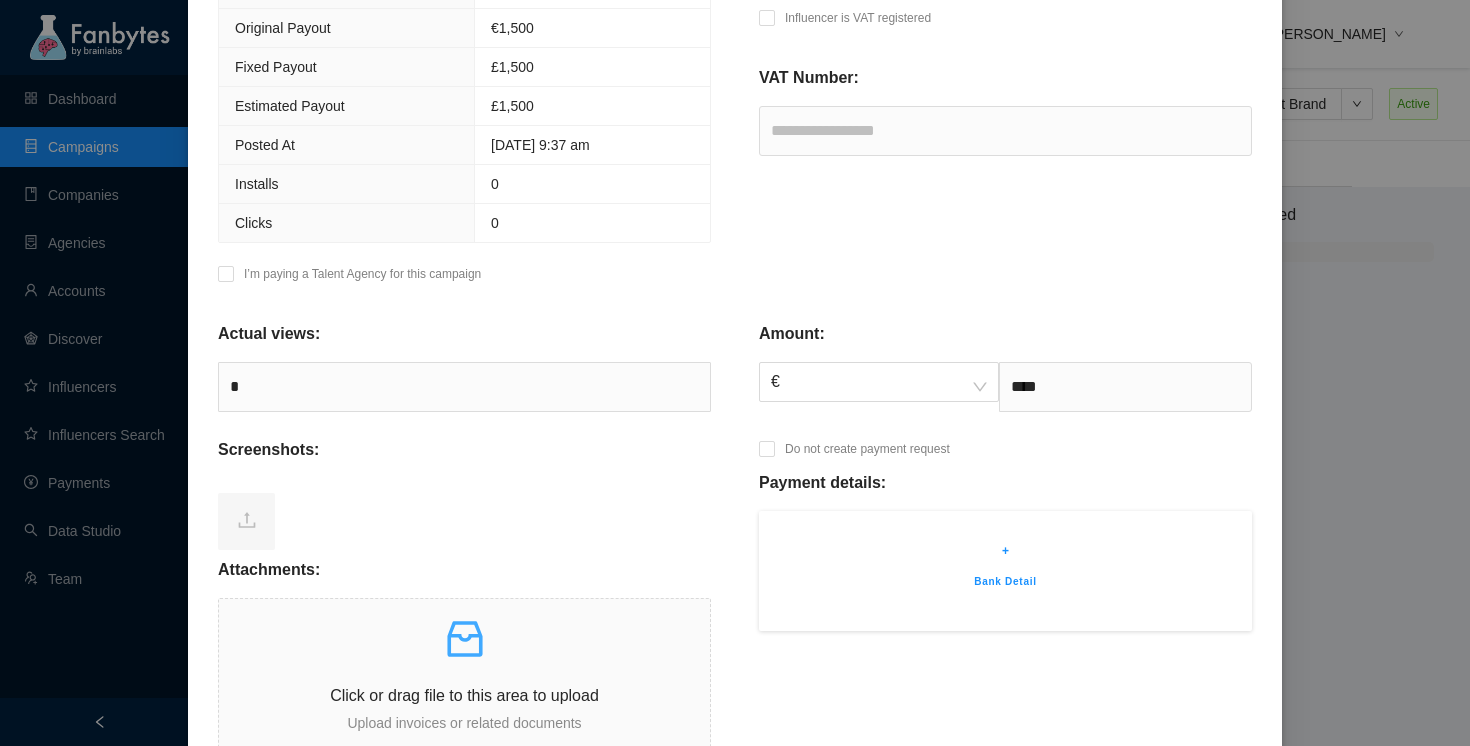 click on "+ Bank Detail" at bounding box center [1005, 571] 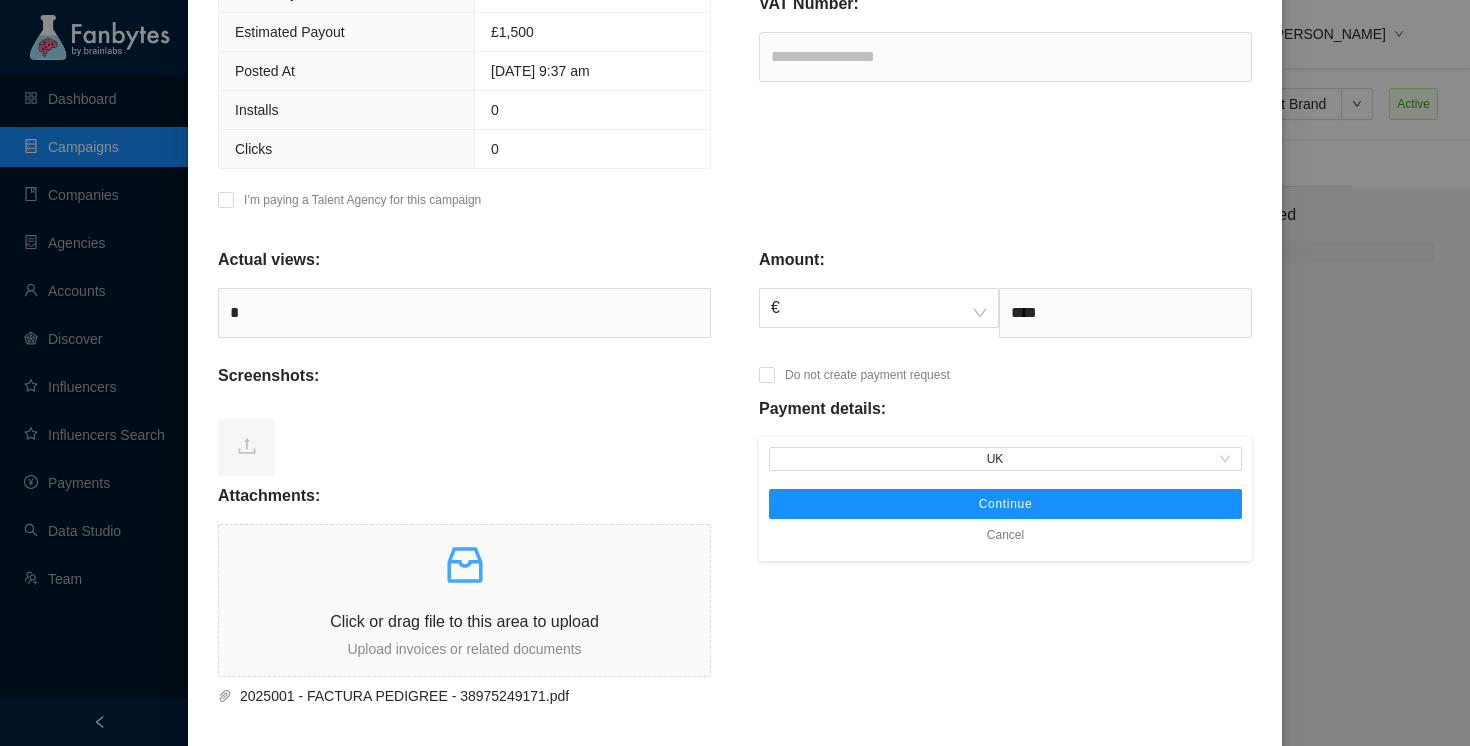 scroll, scrollTop: 459, scrollLeft: 0, axis: vertical 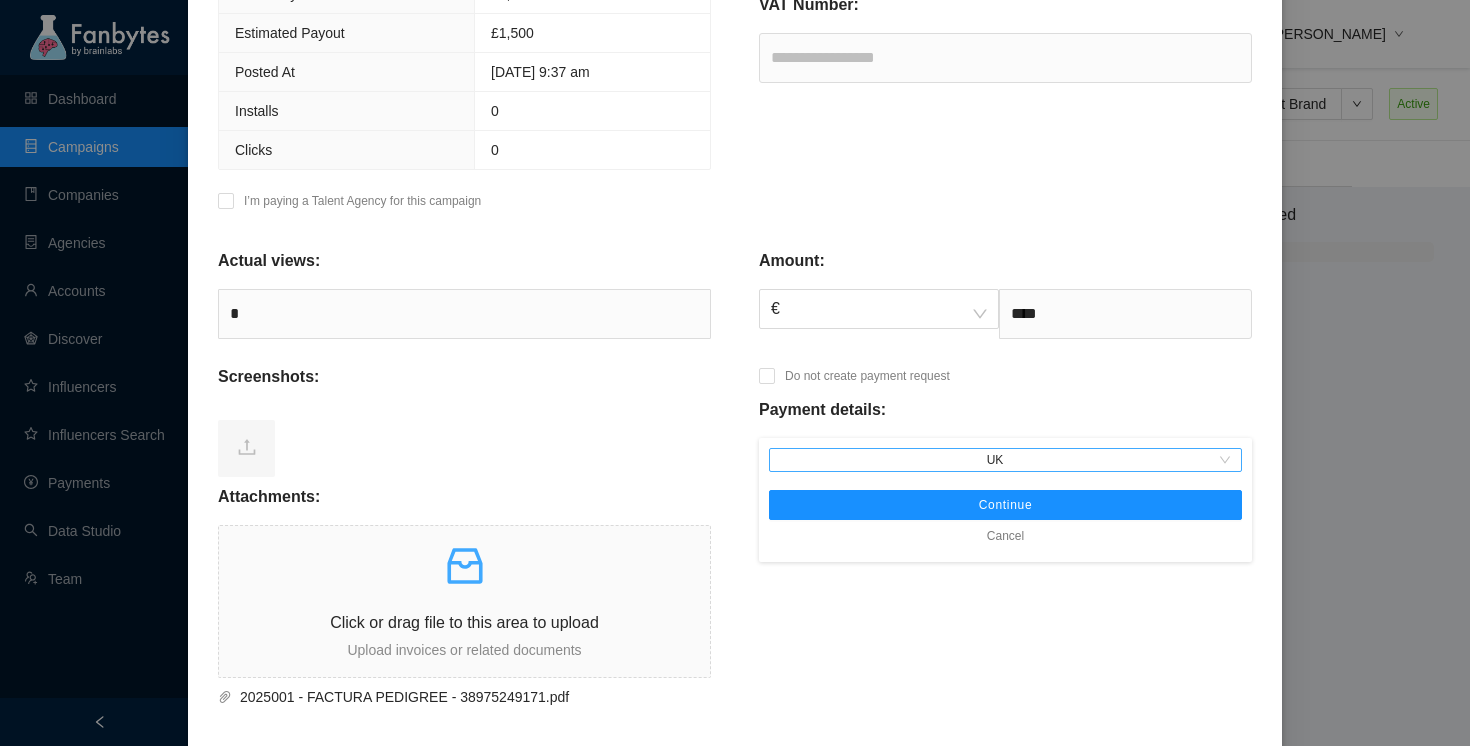 click on "UK" at bounding box center (1005, 460) 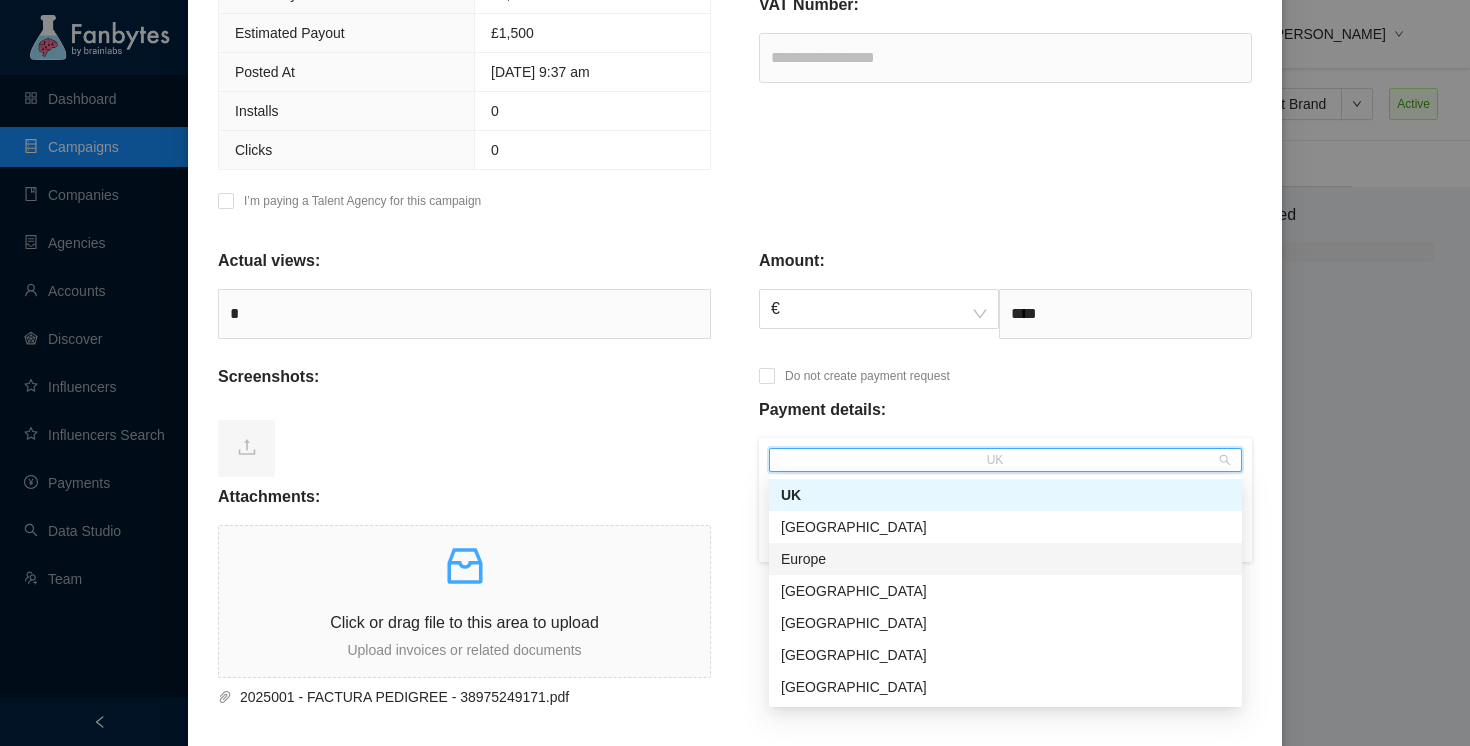 click on "Europe" at bounding box center (1005, 559) 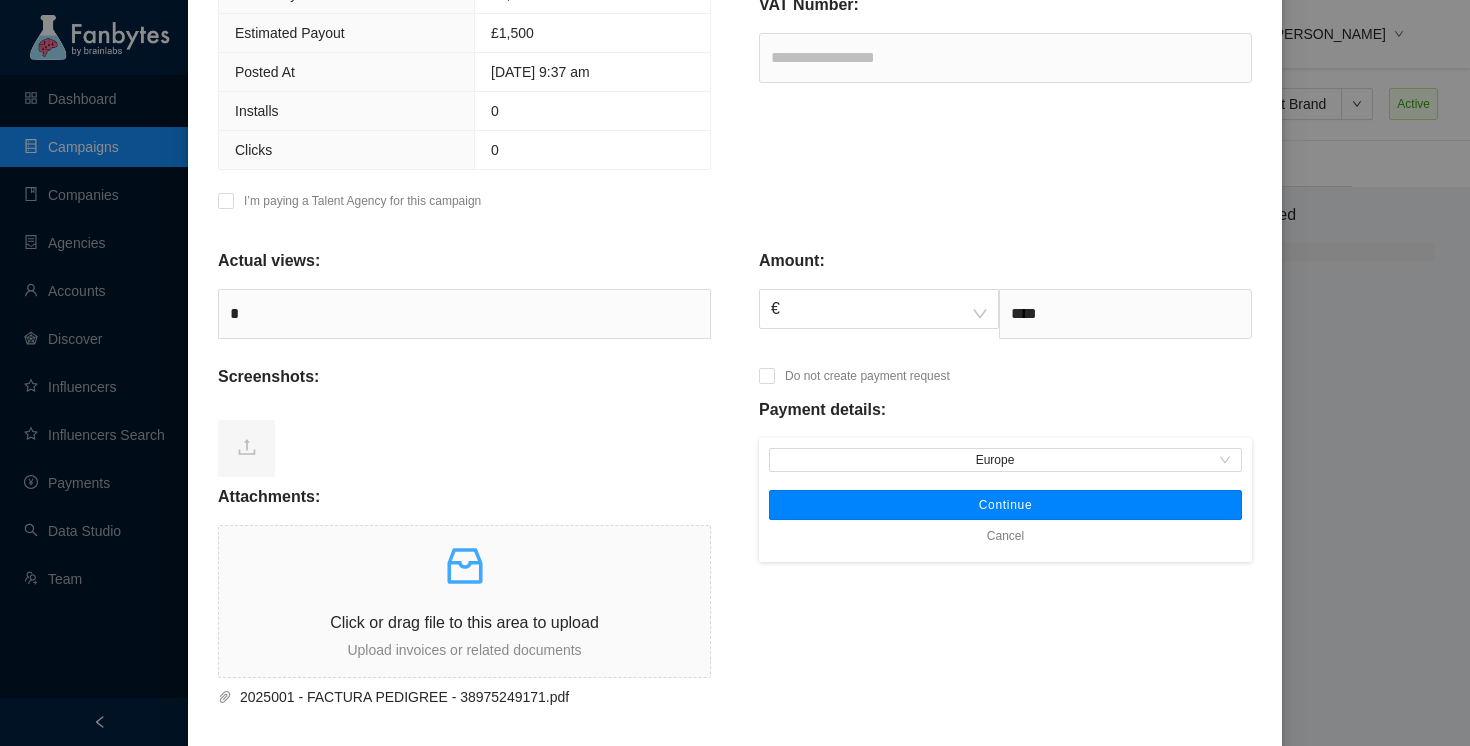 click on "Continue" at bounding box center [1006, 505] 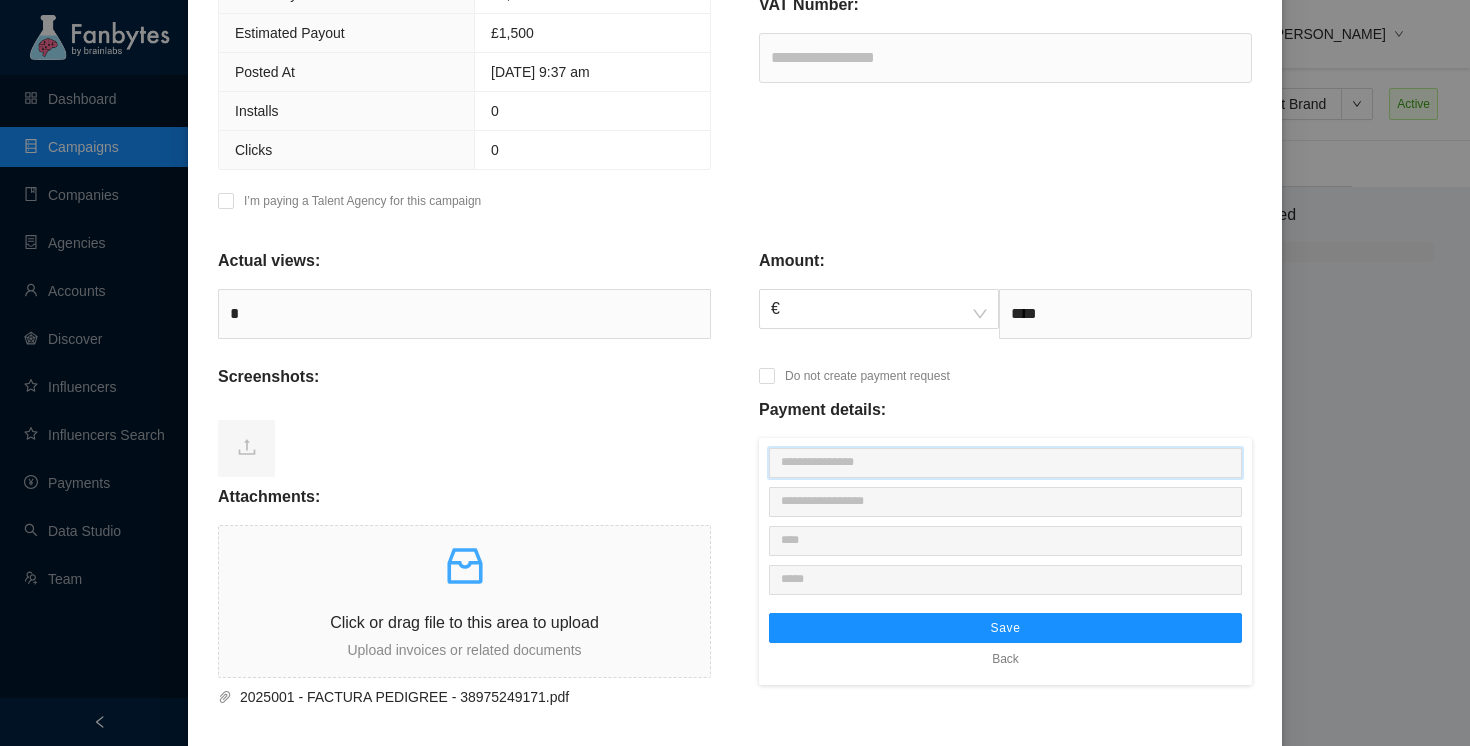 click at bounding box center [1005, 463] 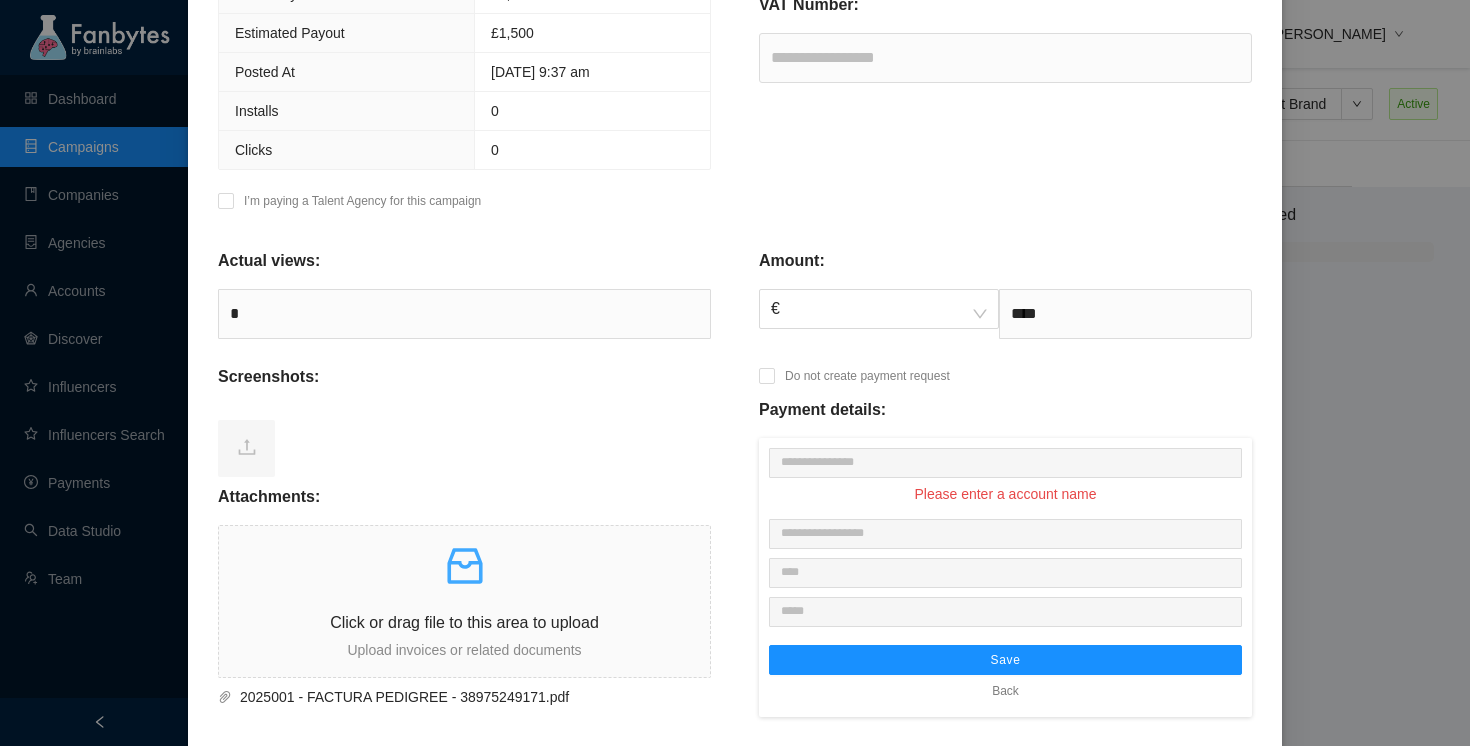 click on "Payment Request Please enter a few essential details about your campaign. Account giuliapompeino Estimated Views 1,000 Payout Type fixed Original Payout € 1,500 Fixed Payout £1,500 Estimated Payout £1,500 Posted At [DATE] 9:37 am Installs 0 Clicks 0 I’m paying a Talent Agency for this campaign Influencer: ****** Influencer is VAT registered VAT Number: Actual views: * Screenshots: Attachments: Click or drag file to this area to upload Upload invoices or related documents 2025001 - FACTURA PEDIGREE - 38975249171.pdf Amount: € **** Do not create payment request Payment details: Please enter a account name Save Back Cancel Submit" at bounding box center (735, 373) 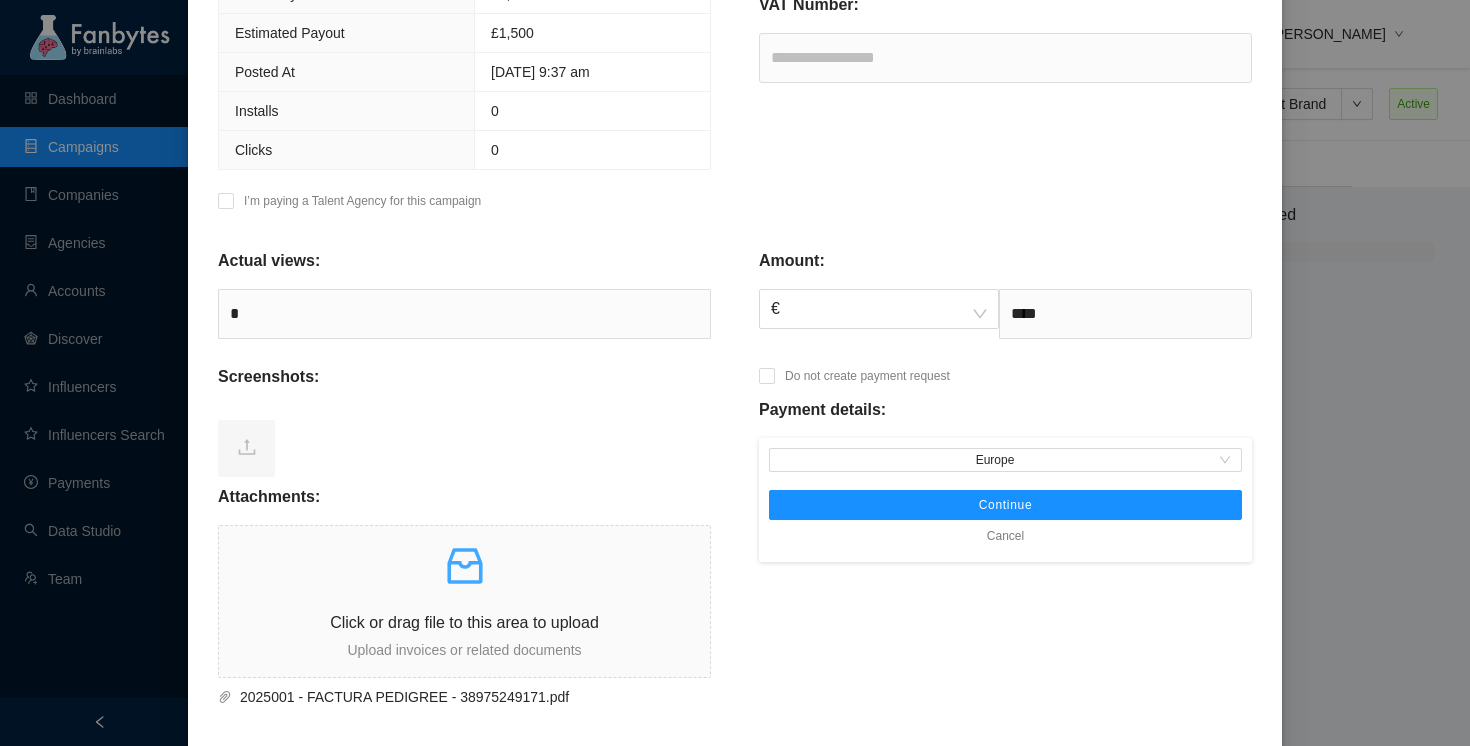 click on "Cancel" at bounding box center (1005, 536) 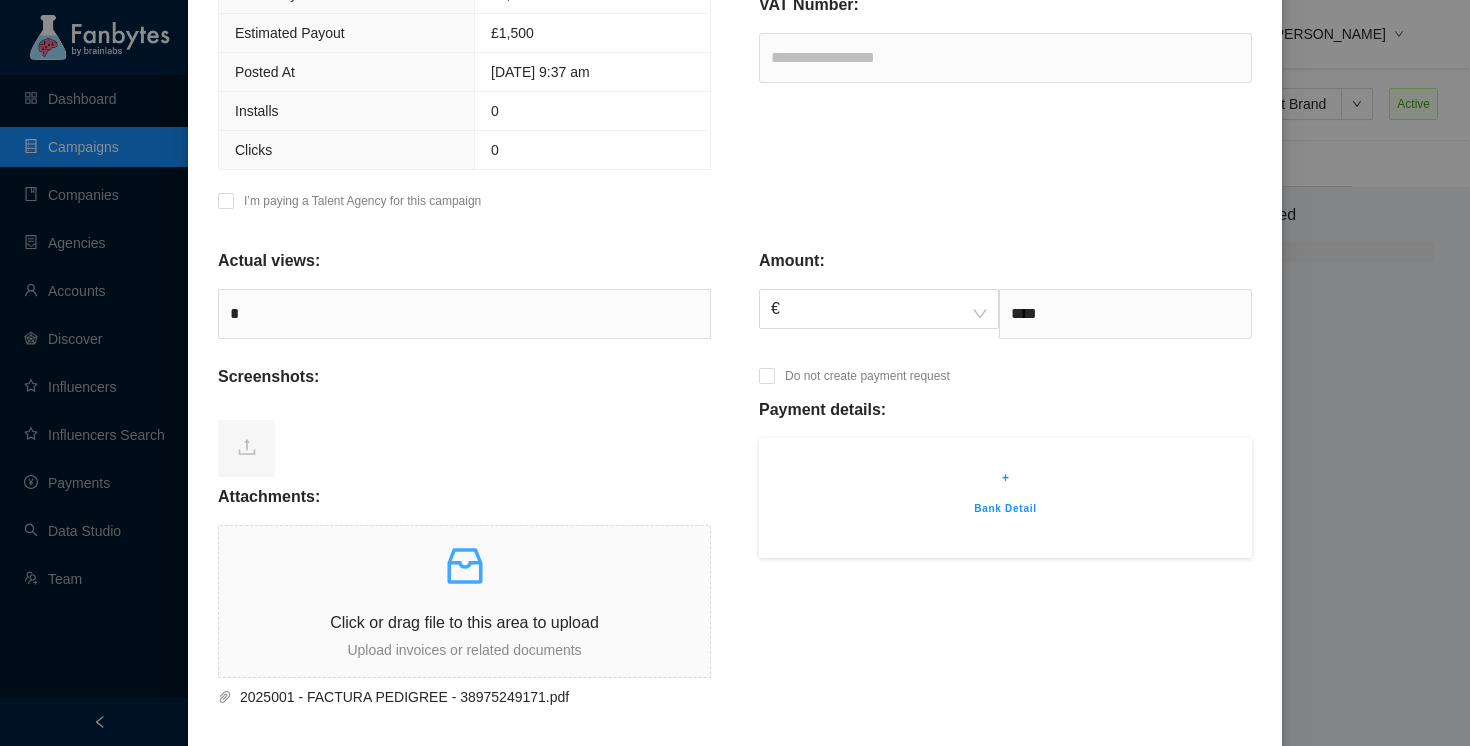click at bounding box center (464, 445) 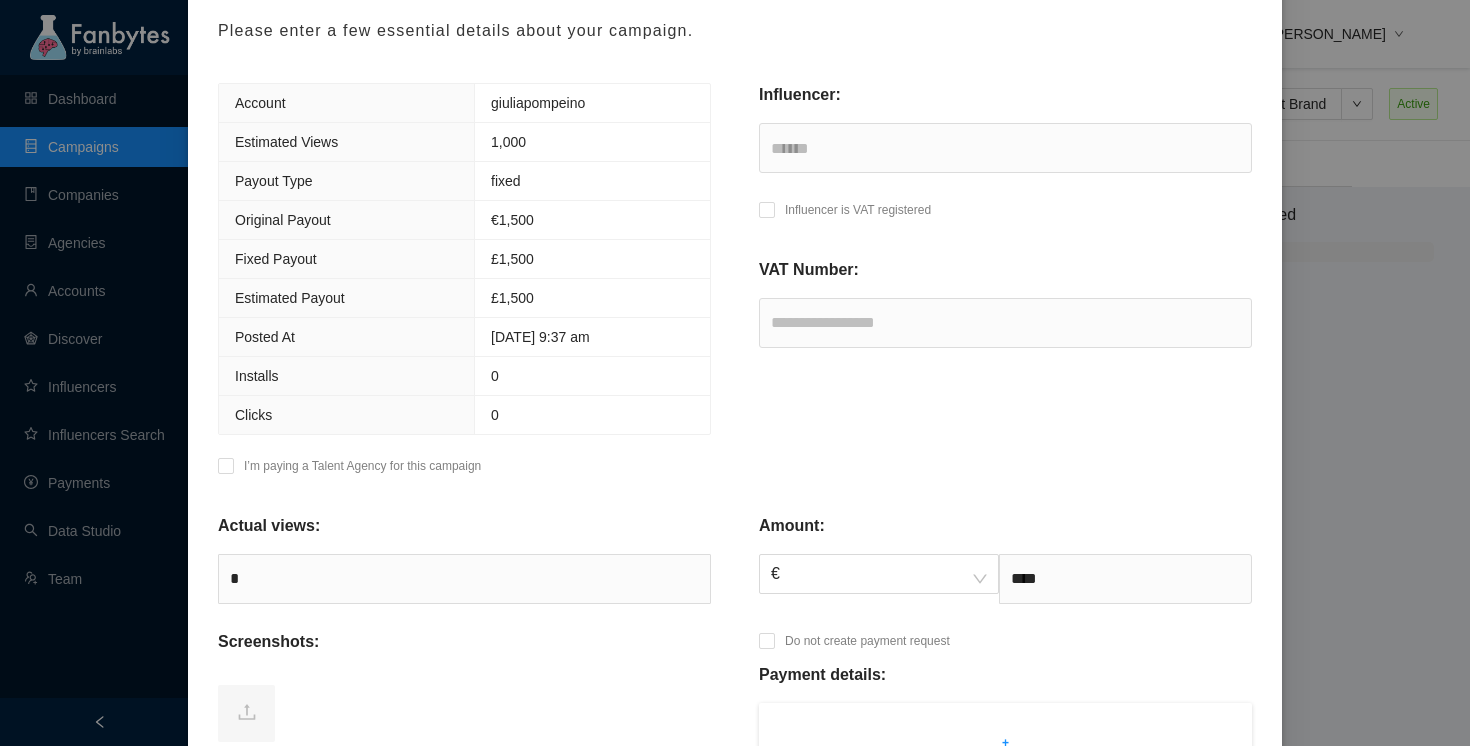 scroll, scrollTop: 610, scrollLeft: 0, axis: vertical 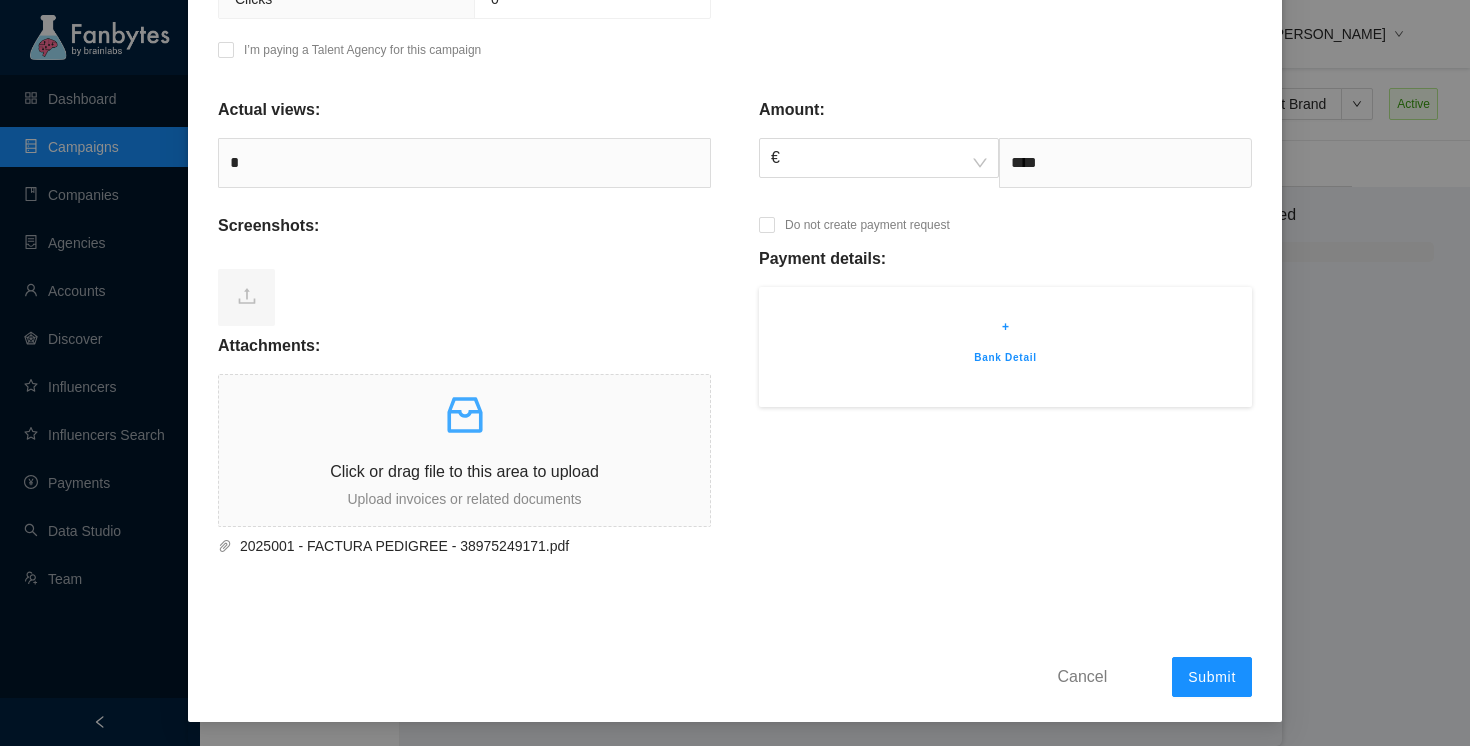 click on "Cancel" at bounding box center (1082, 676) 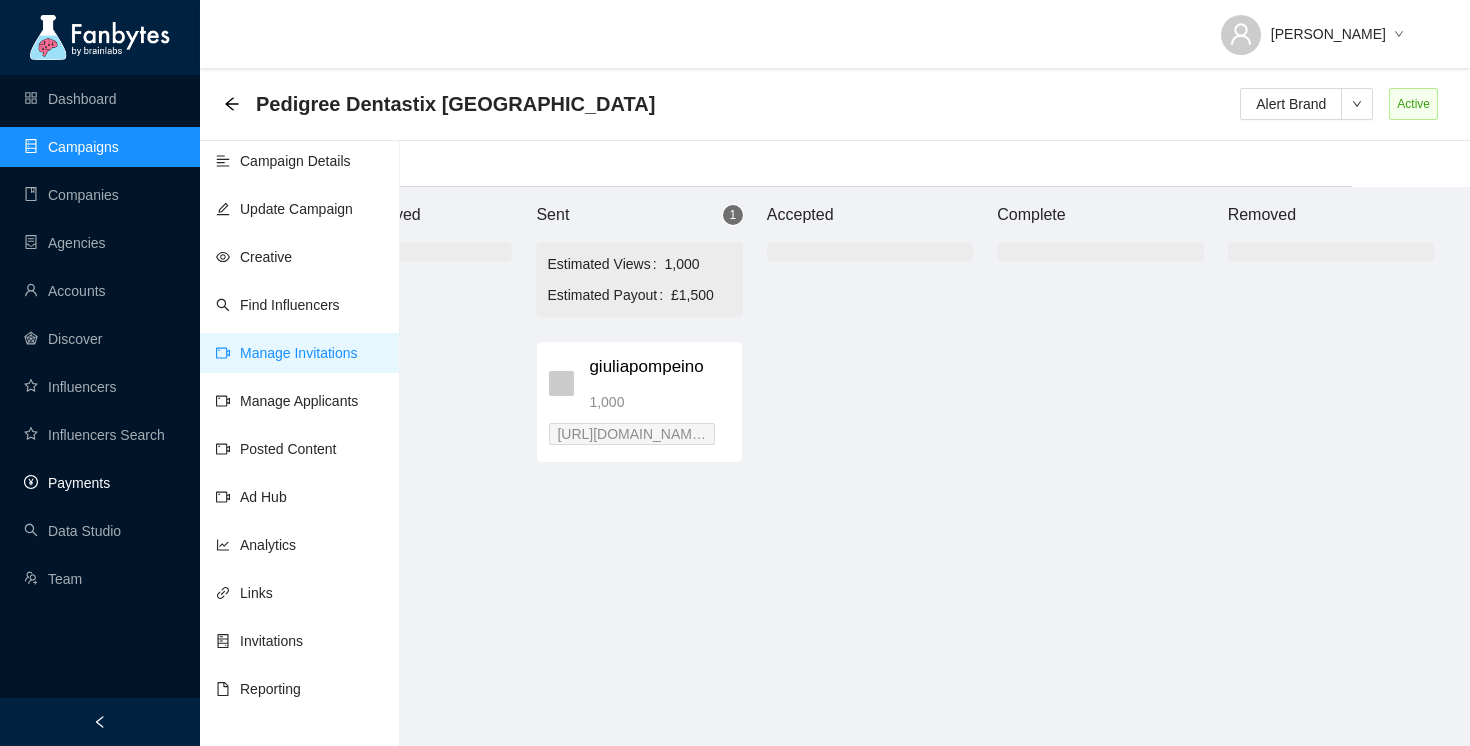 click on "Payments" at bounding box center (67, 483) 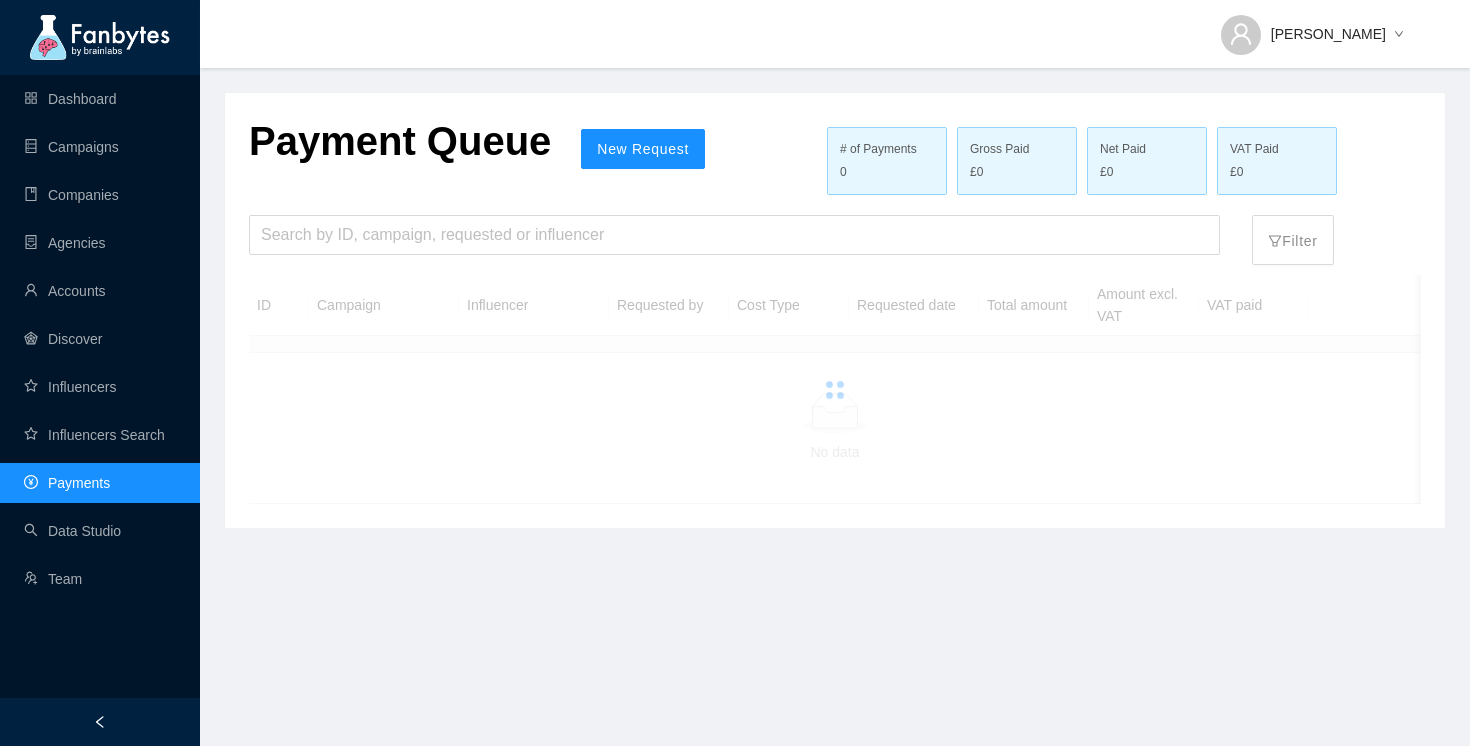 scroll, scrollTop: 0, scrollLeft: 0, axis: both 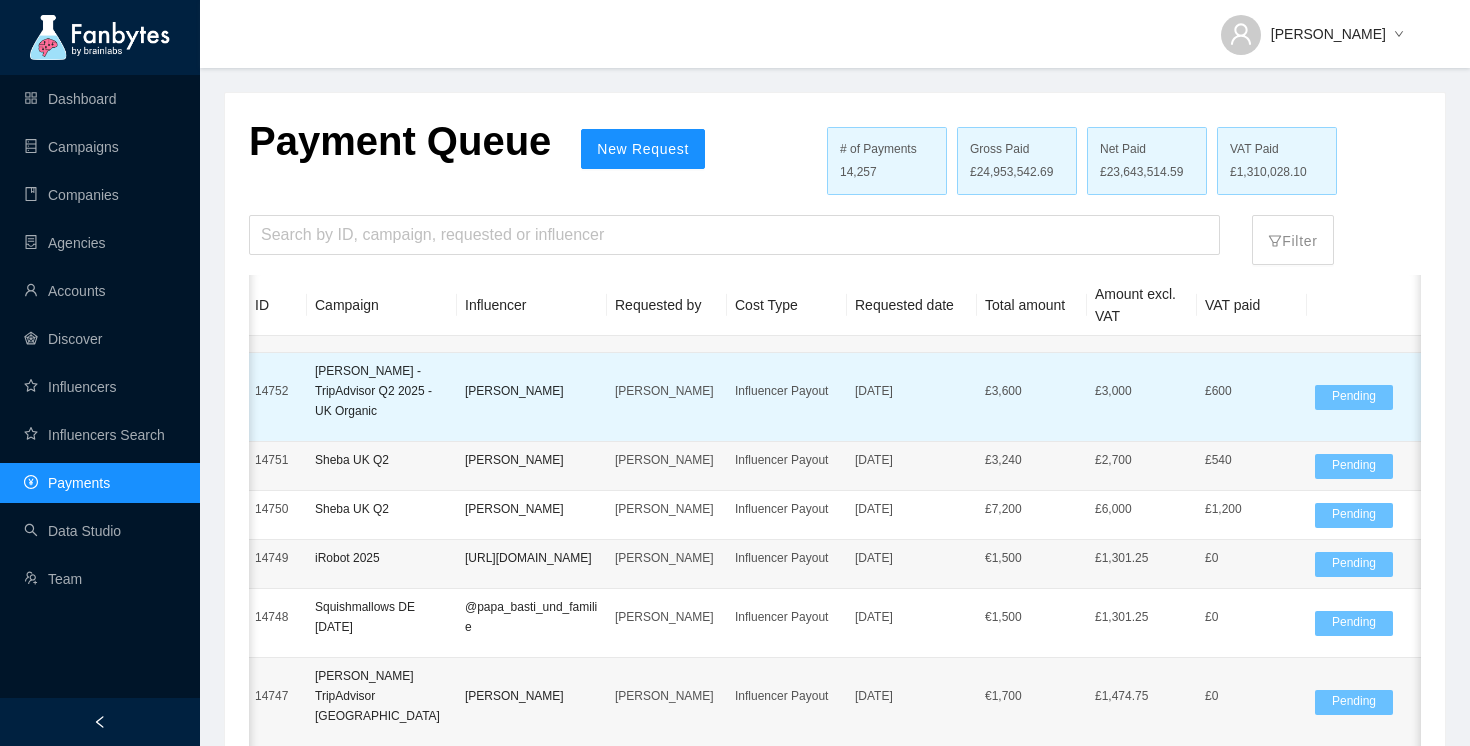 click on "[PERSON_NAME]" at bounding box center [532, 391] 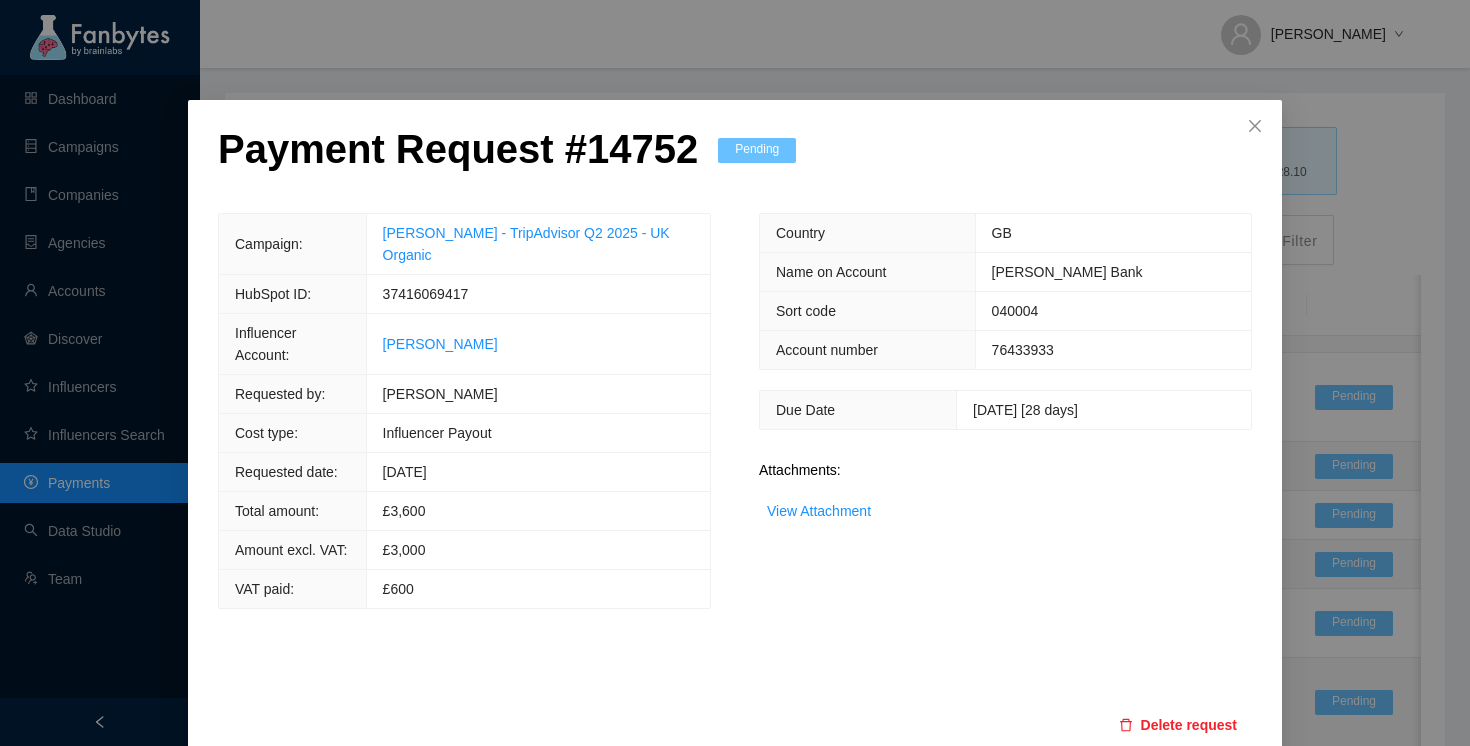 click on "Payment Request # 14752 Pending Campaign: [PERSON_NAME] Q2 2025 - UK Organic HubSpot ID: 37416069417 Influencer Account: [PERSON_NAME] Requested by: [PERSON_NAME] Cost type: Influencer Payout Requested date: [DATE] Total amount: £ 3,600 Amount excl. VAT: £3,000 VAT paid: £600 Country GB Name on Account [PERSON_NAME] Bank Sort code 040004 Account number [FINANCIAL_ID] Due Date [DATE]  [28 days] Attachments: View Attachment  Delete request" at bounding box center (735, 373) 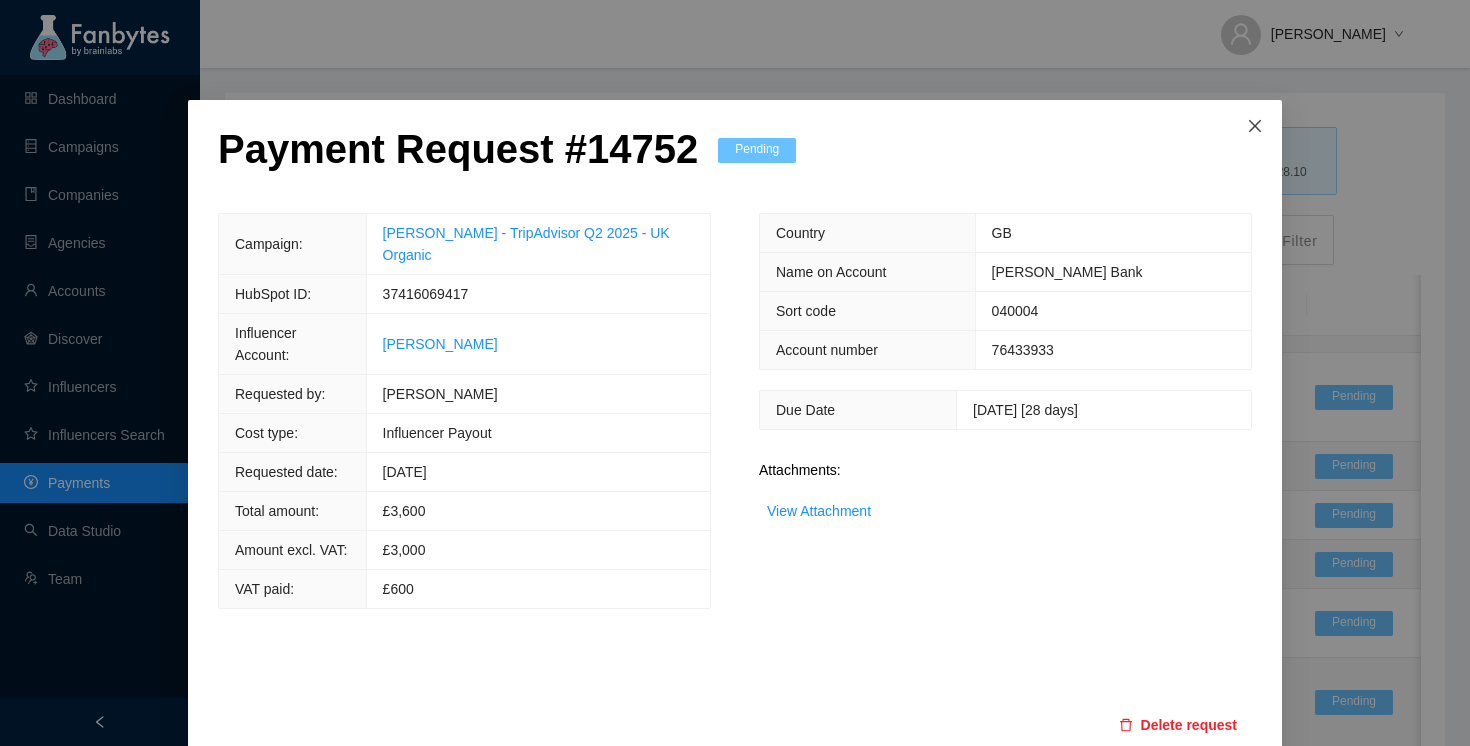 click 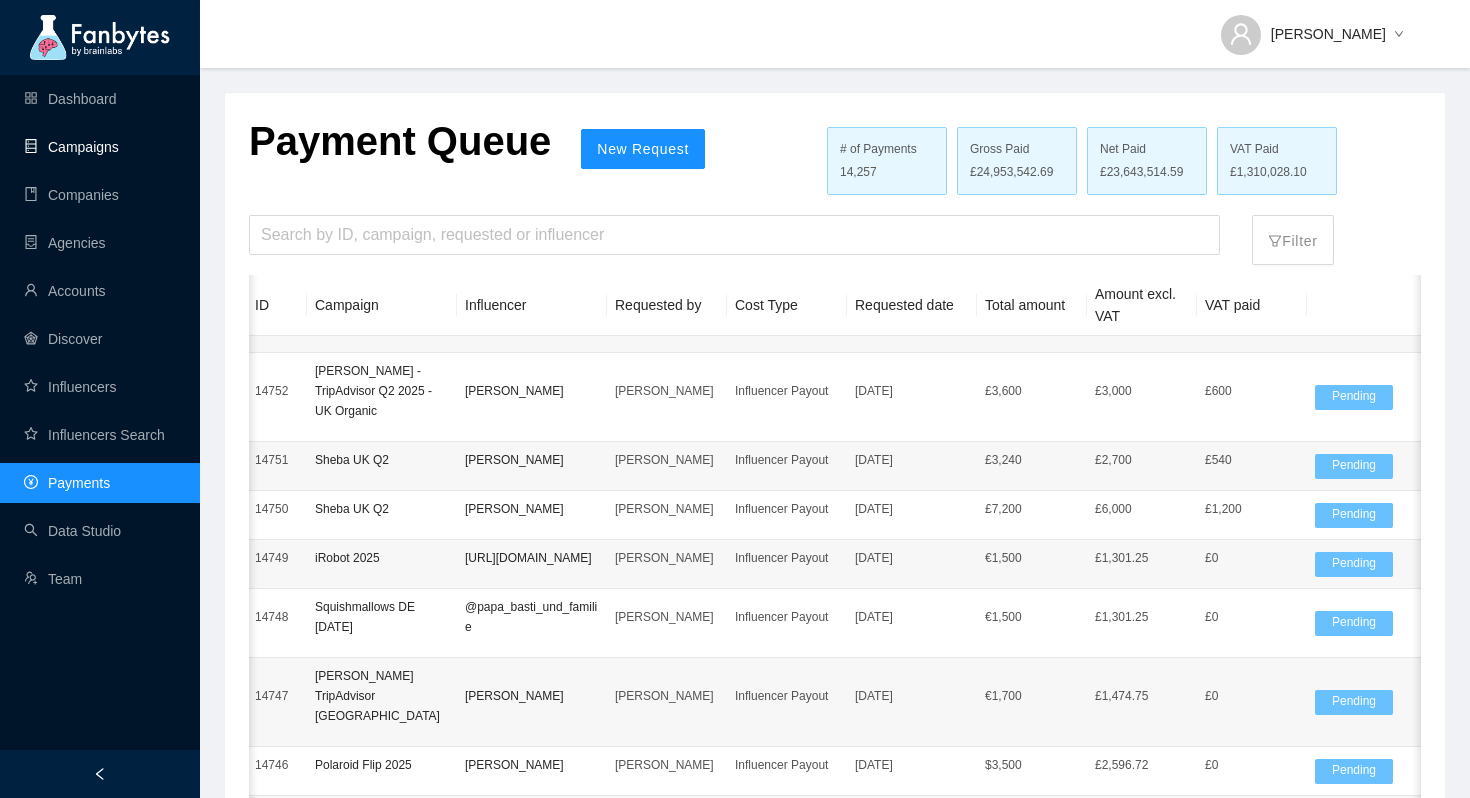 click on "Campaigns" at bounding box center (71, 147) 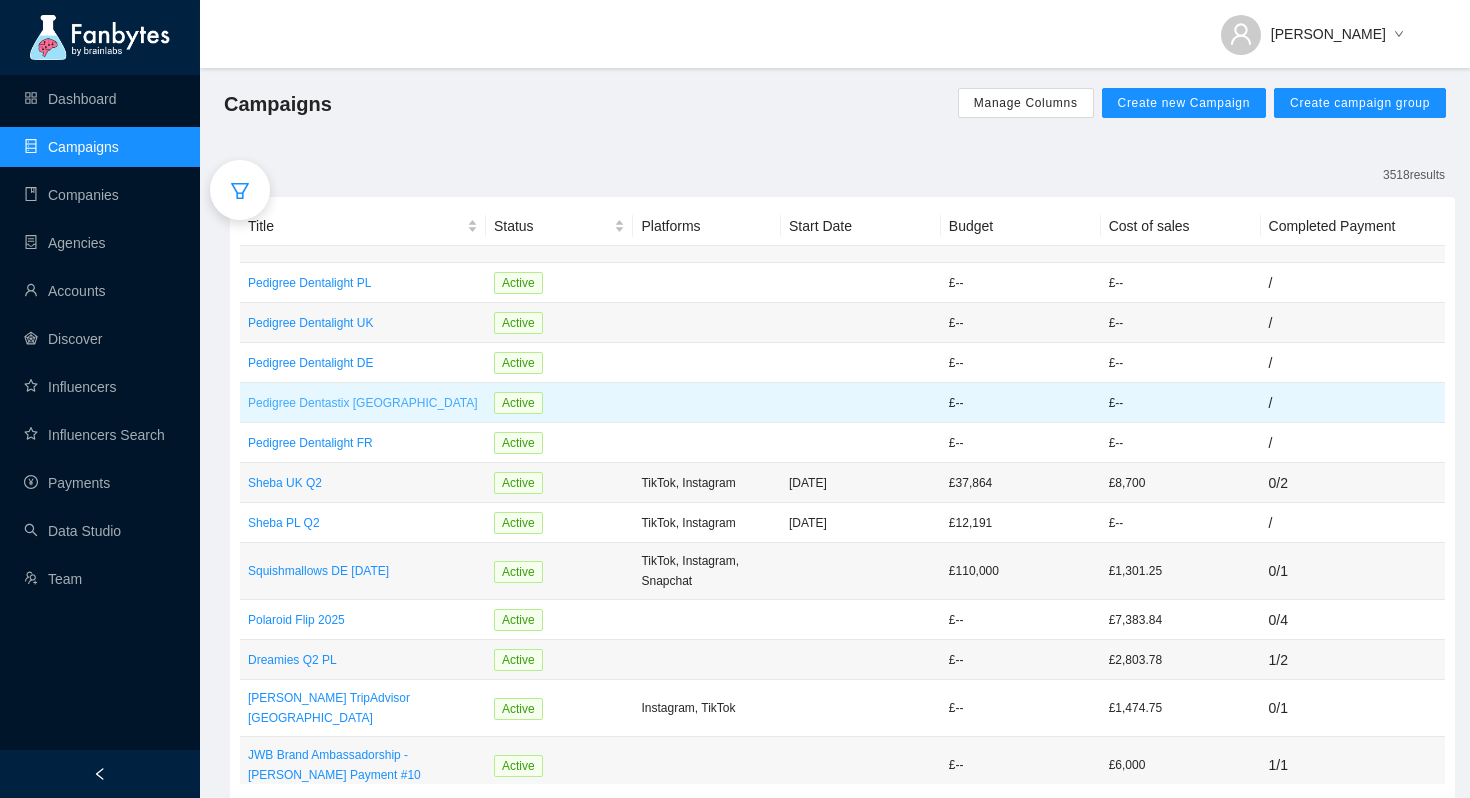 click on "Pedigree Dentastix [GEOGRAPHIC_DATA]" at bounding box center (363, 403) 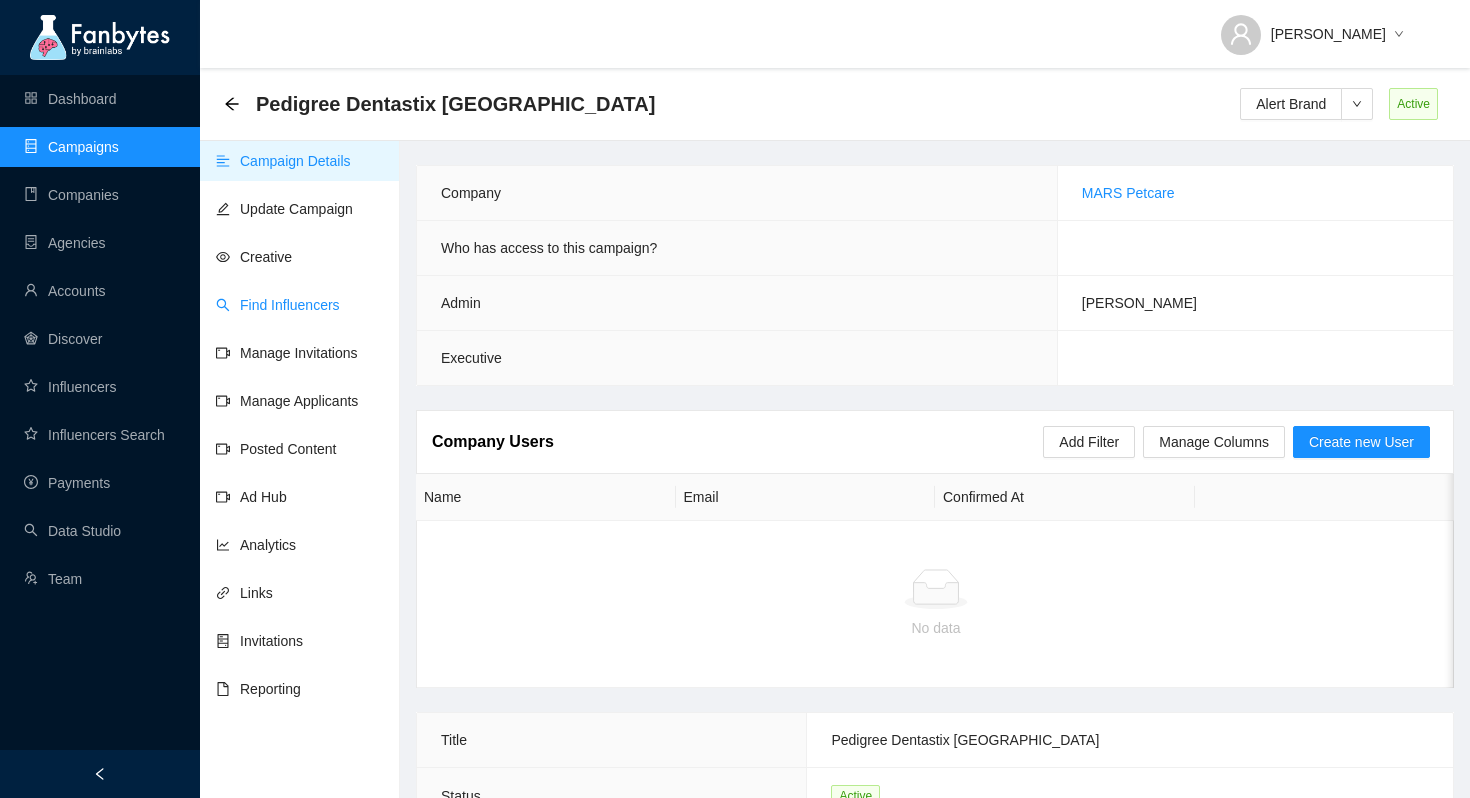 click on "Find Influencers" at bounding box center [278, 305] 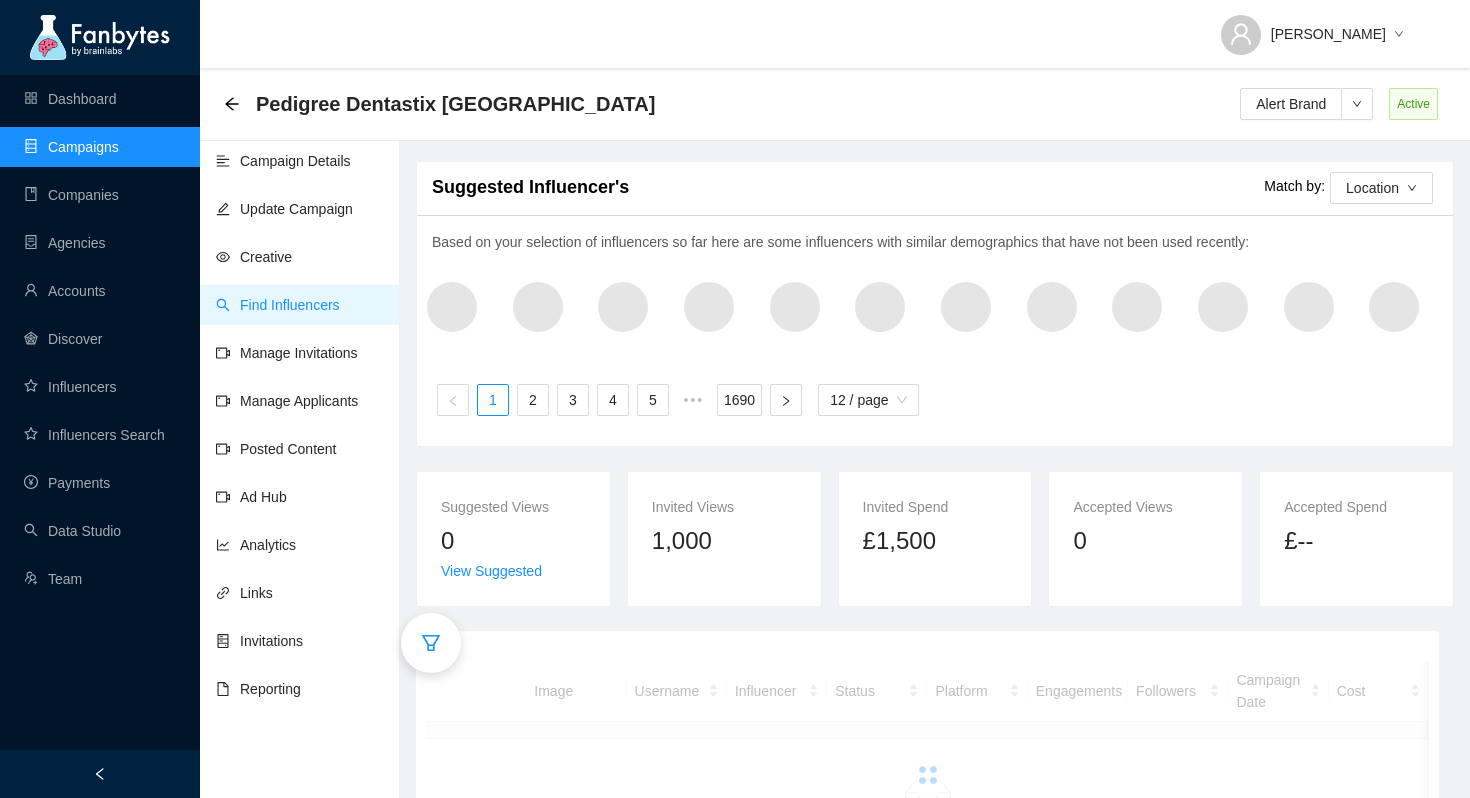scroll, scrollTop: 101, scrollLeft: 0, axis: vertical 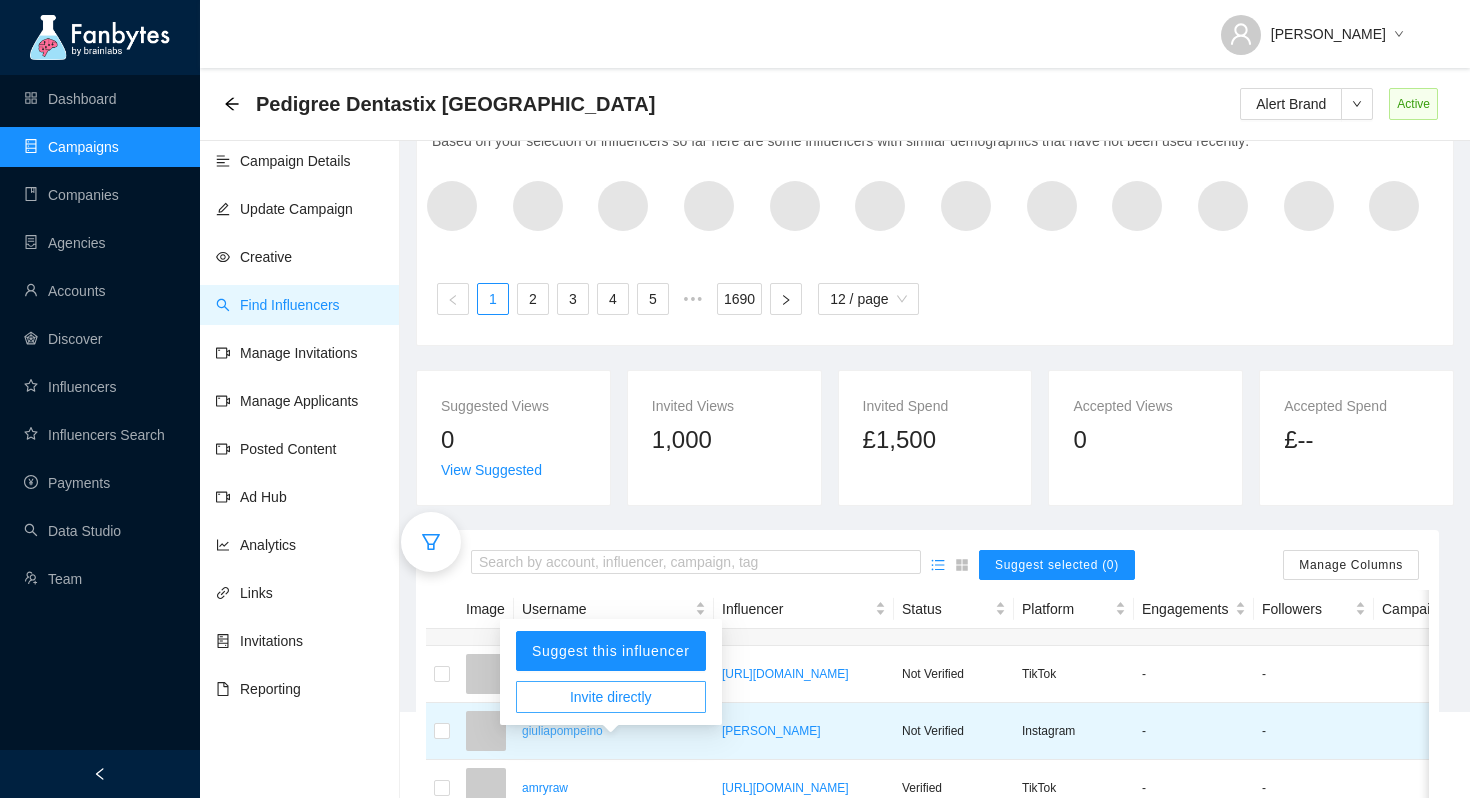 click on "giuliapompeino" at bounding box center [614, 731] 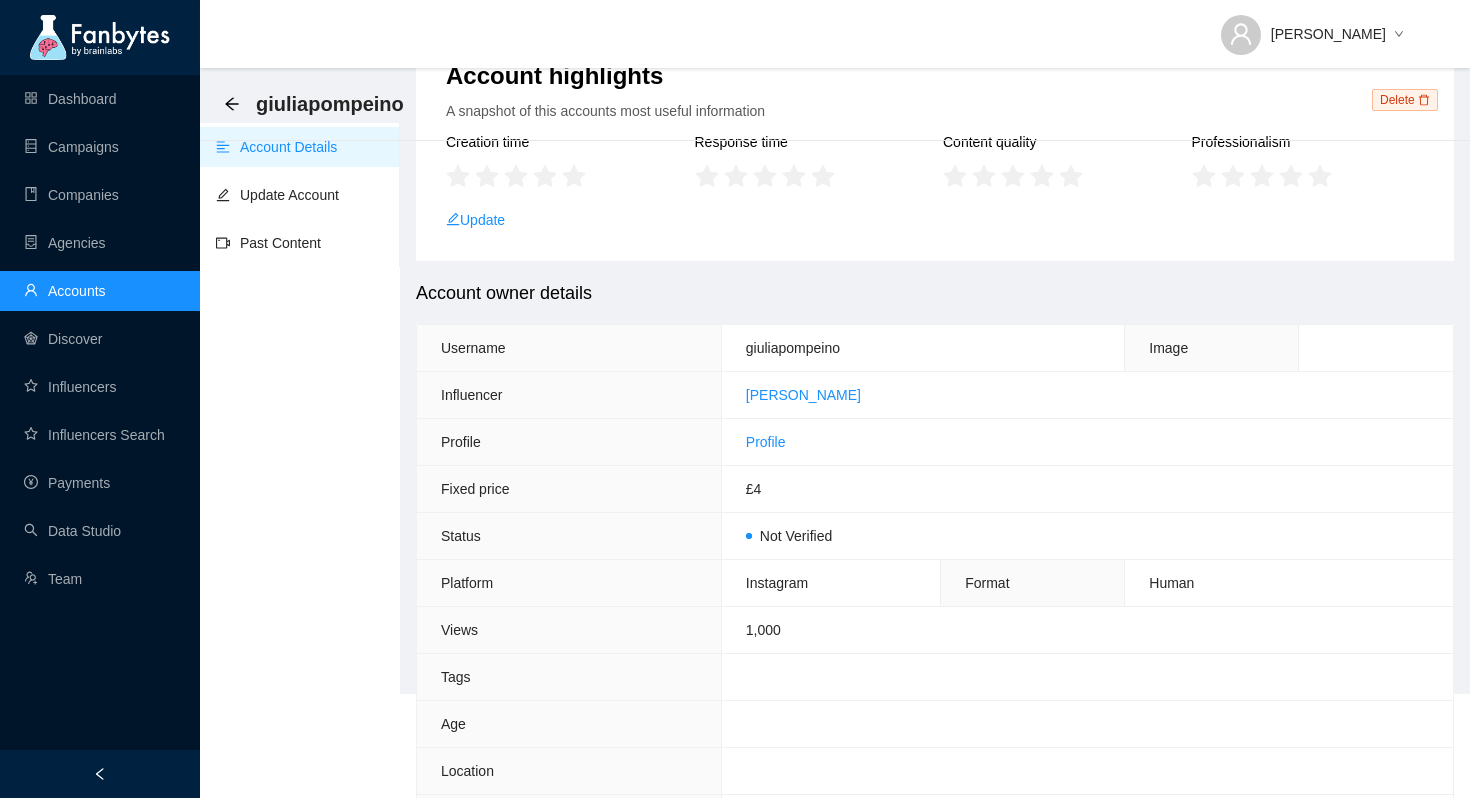 scroll, scrollTop: 0, scrollLeft: 0, axis: both 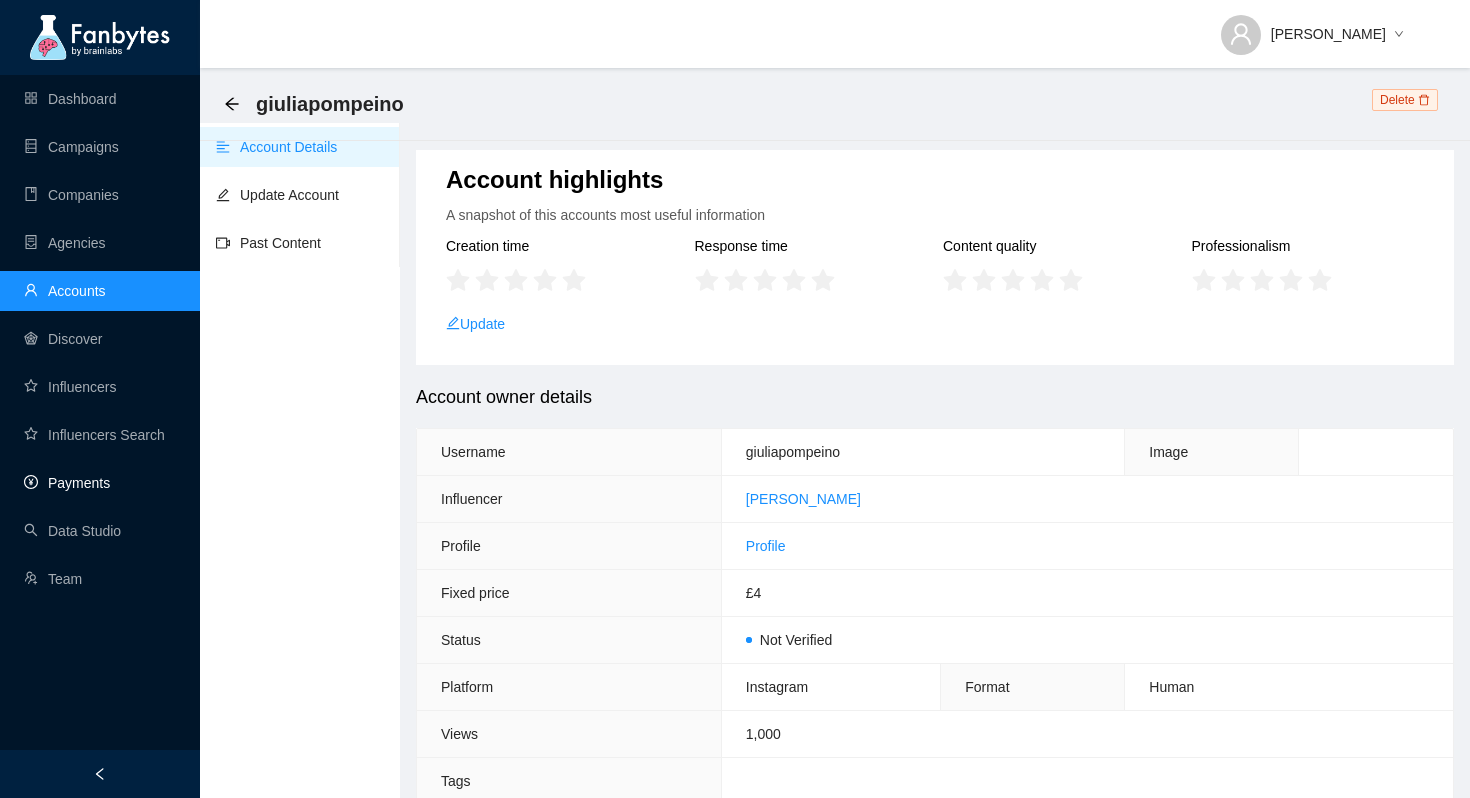 click on "Payments" at bounding box center (67, 483) 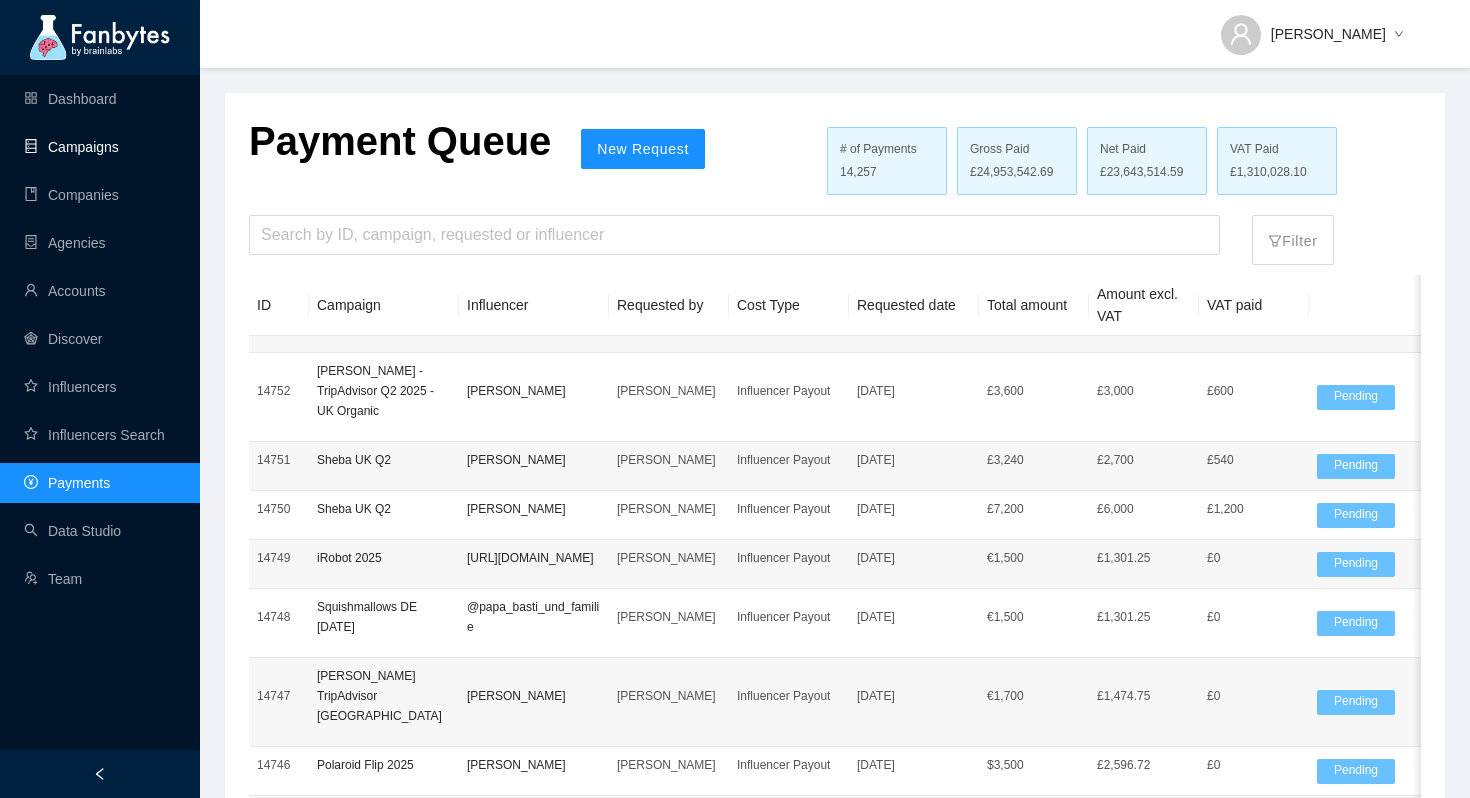 click on "Campaigns" at bounding box center (71, 147) 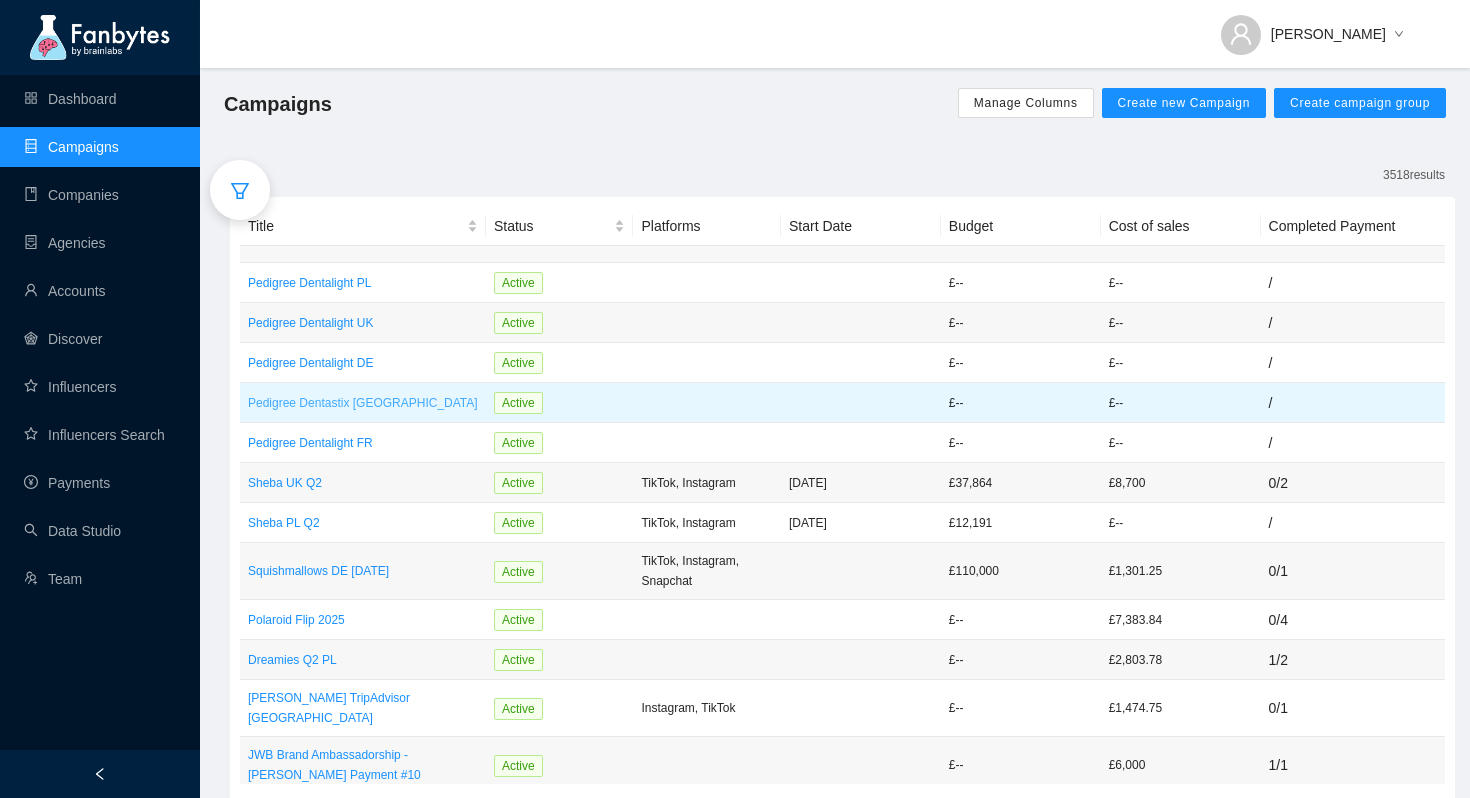 click on "Pedigree Dentastix [GEOGRAPHIC_DATA]" at bounding box center [363, 403] 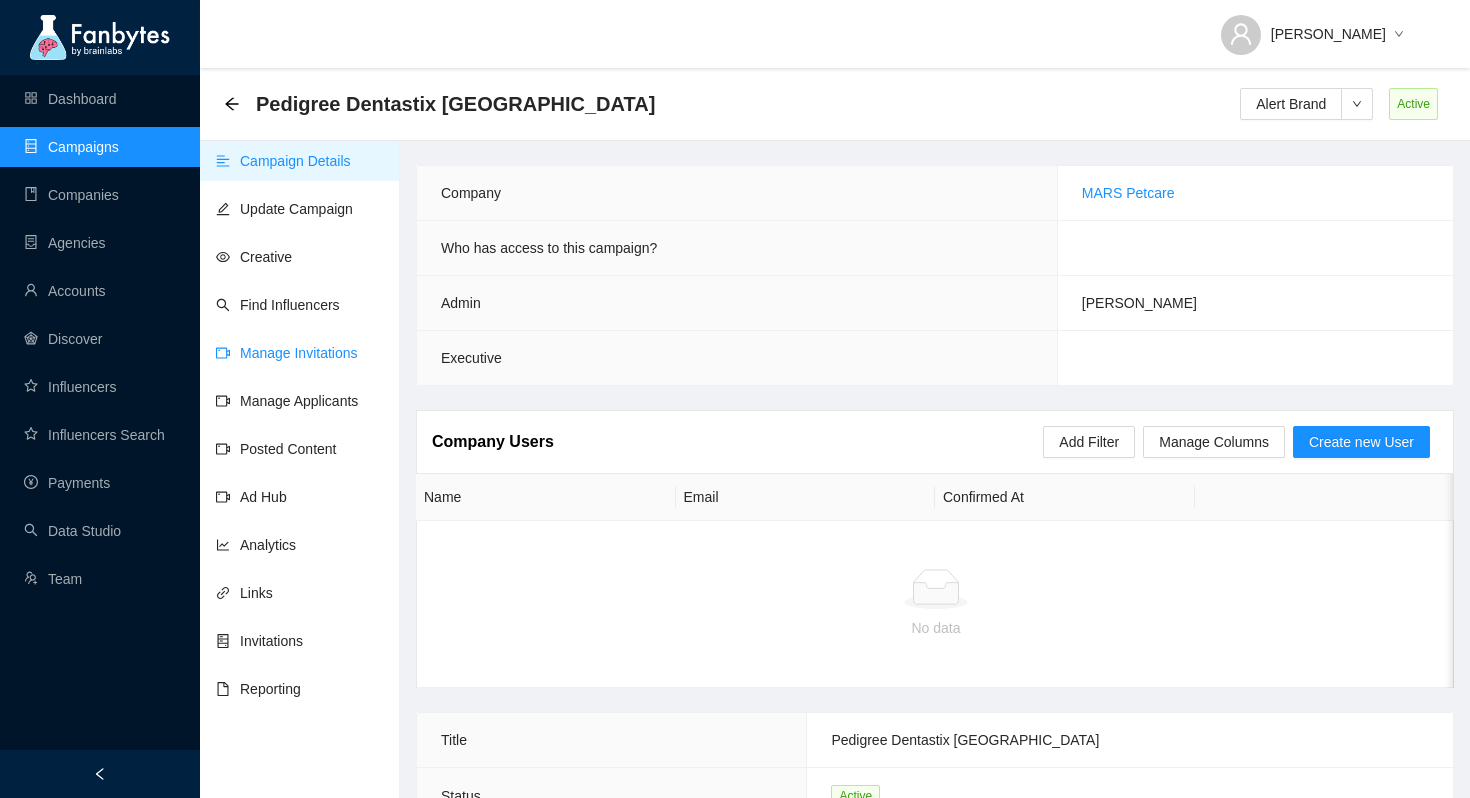 click on "Manage Invitations" at bounding box center [287, 353] 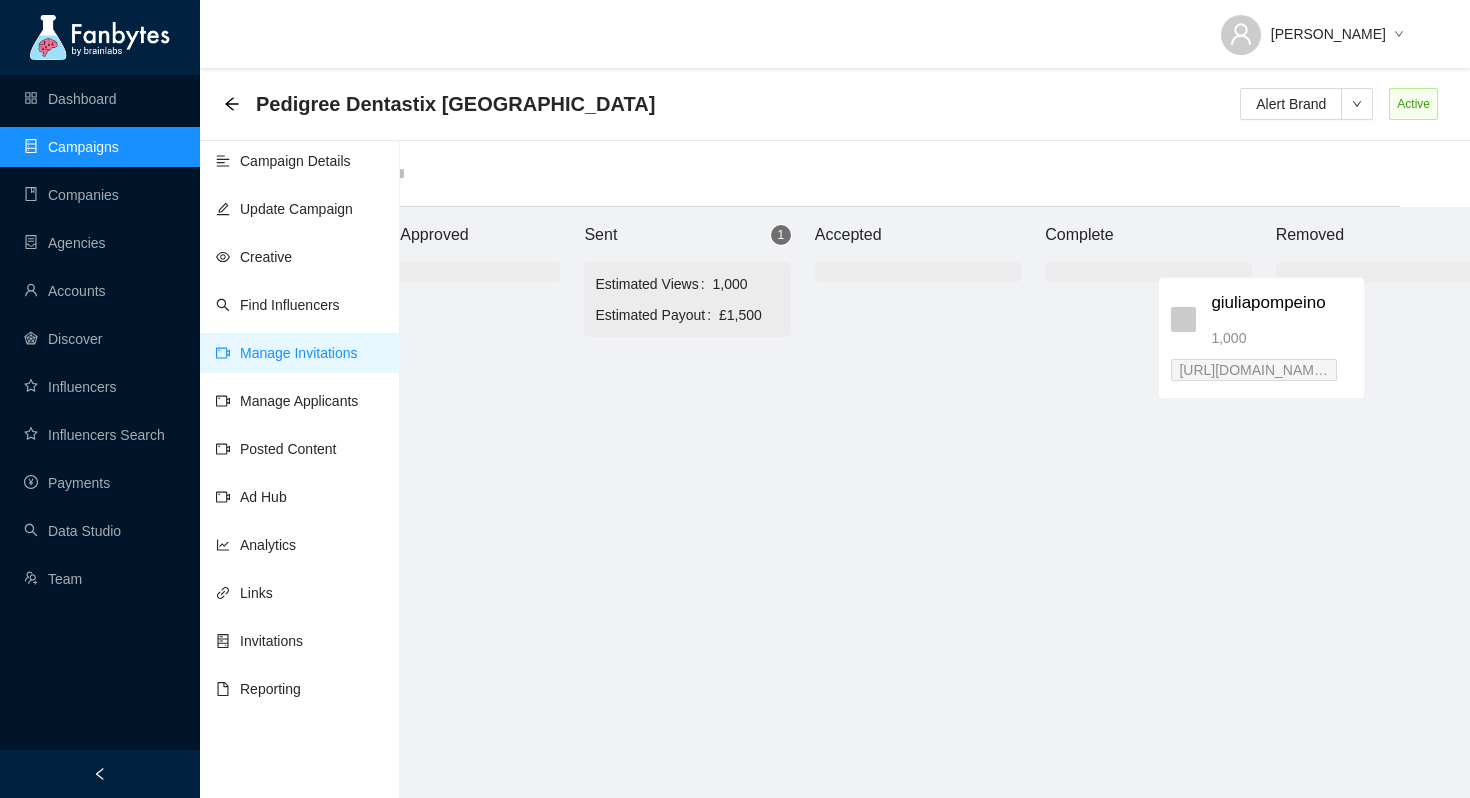 scroll, scrollTop: 0, scrollLeft: 118, axis: horizontal 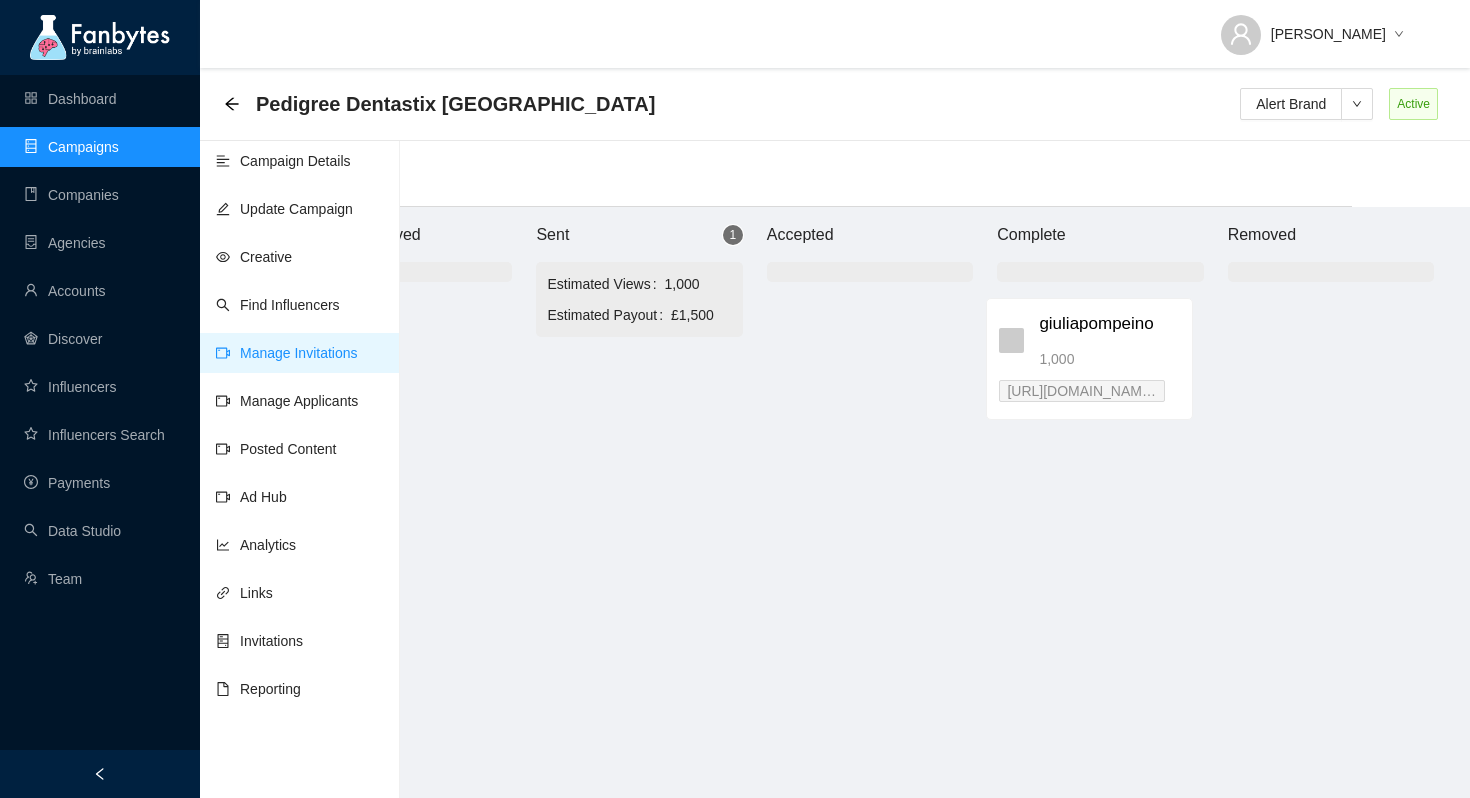 drag, startPoint x: 795, startPoint y: 397, endPoint x: 1136, endPoint y: 334, distance: 346.7708 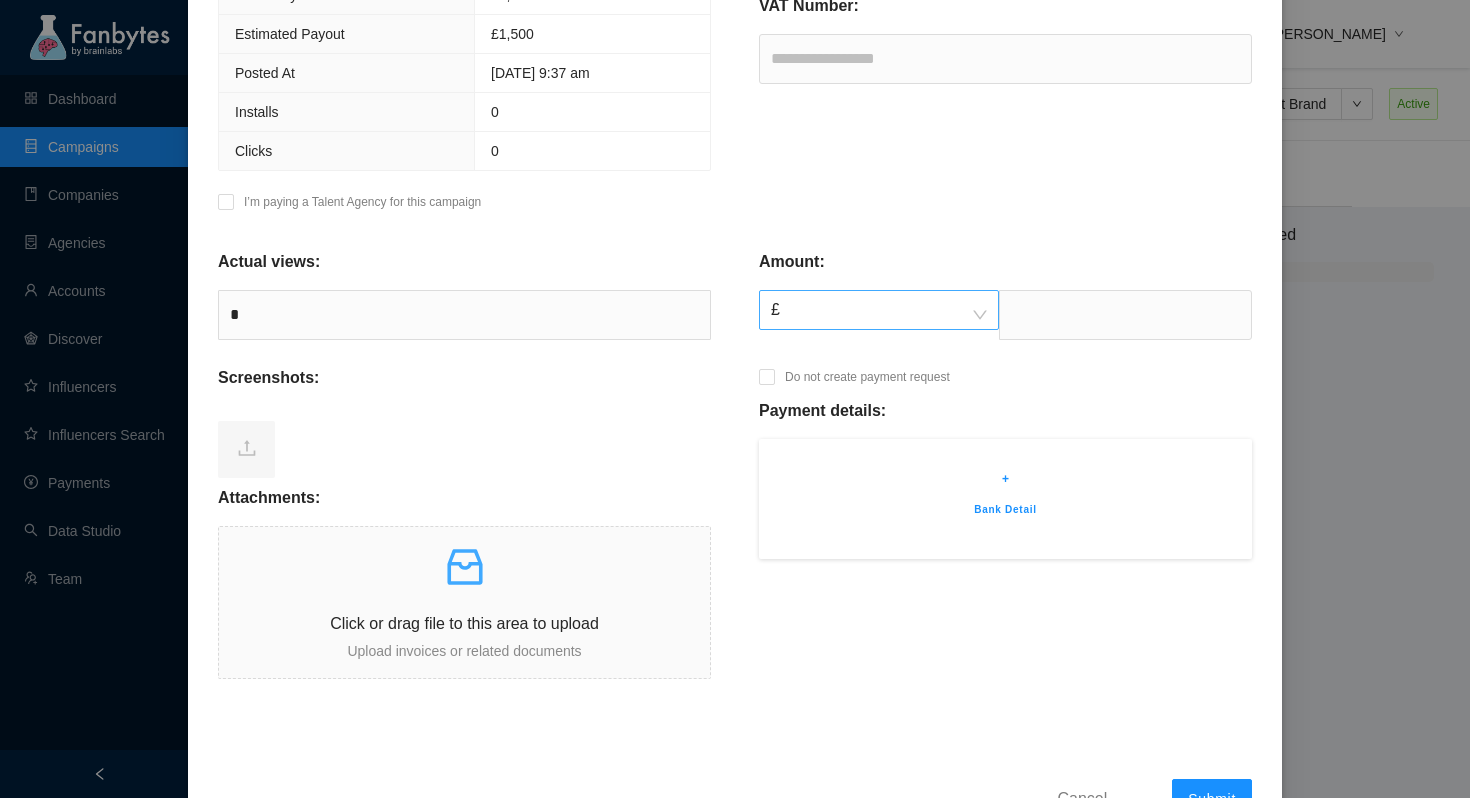 scroll, scrollTop: 481, scrollLeft: 0, axis: vertical 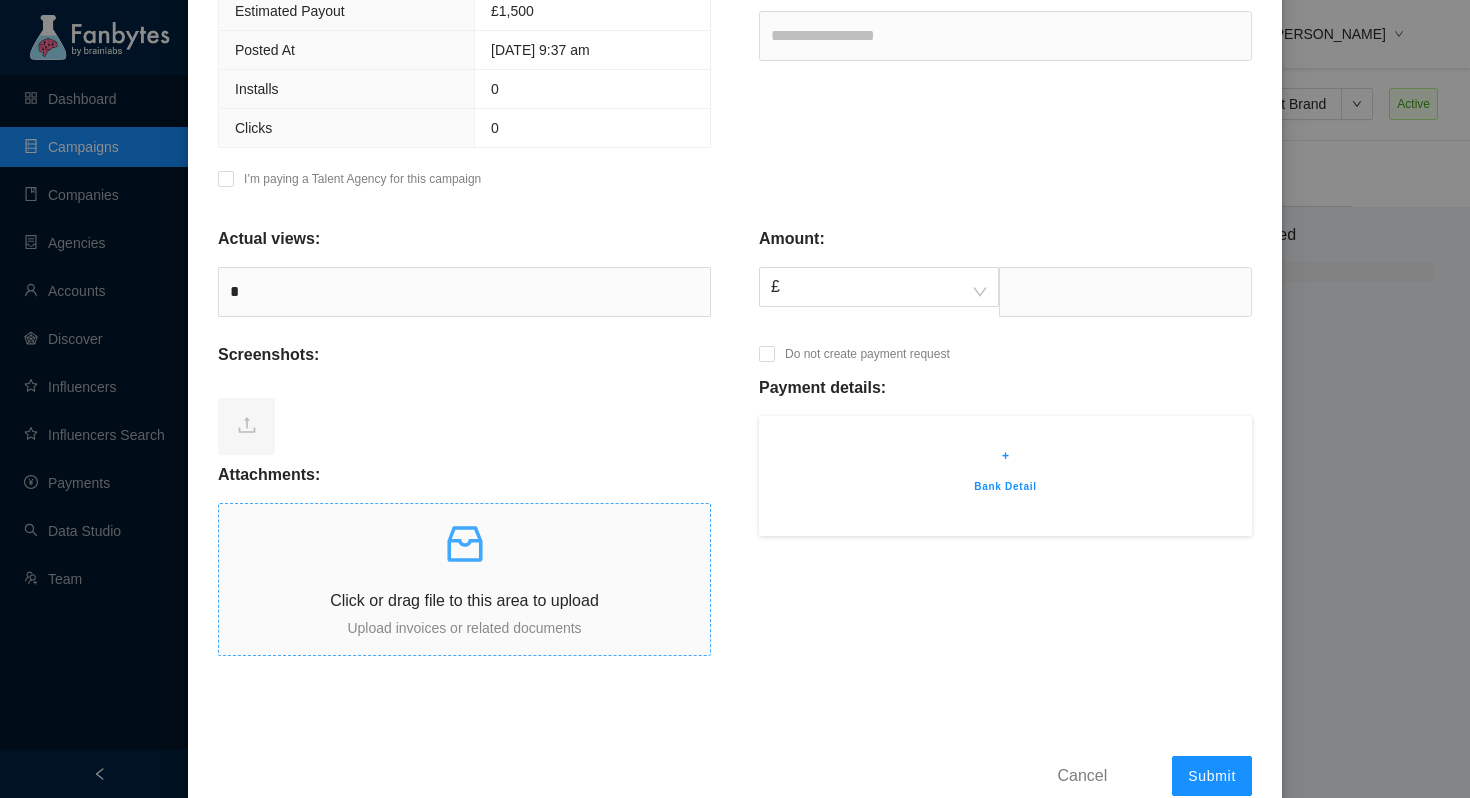 click 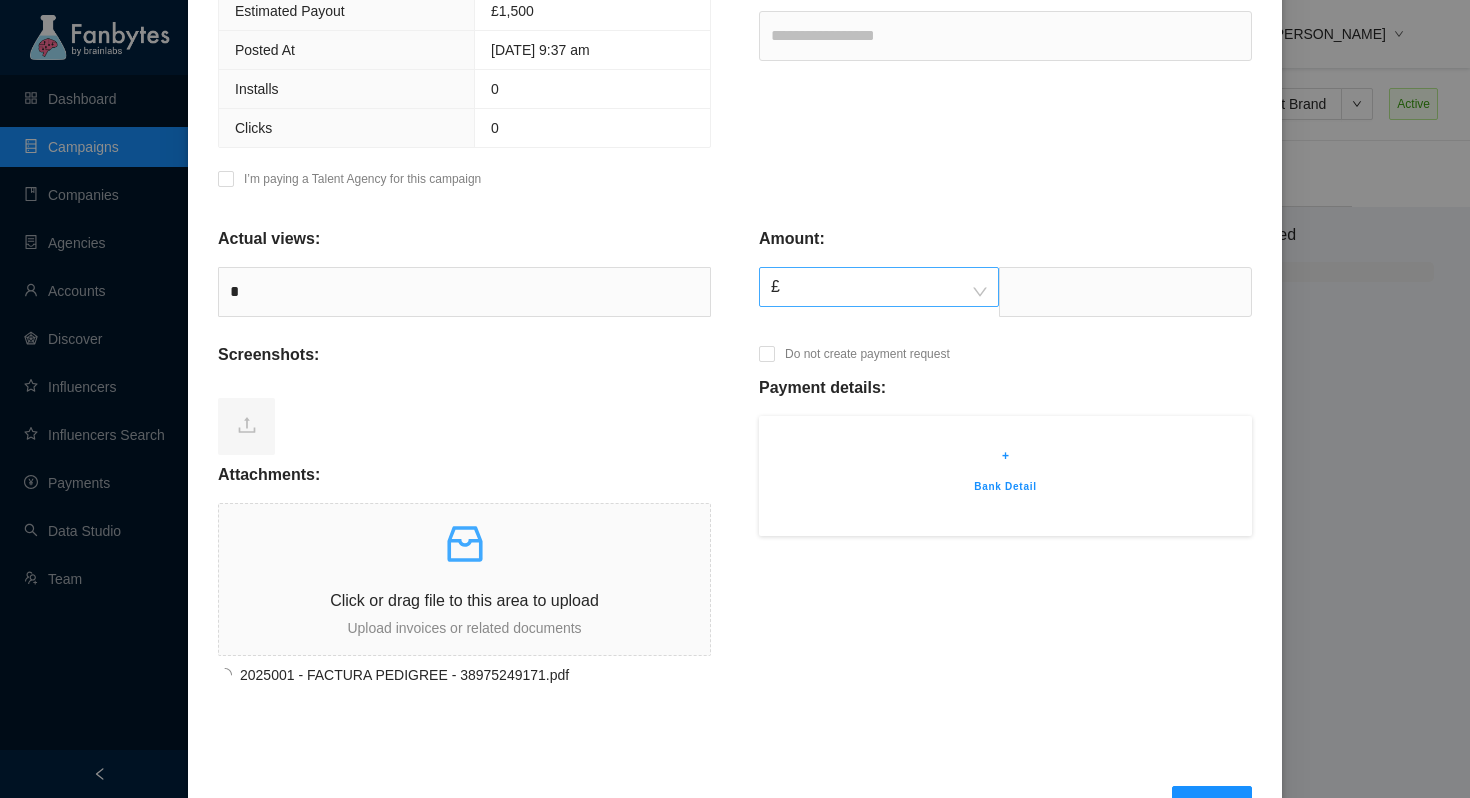 click on "£" at bounding box center [879, 287] 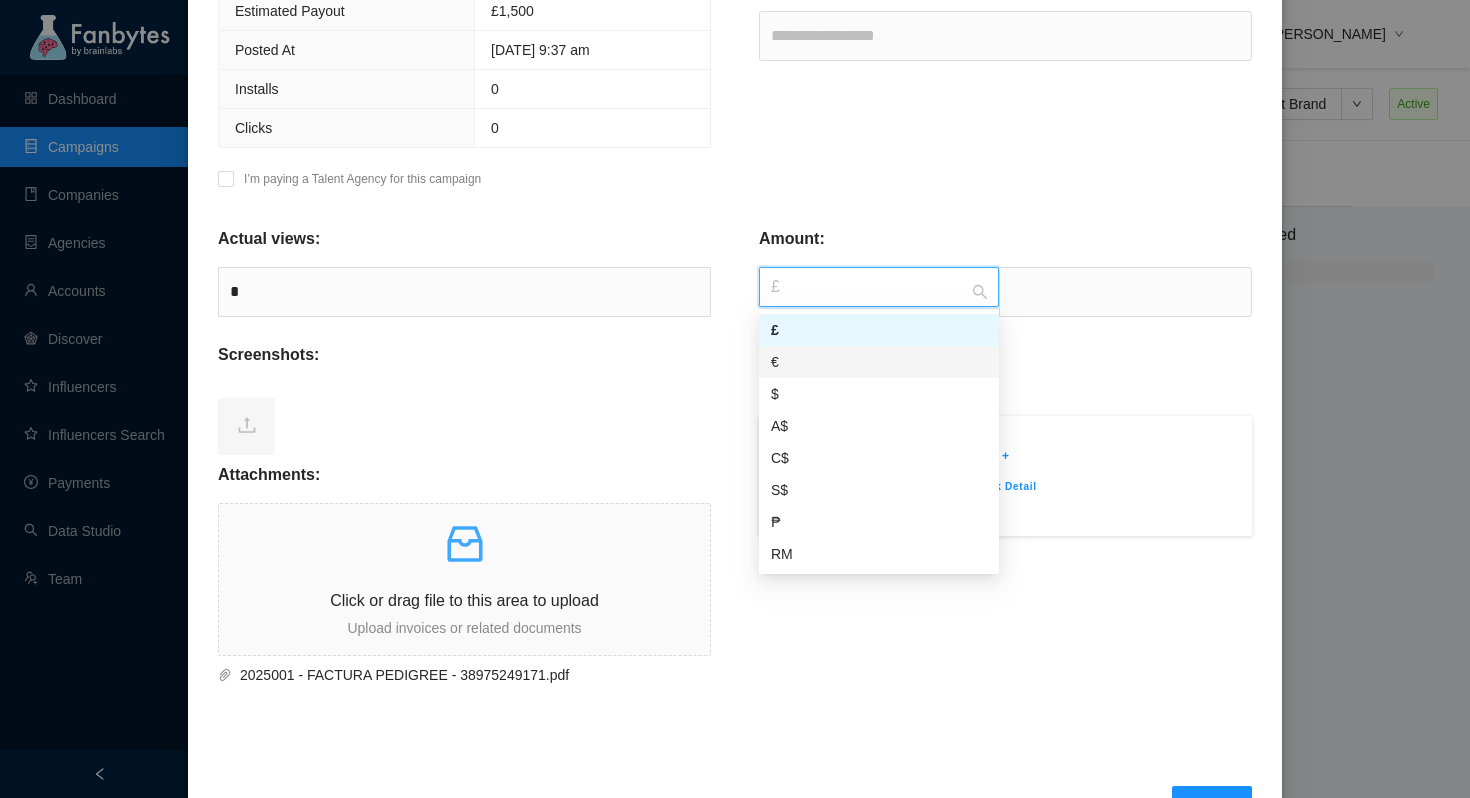 click on "€" at bounding box center (879, 362) 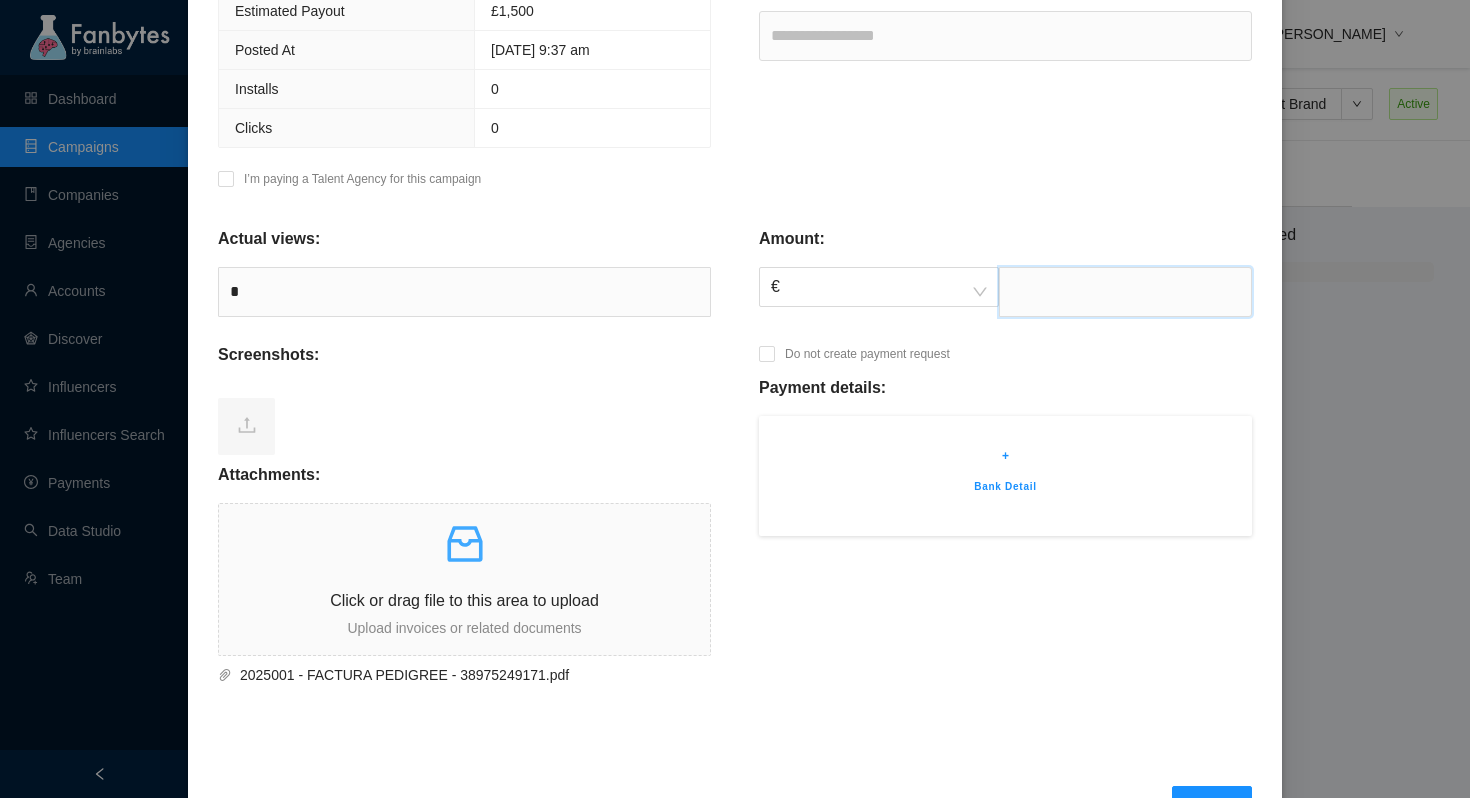 click at bounding box center (1125, 292) 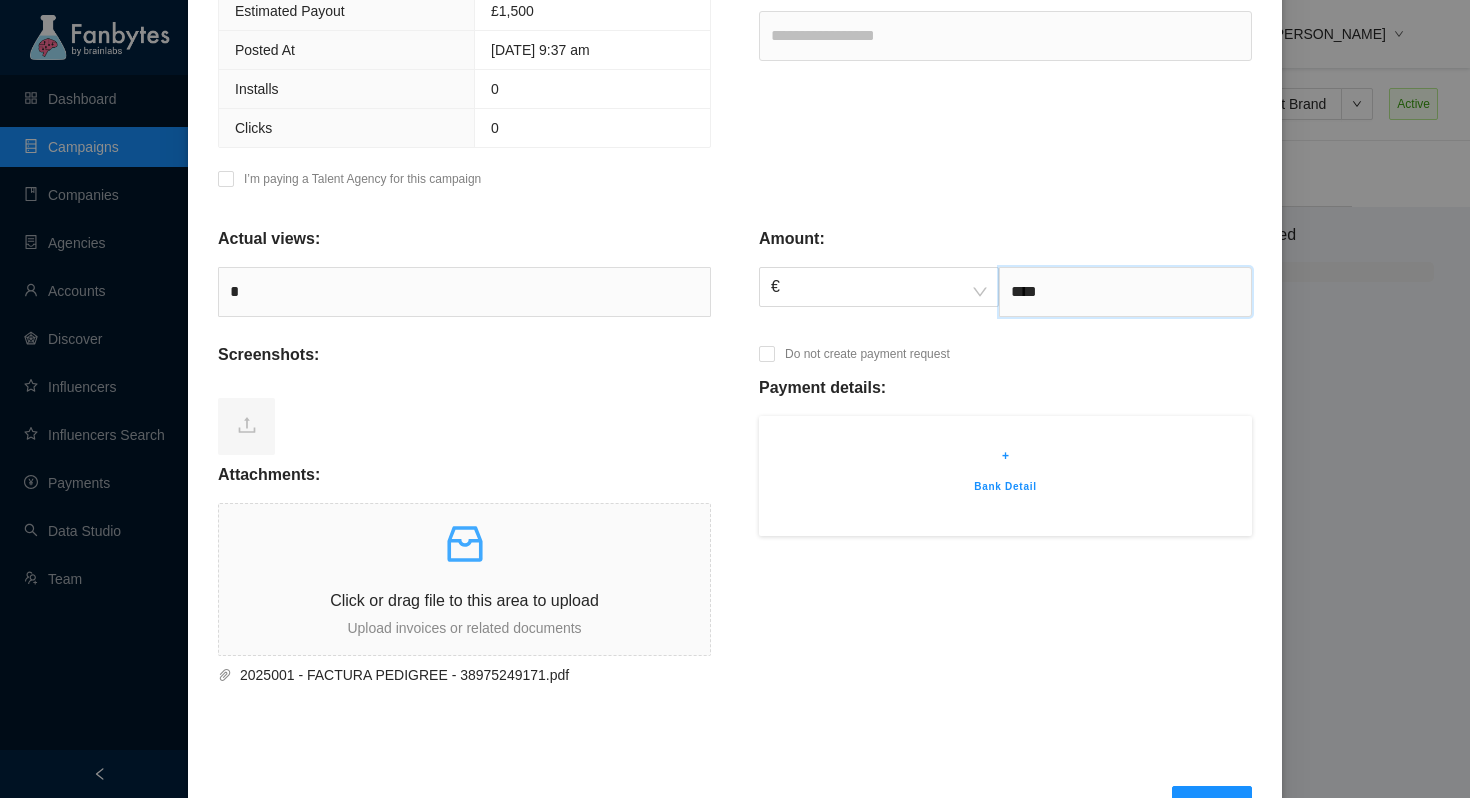 type on "****" 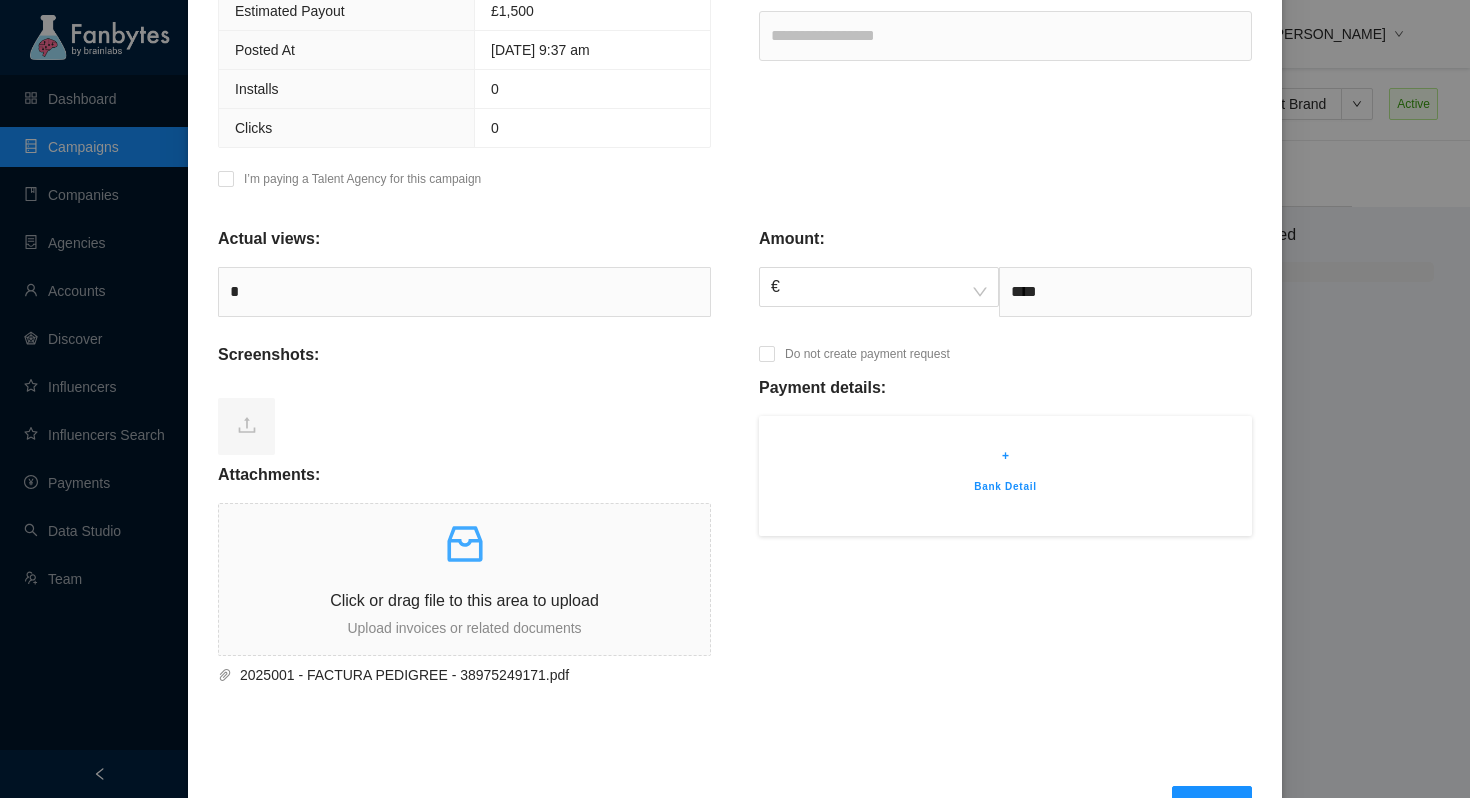 click on "Screenshots:" at bounding box center (464, 363) 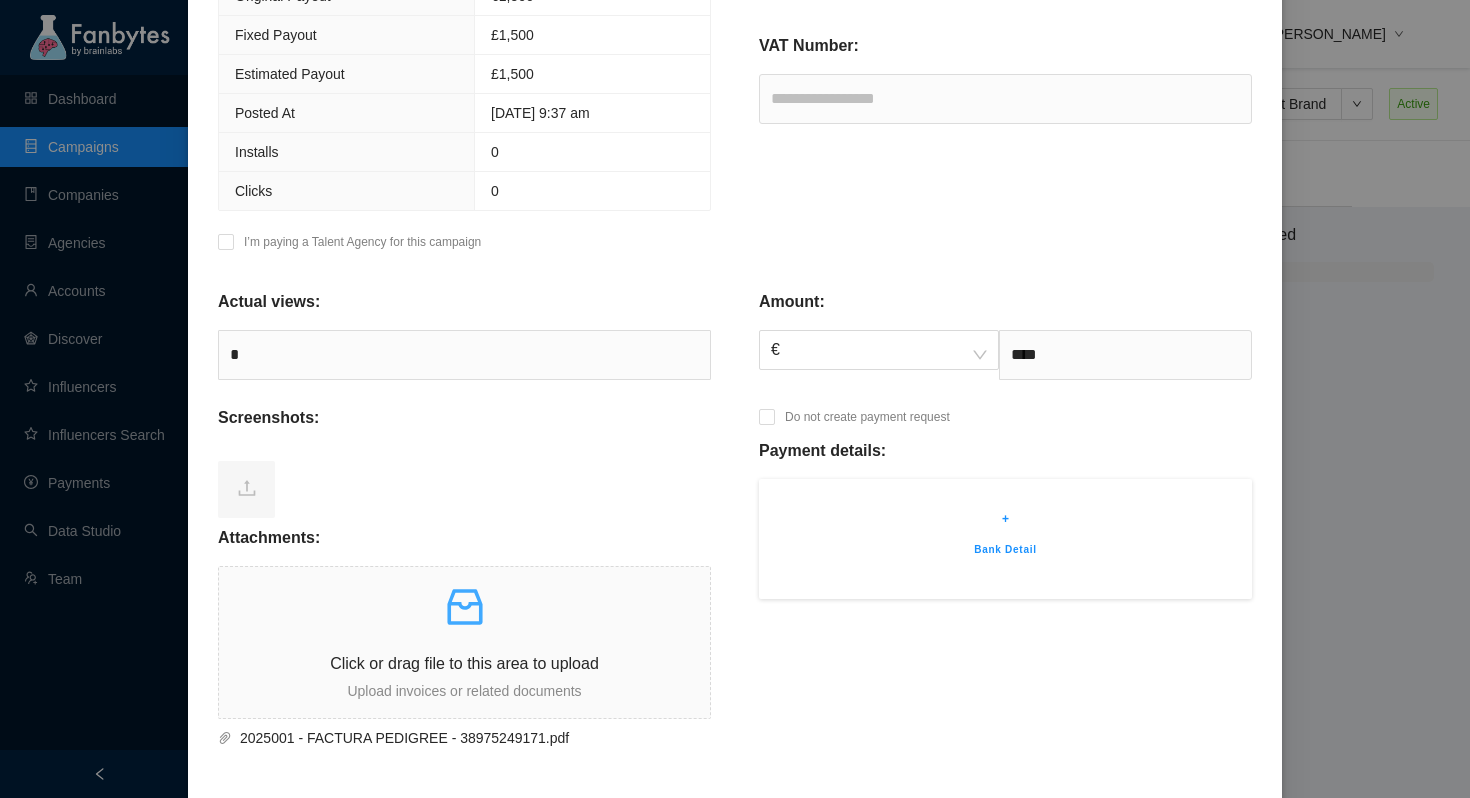 scroll, scrollTop: 475, scrollLeft: 0, axis: vertical 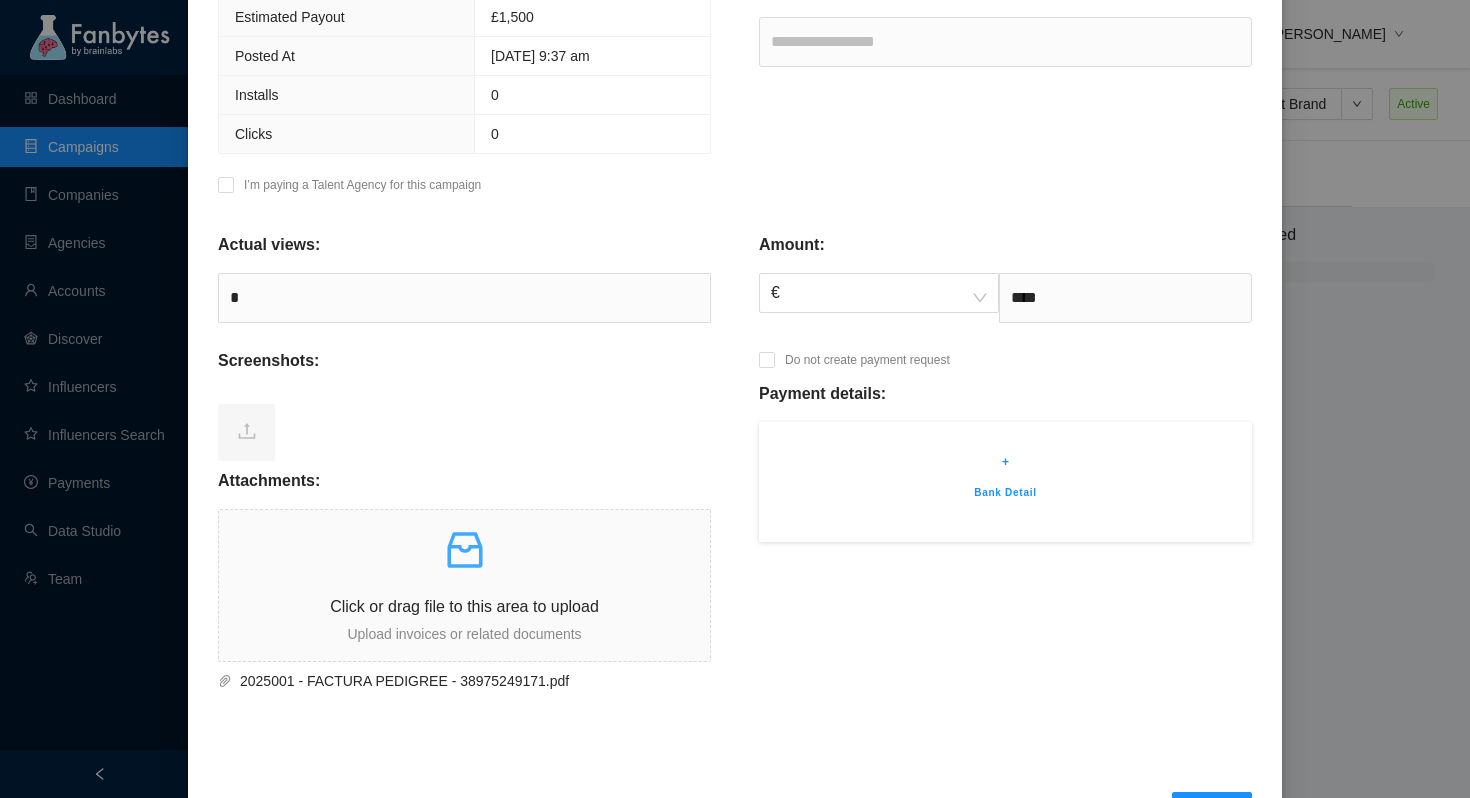 click on "Bank Detail" at bounding box center [1005, 493] 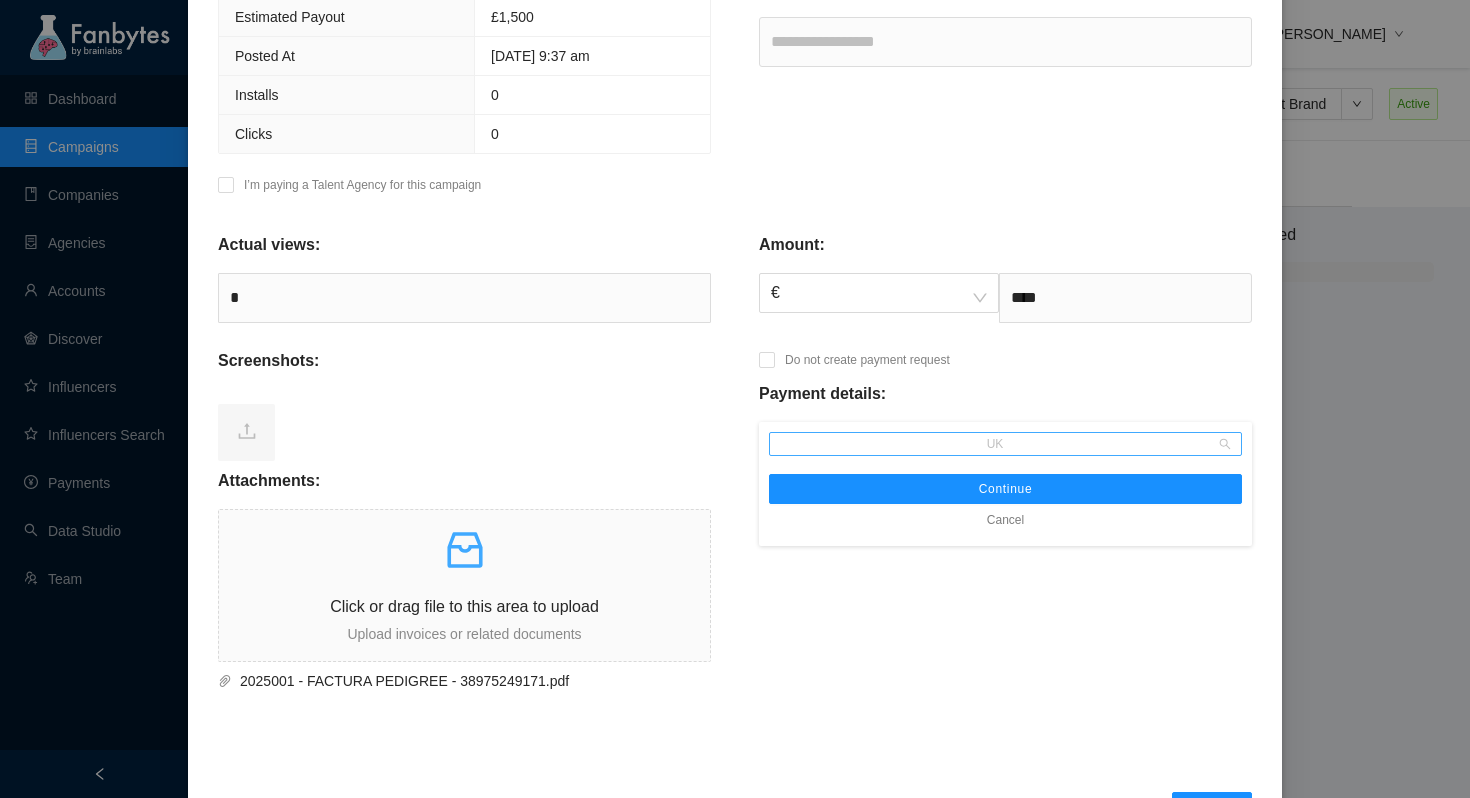 click on "UK" at bounding box center (1005, 444) 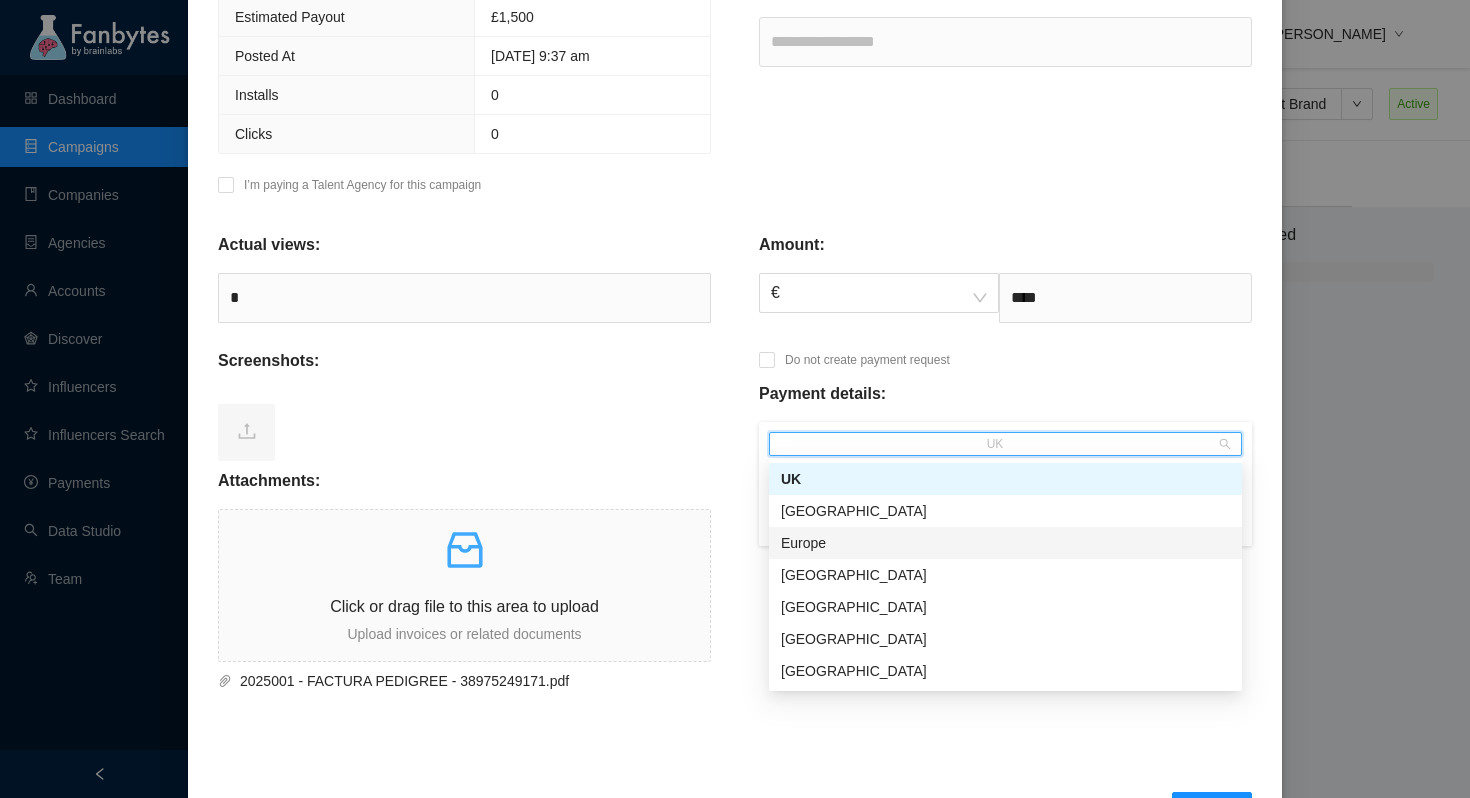 click on "Europe" at bounding box center [1005, 543] 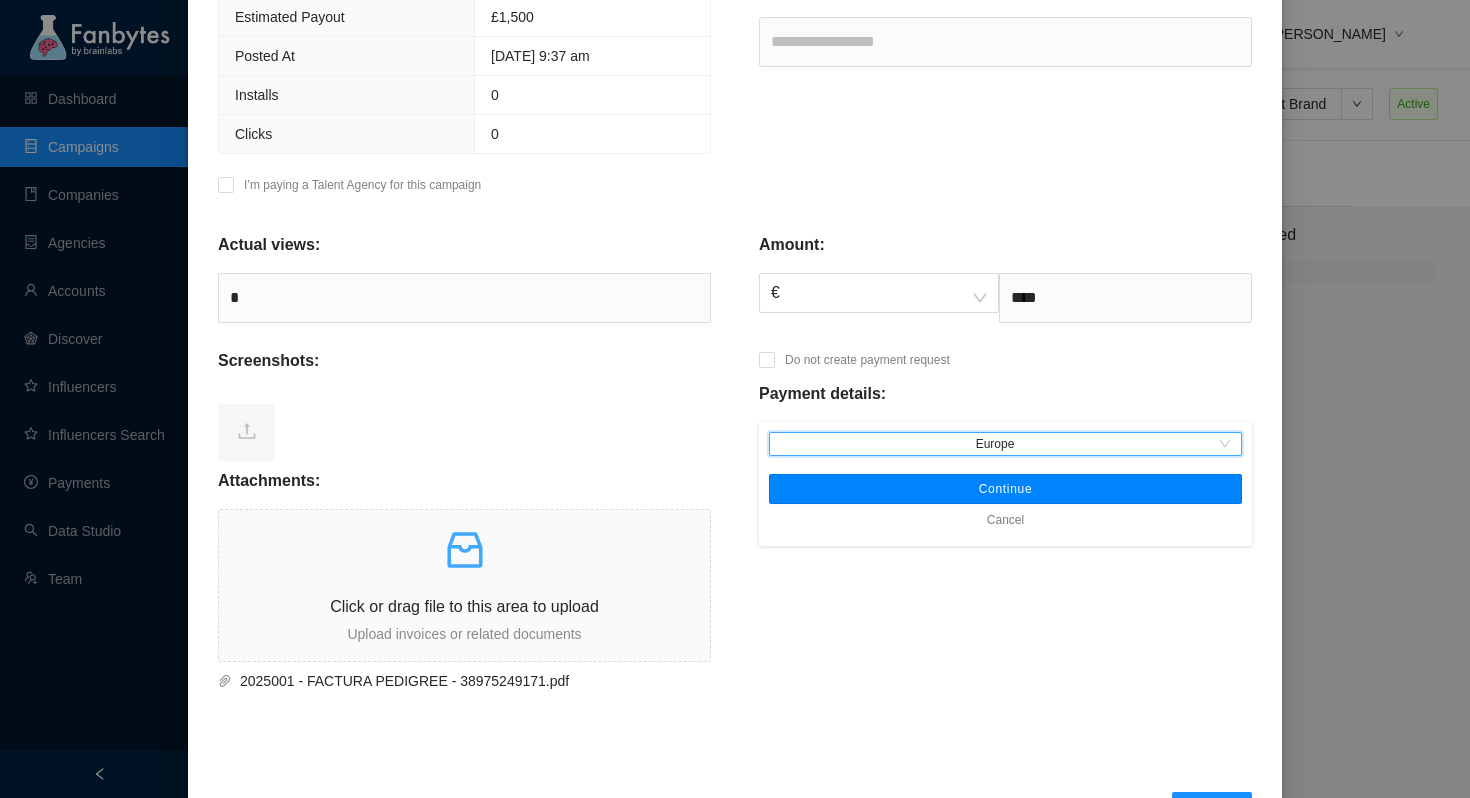 click on "Continue" at bounding box center (1006, 489) 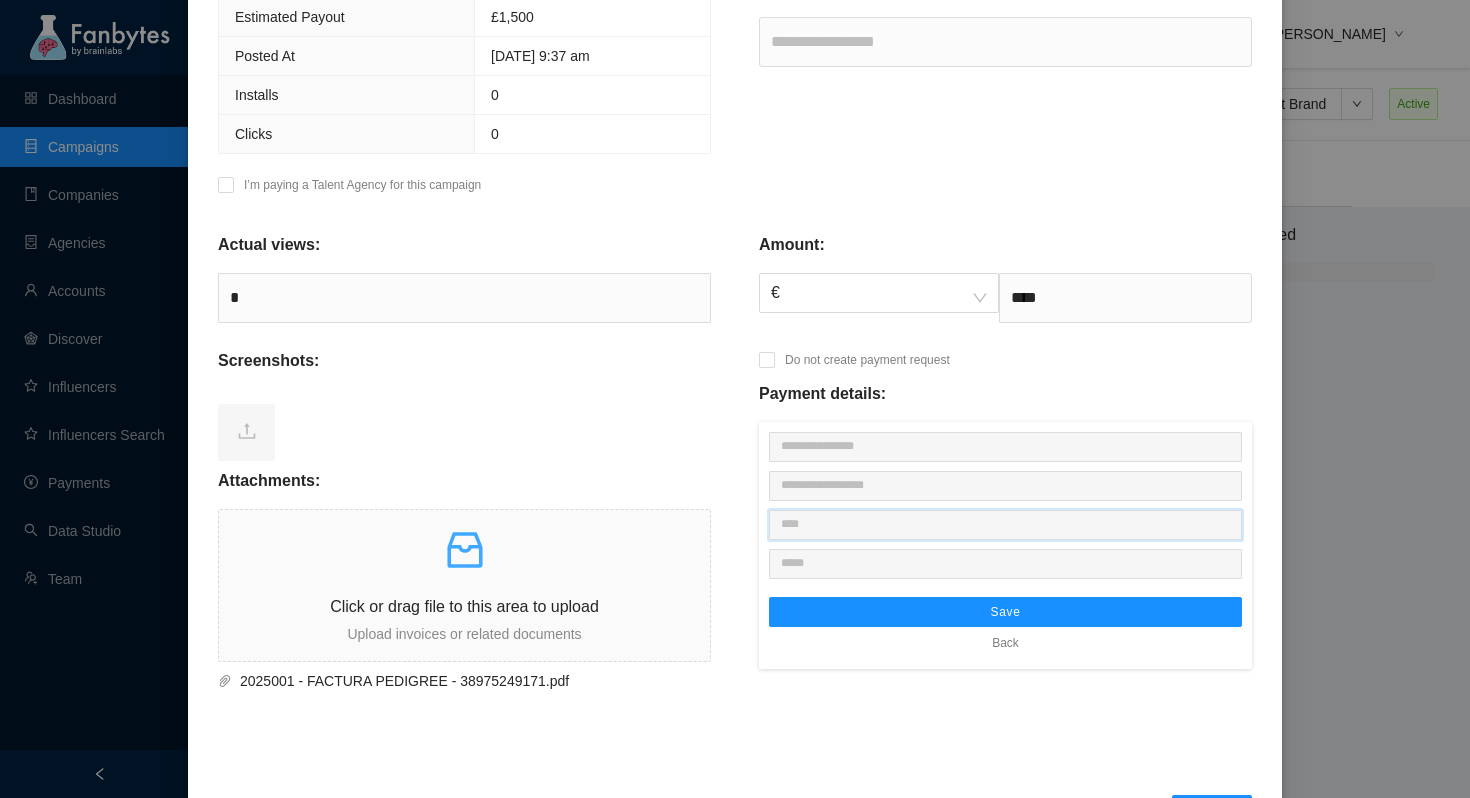 click at bounding box center [1005, 525] 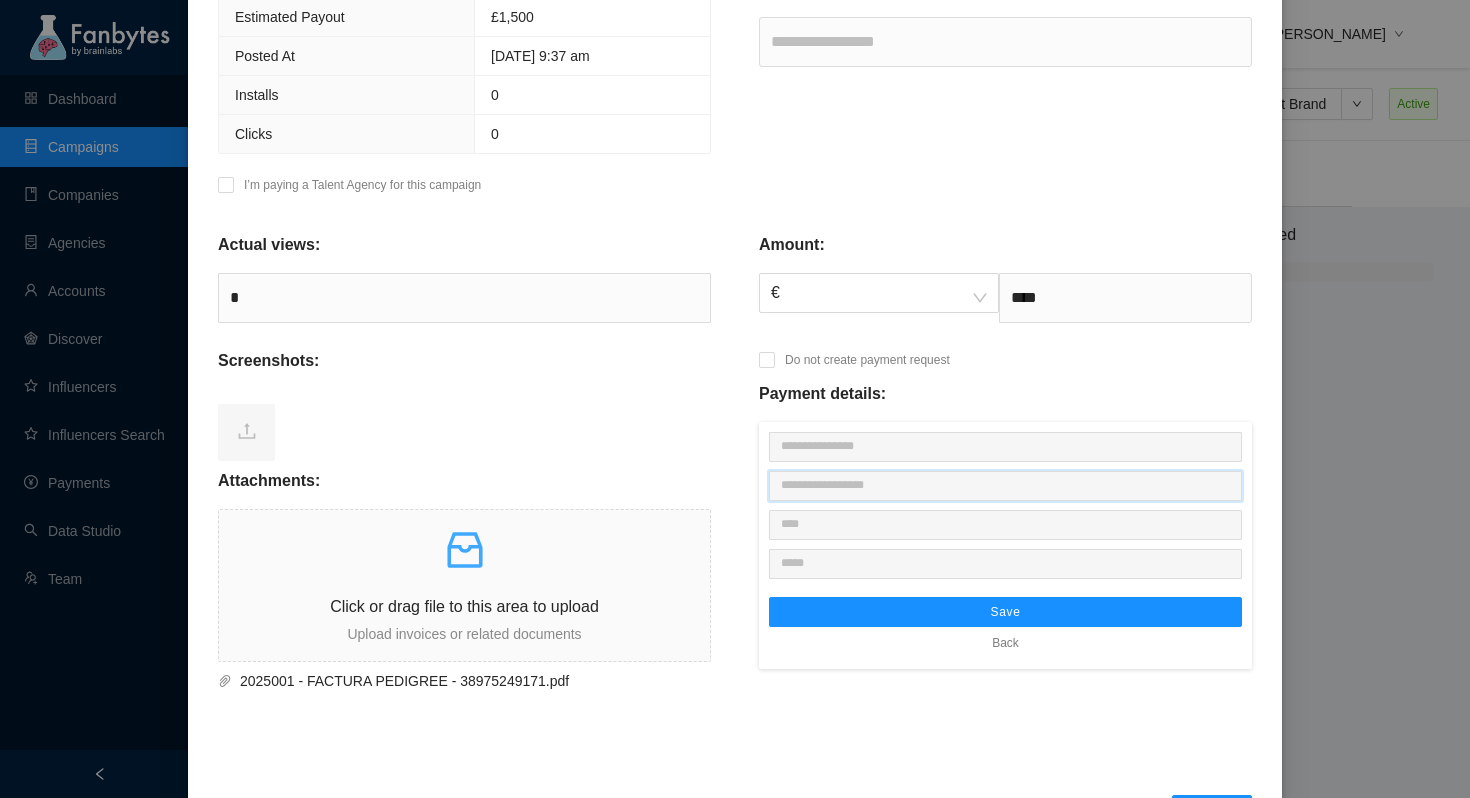 click at bounding box center (1005, 486) 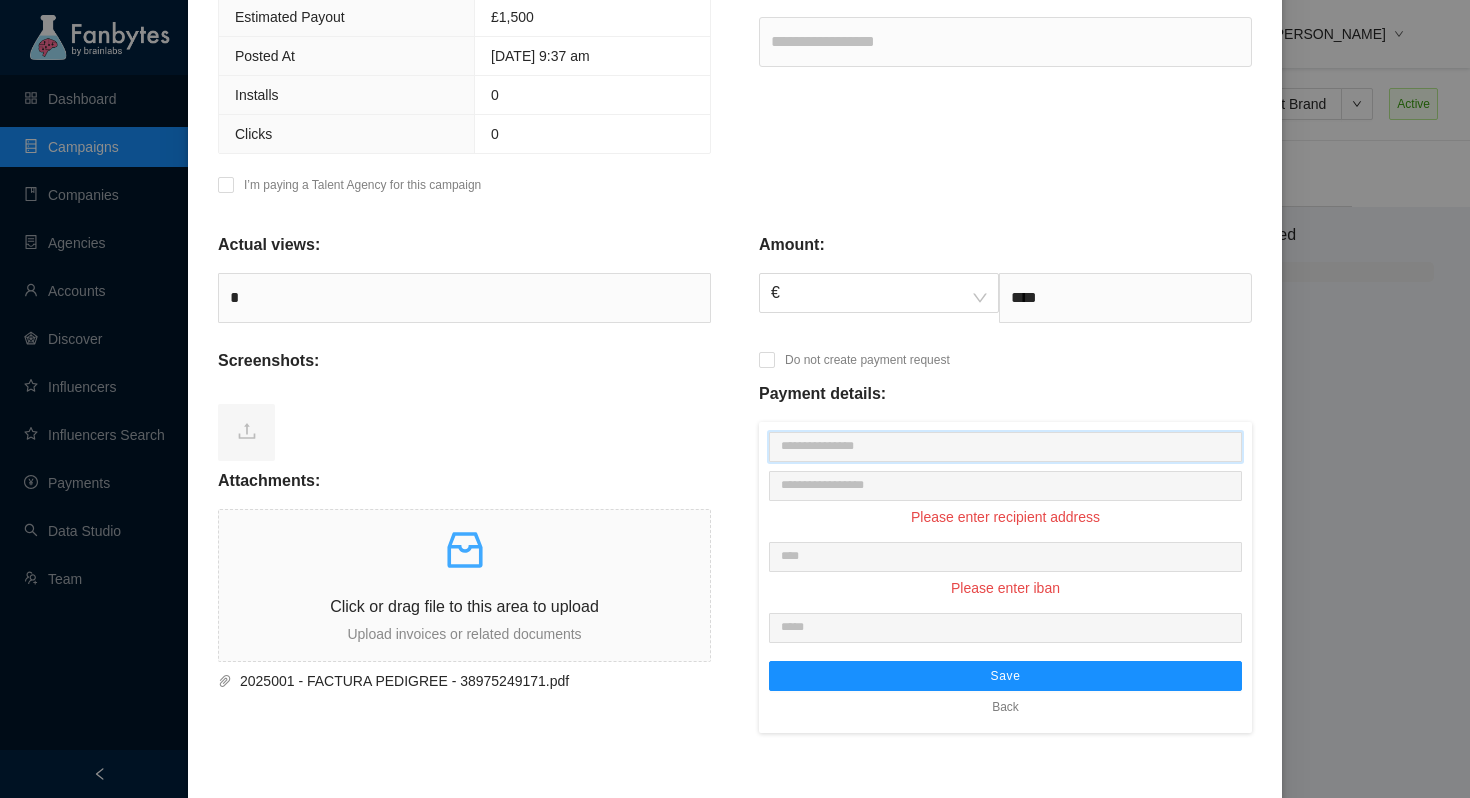 click at bounding box center [1005, 447] 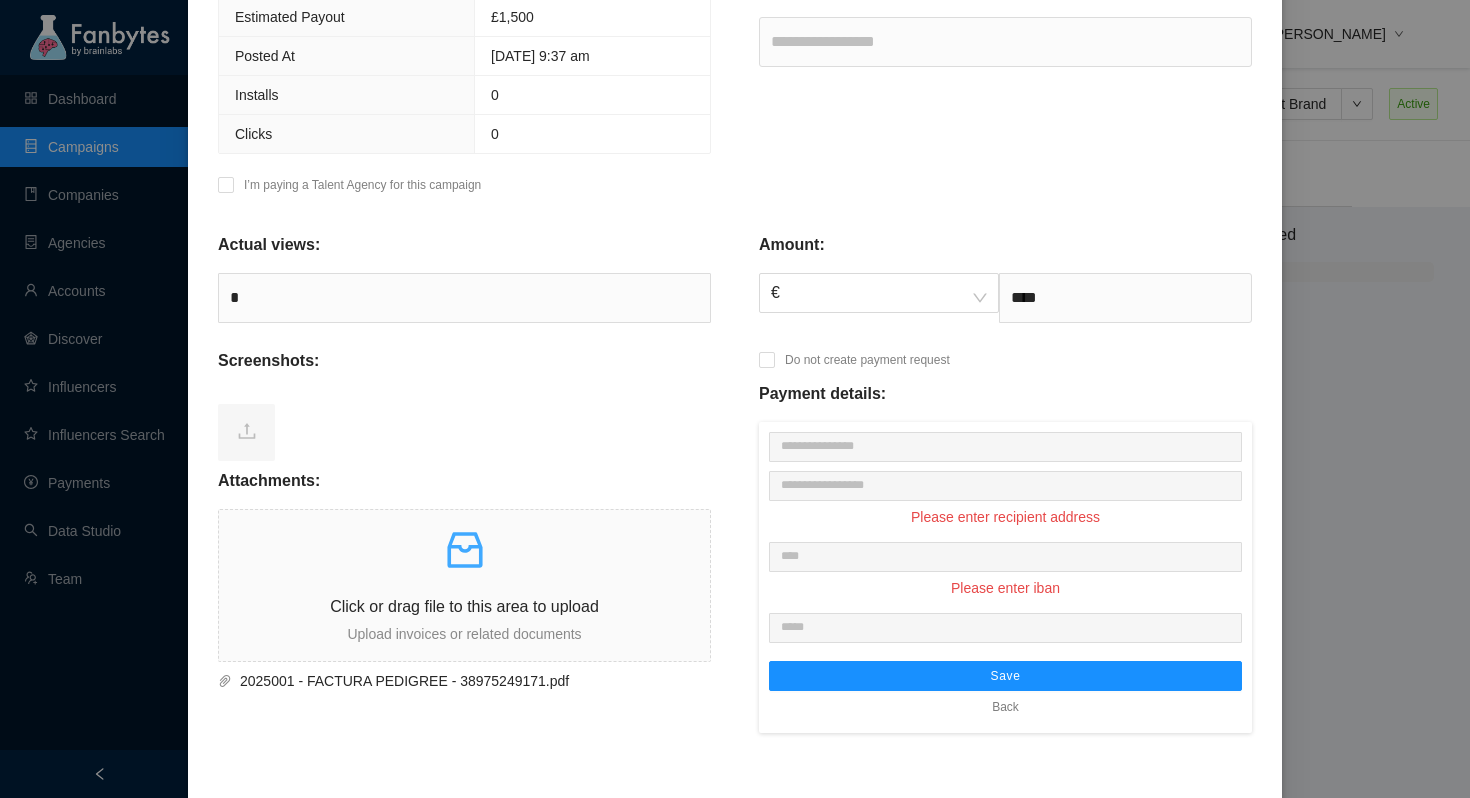 click on "Please enter recipient address" at bounding box center (1005, 499) 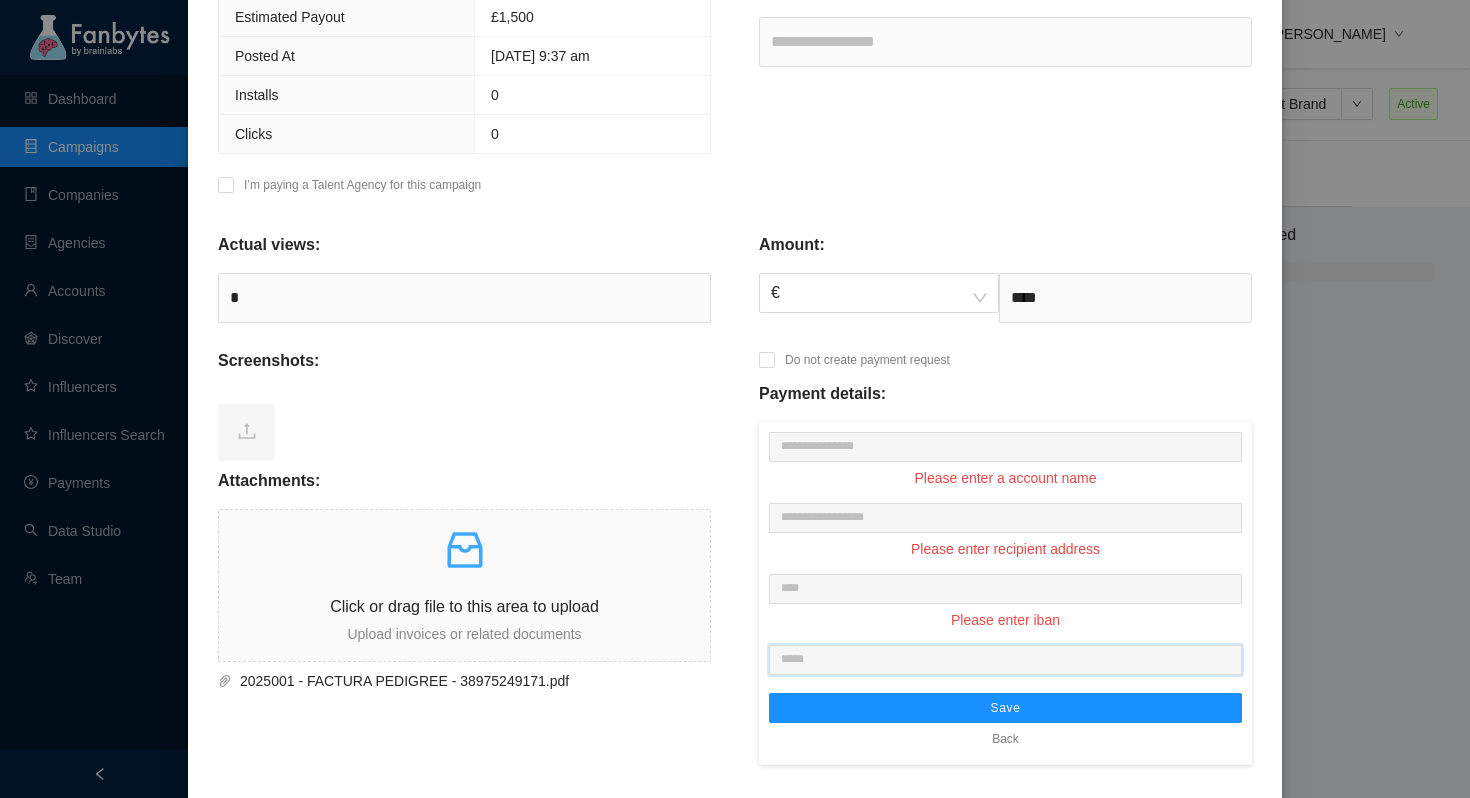 click at bounding box center (1005, 660) 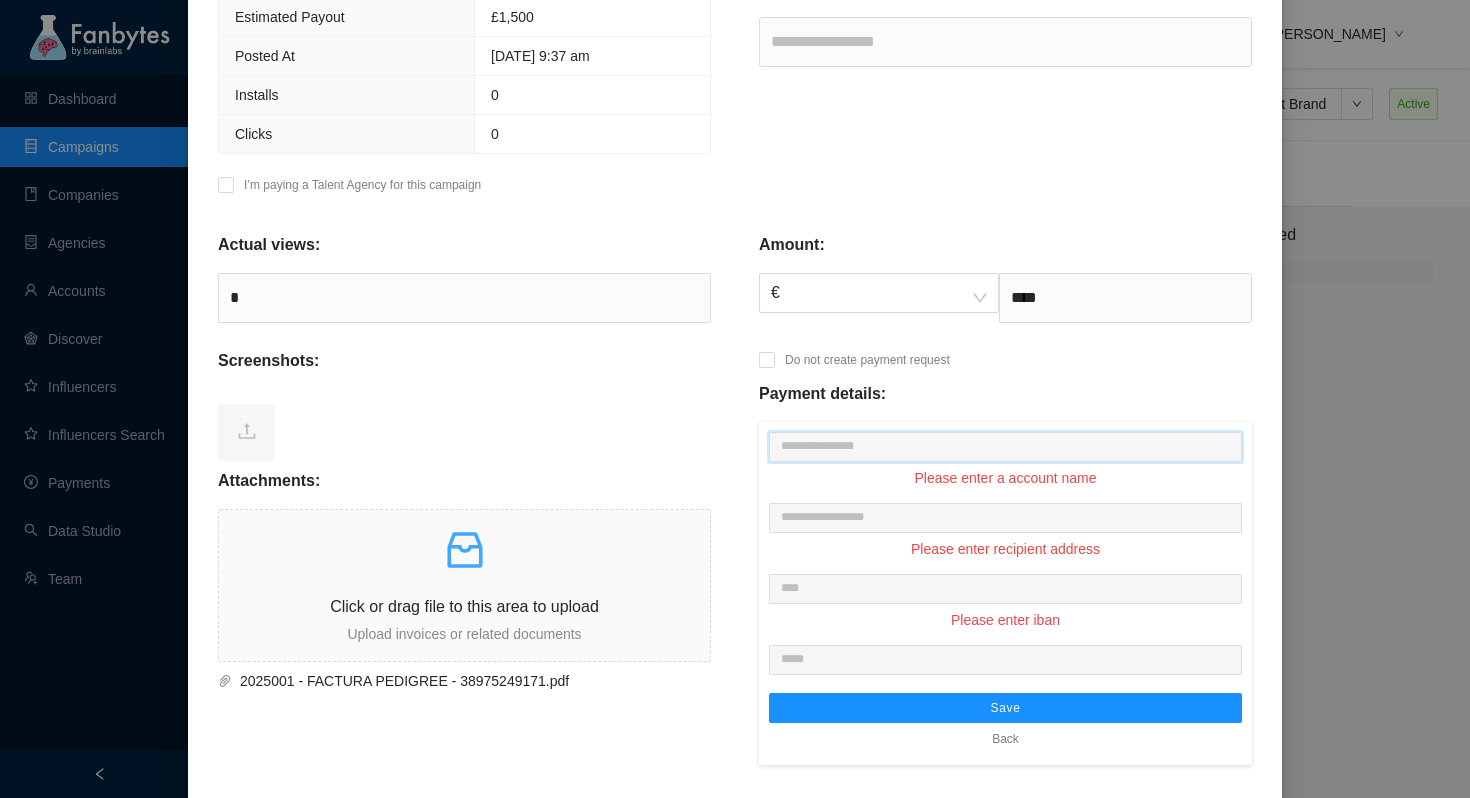 click at bounding box center (1005, 447) 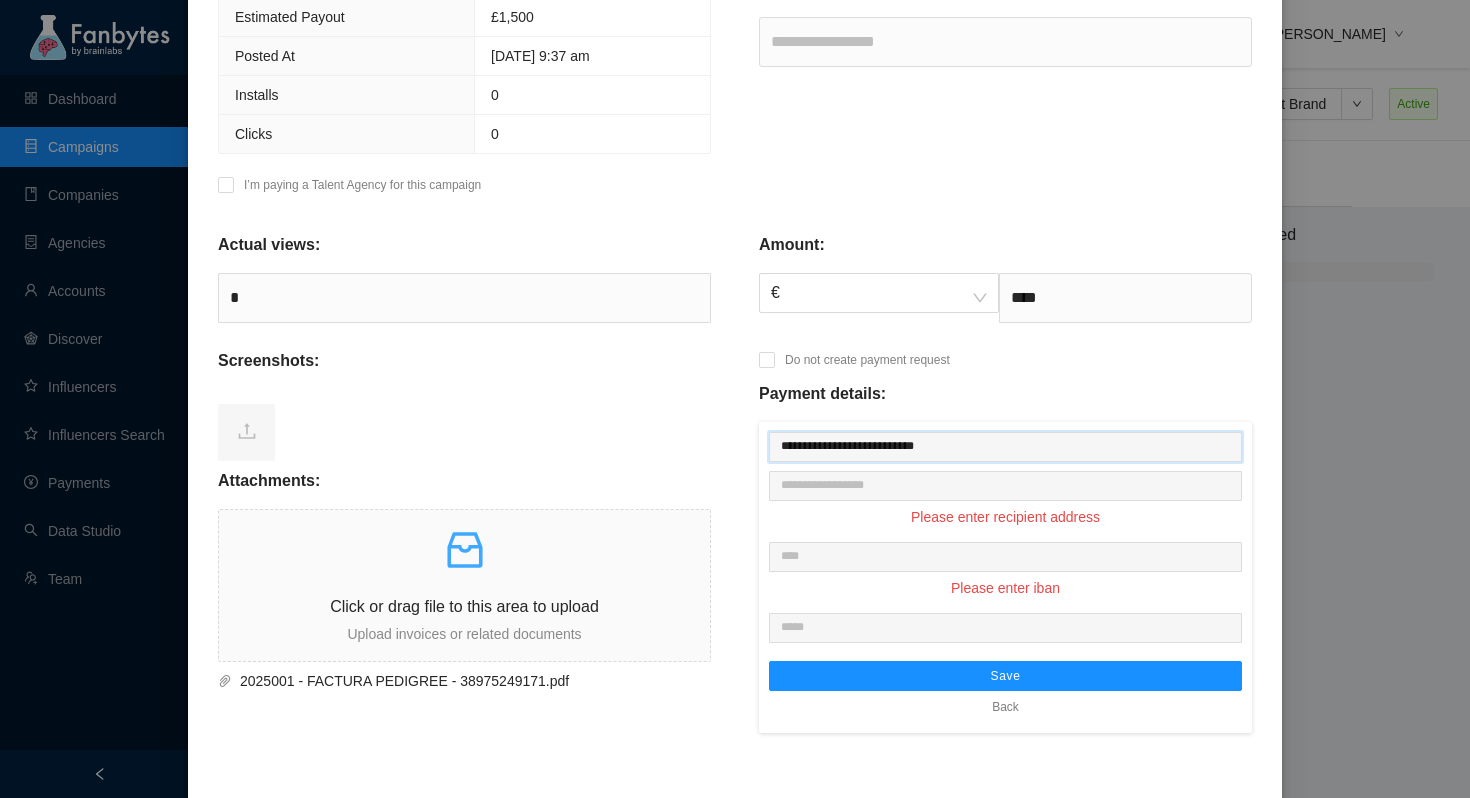 type on "**********" 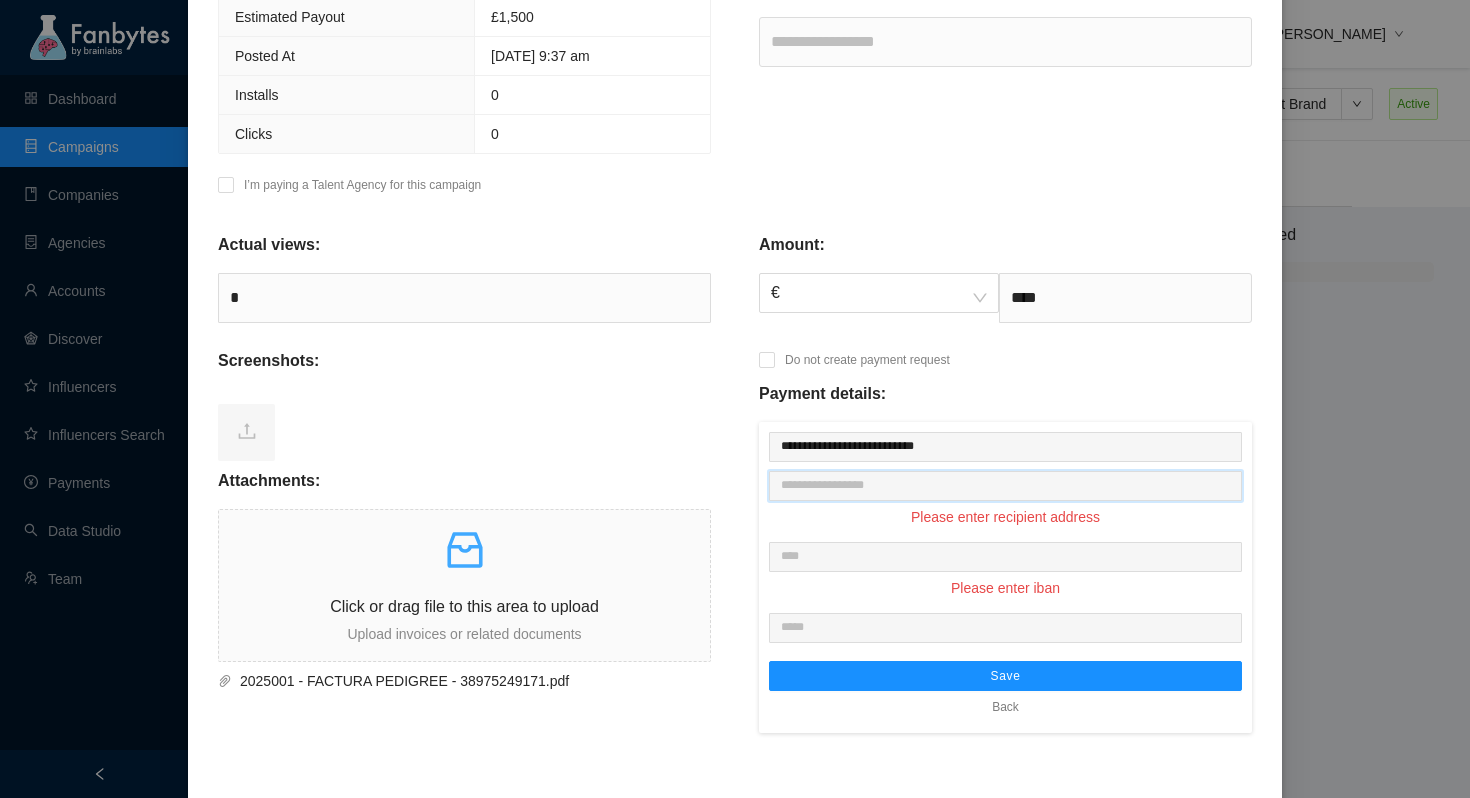 click at bounding box center [1005, 486] 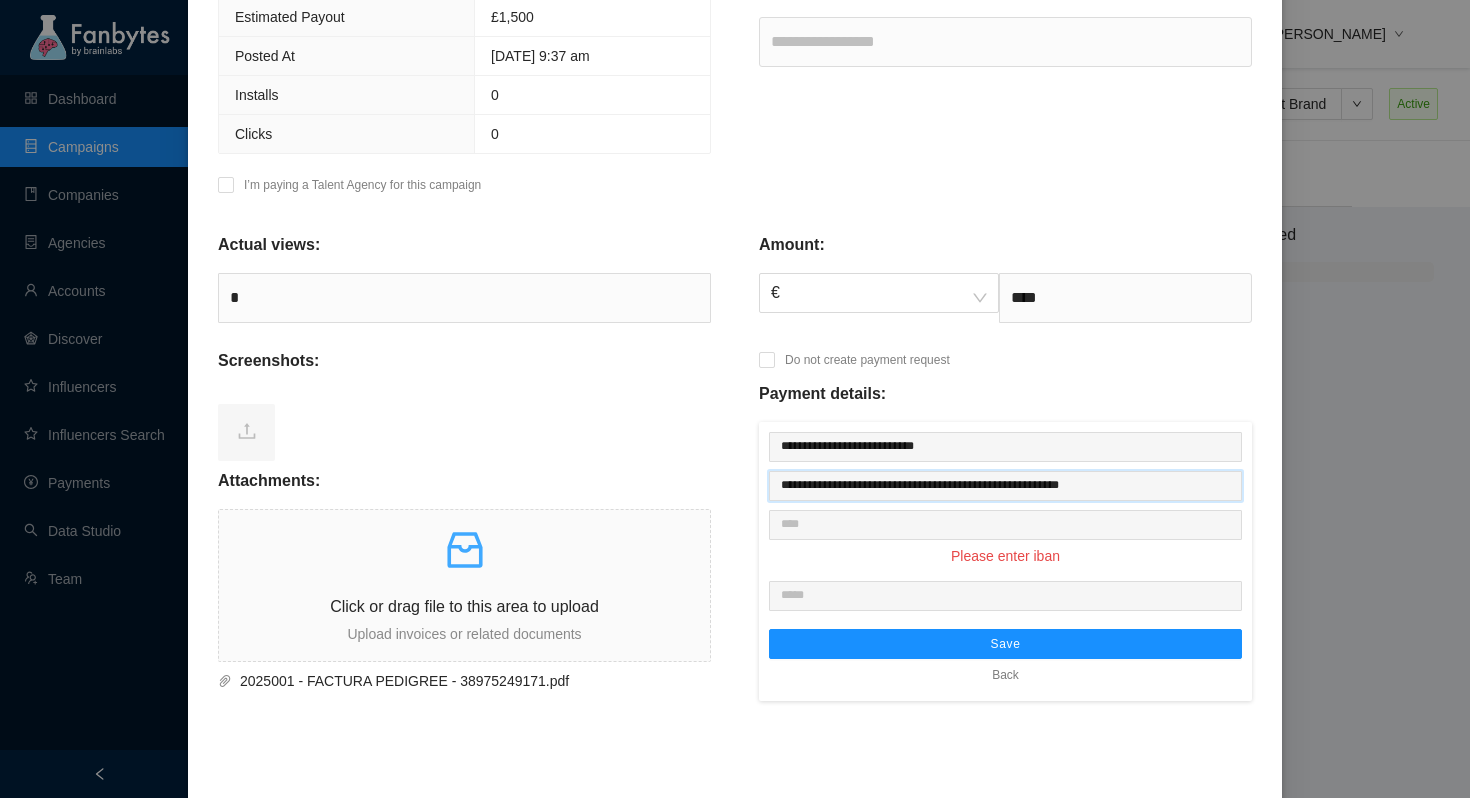 type on "**********" 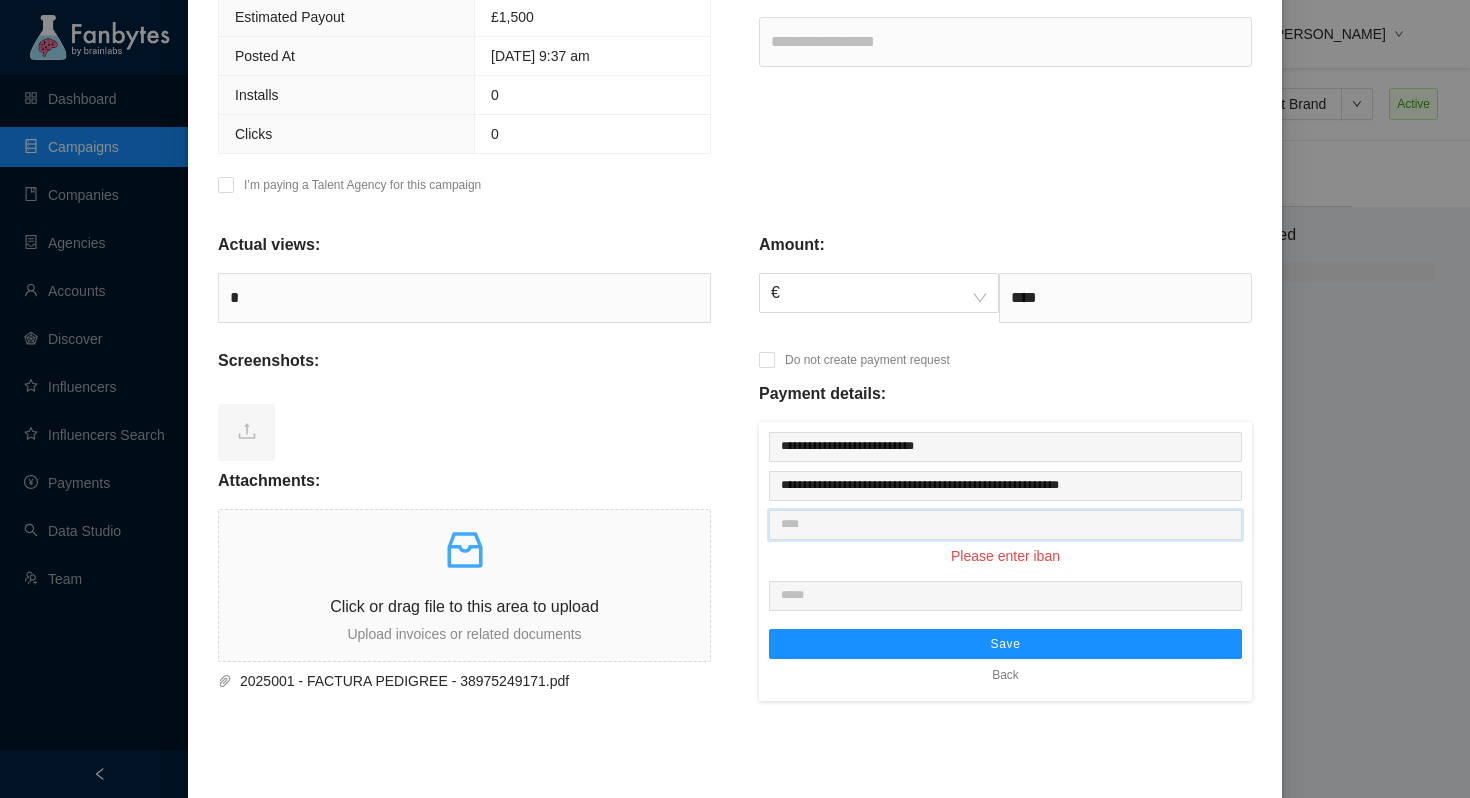 click at bounding box center [1005, 525] 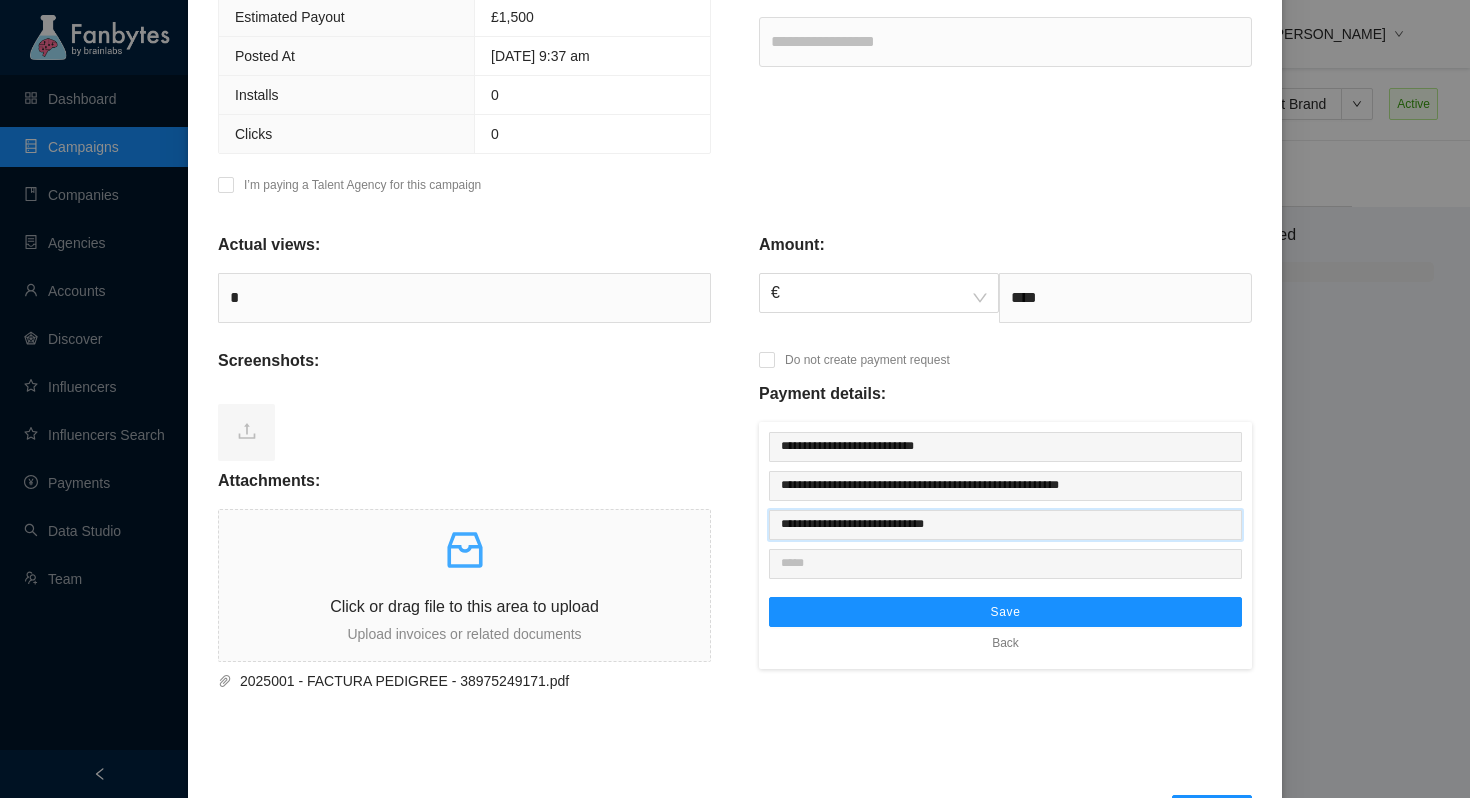 type on "**********" 